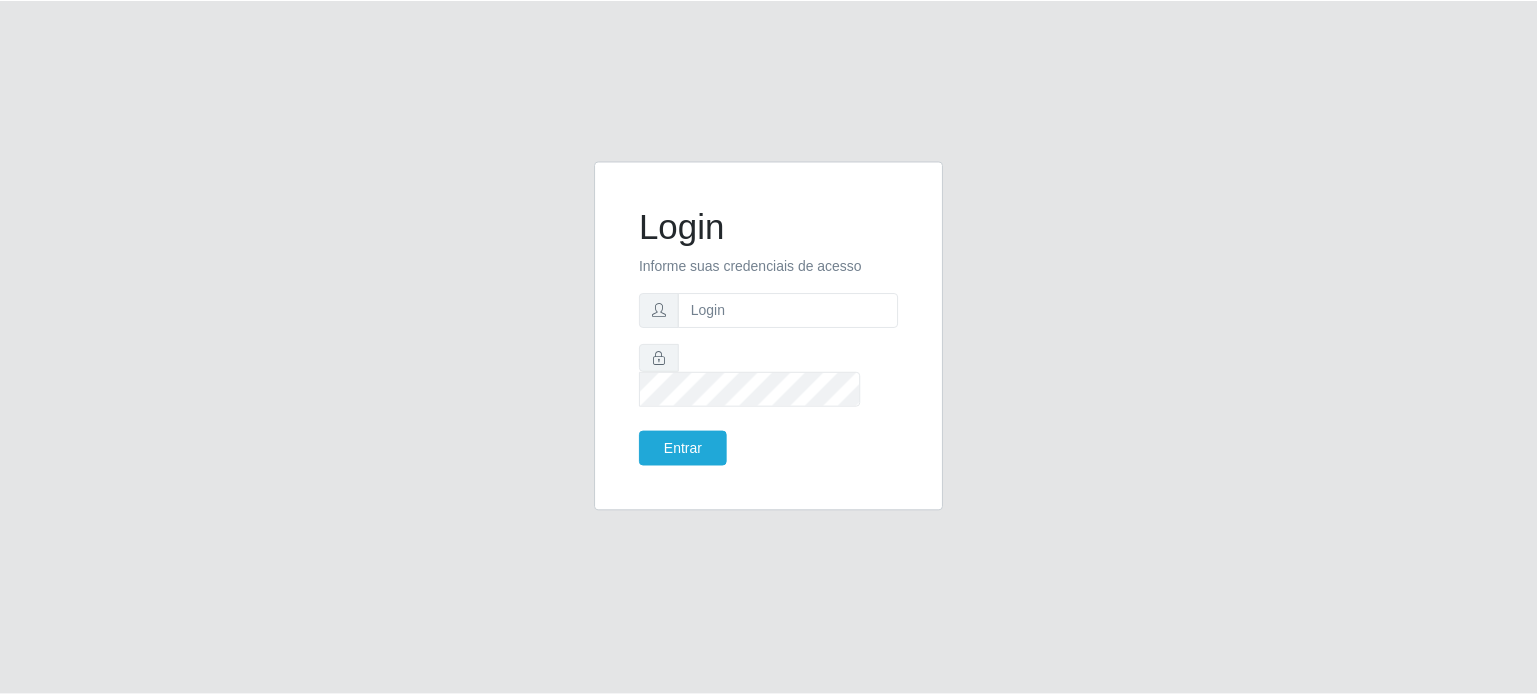 scroll, scrollTop: 0, scrollLeft: 0, axis: both 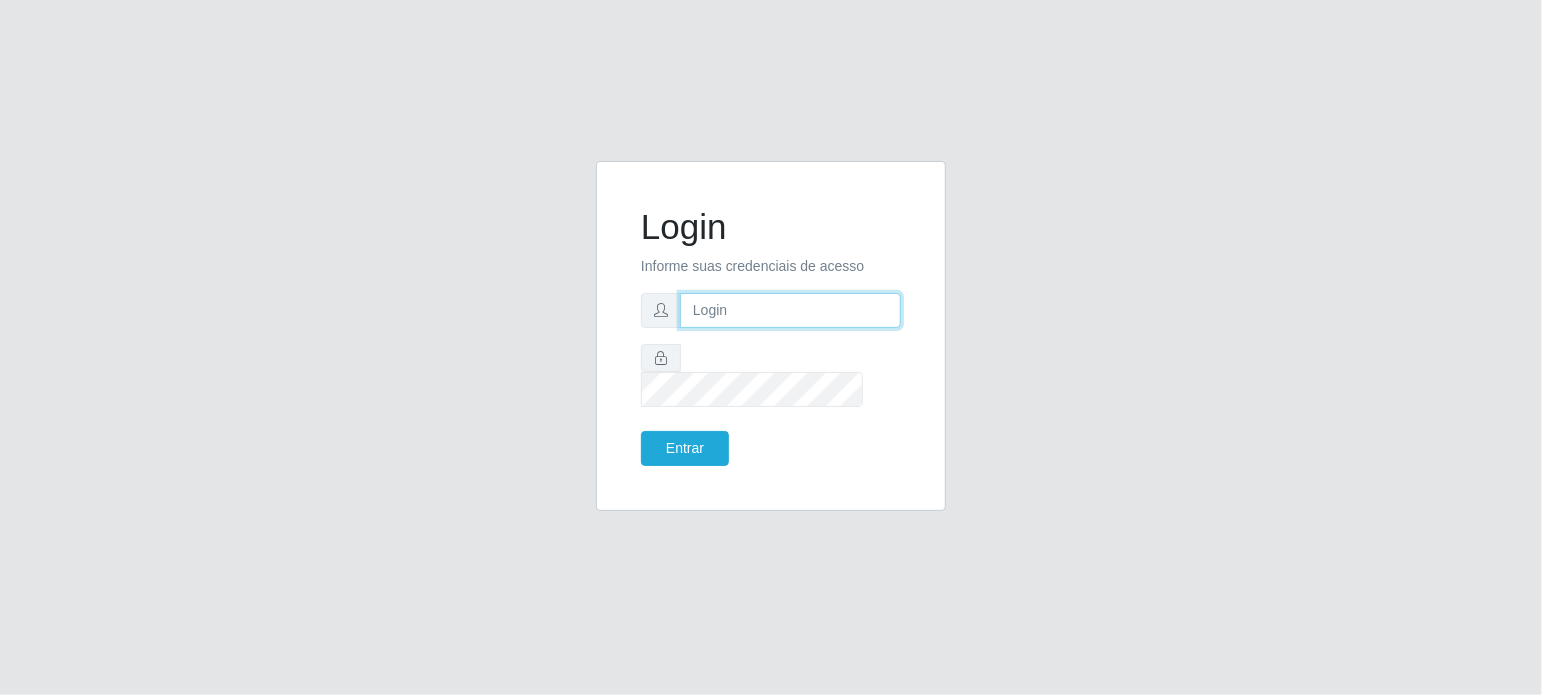 click at bounding box center (790, 310) 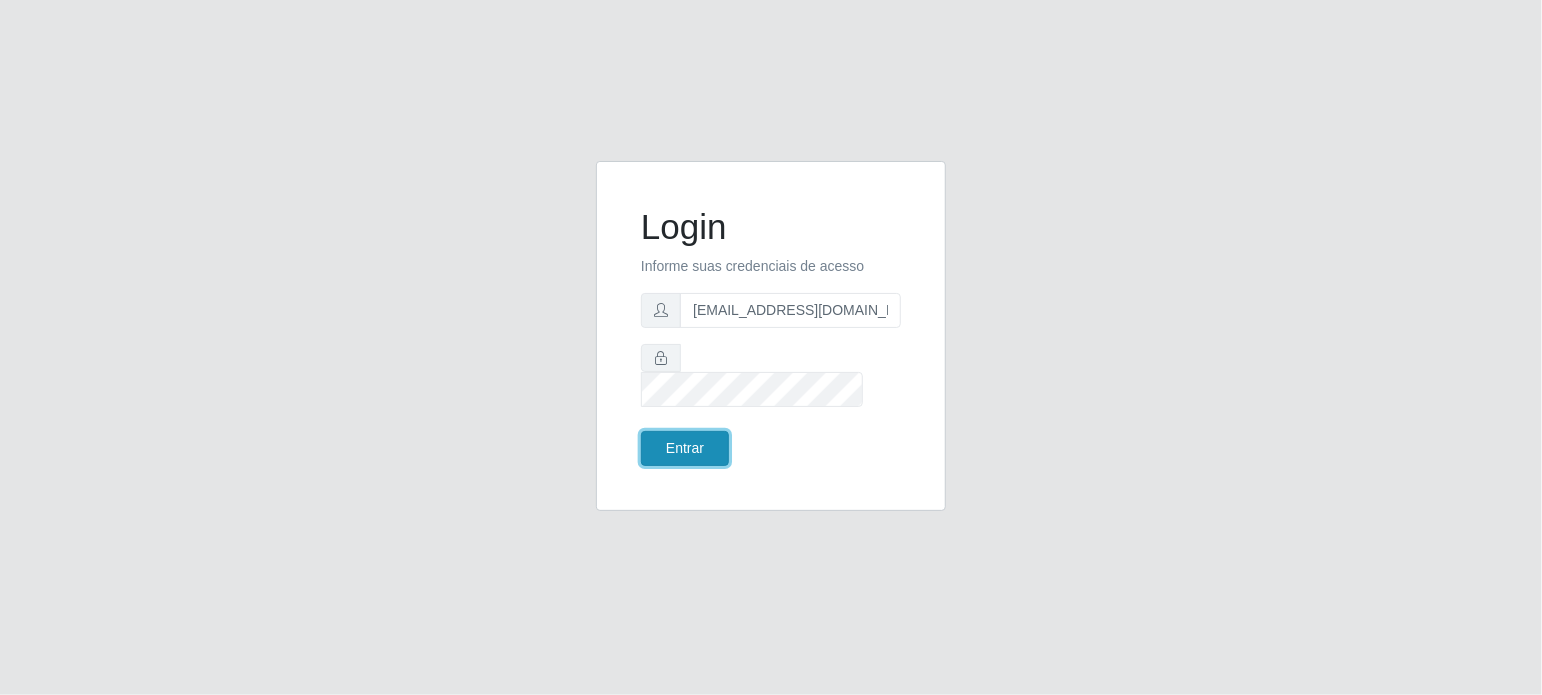 click on "Entrar" at bounding box center [685, 448] 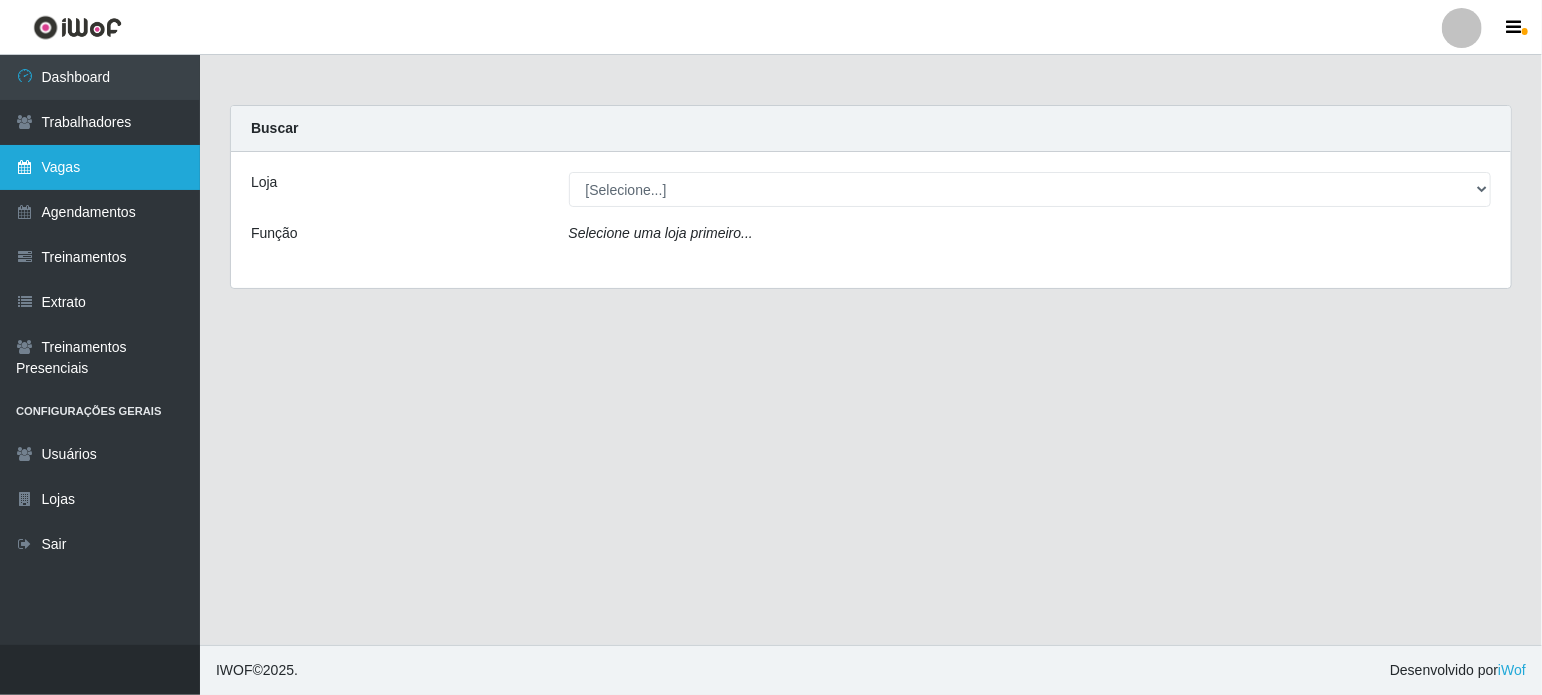 click on "Vagas" at bounding box center [100, 167] 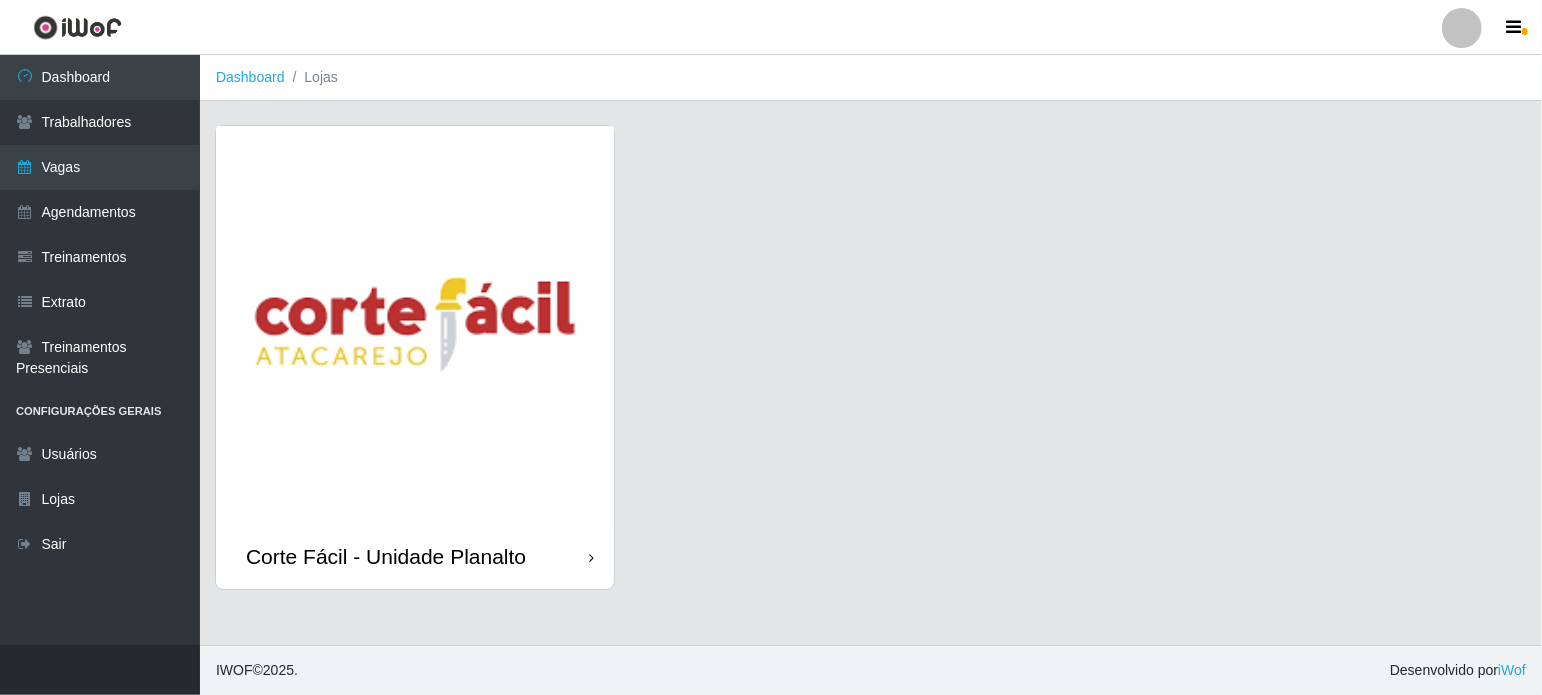 click at bounding box center (415, 325) 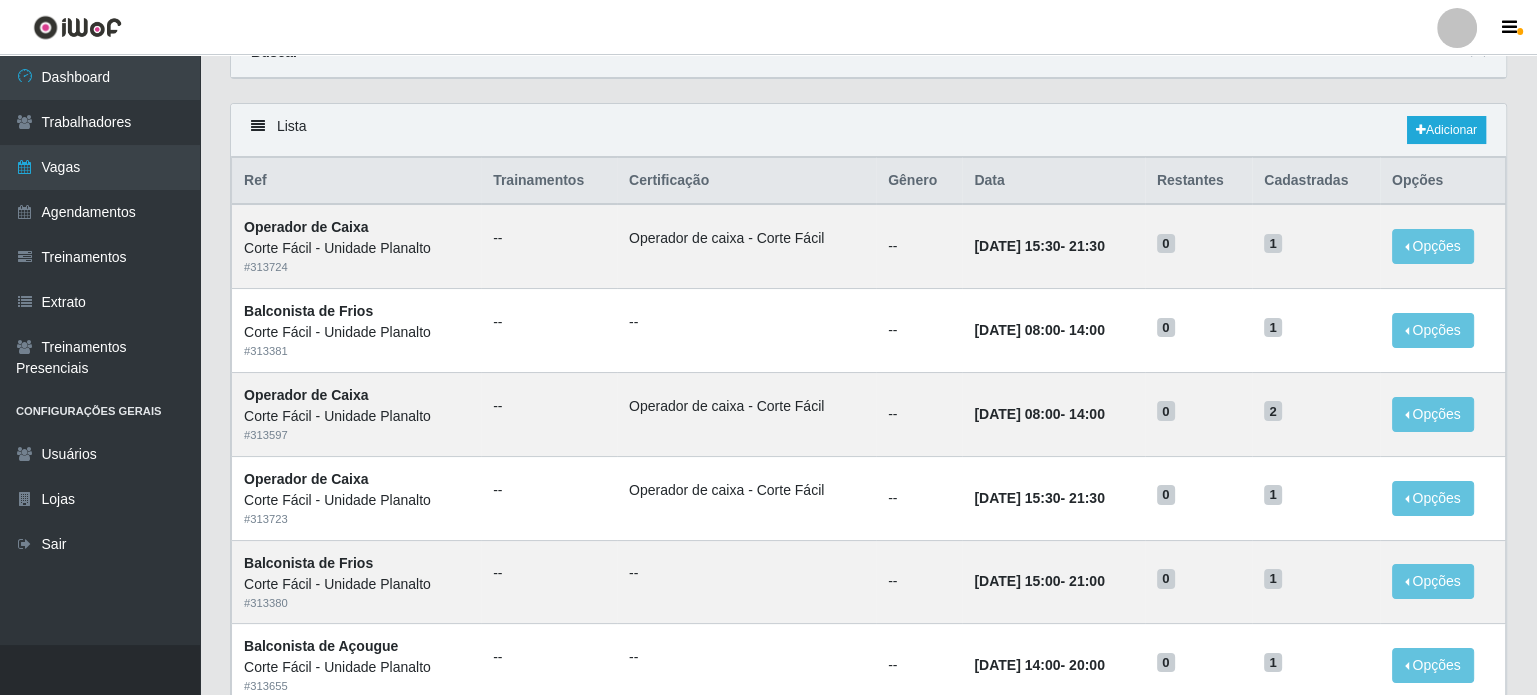 scroll, scrollTop: 0, scrollLeft: 0, axis: both 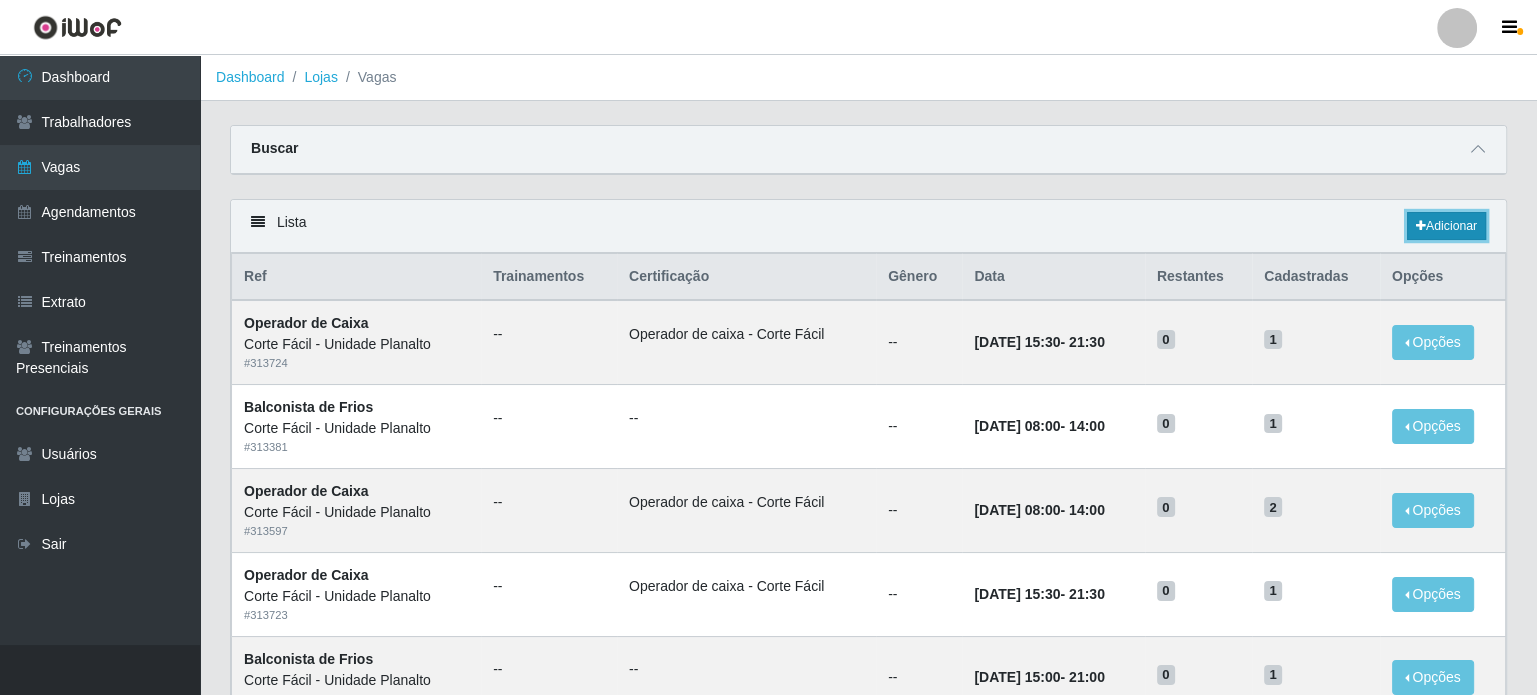 click at bounding box center (1421, 226) 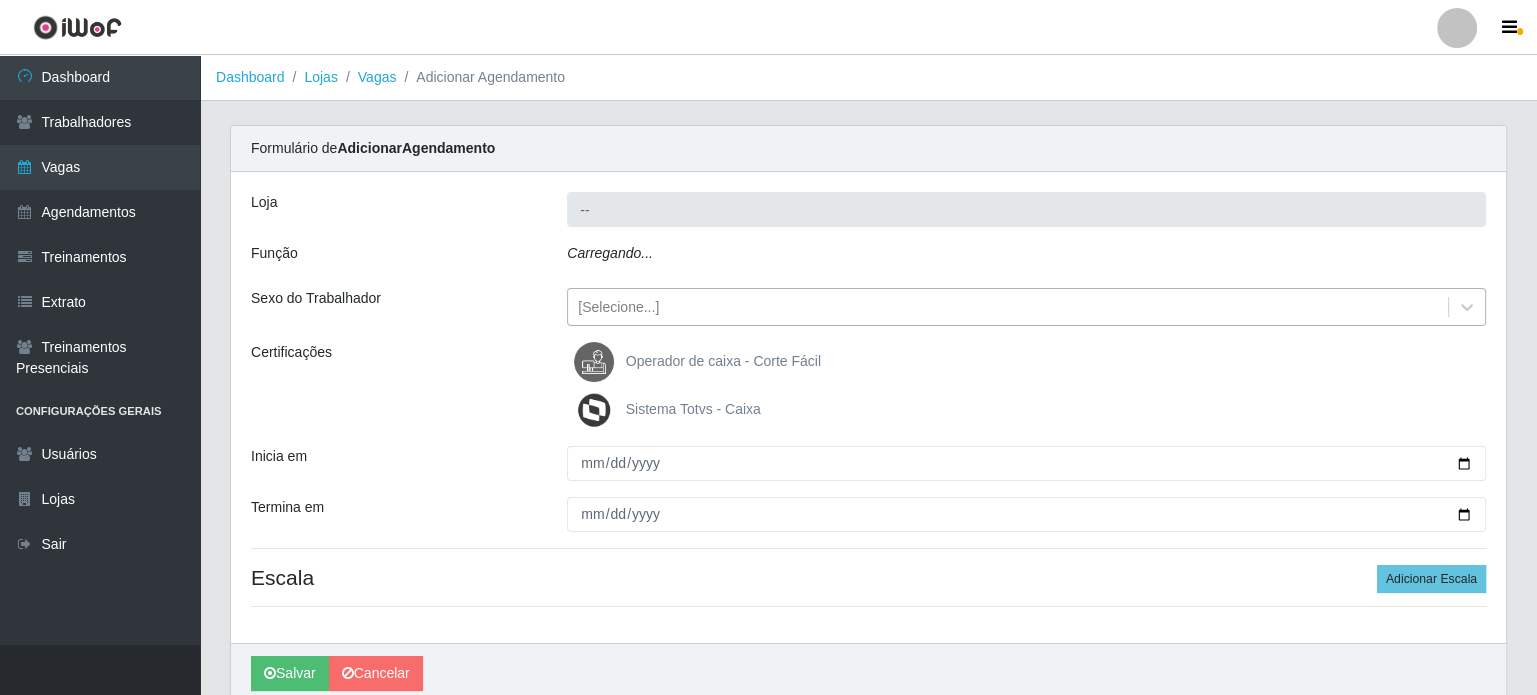 type on "Corte Fácil - Unidade Planalto" 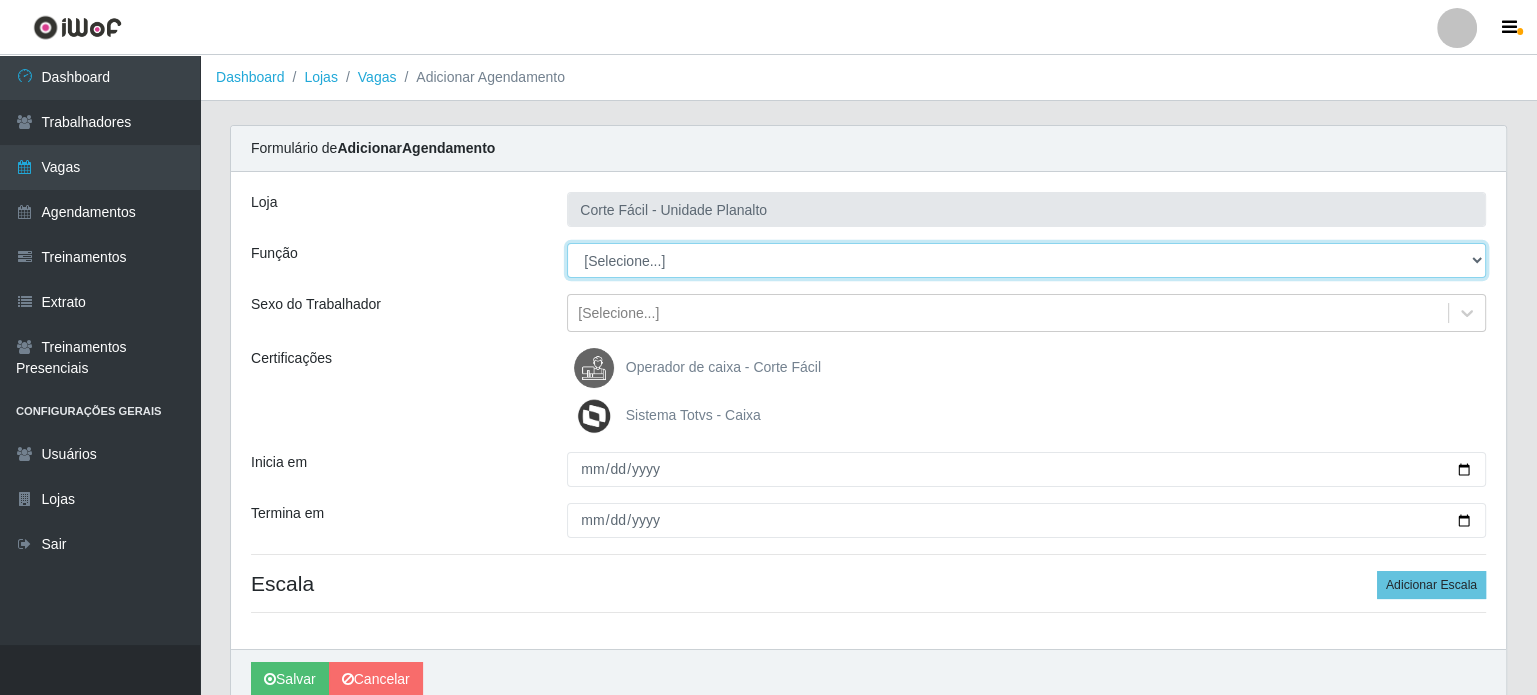 click on "[Selecione...] ASG ASG + ASG ++ Auxiliar de Estacionamento Auxiliar de Estacionamento + Auxiliar de Estacionamento ++ Balconista de Açougue  Balconista de Açougue + Balconista de Açougue ++ Balconista de Frios Balconista de Frios + Balconista de Frios ++ Balconista de Padaria  Balconista de Padaria + Balconista de Padaria ++ Embalador Embalador + Embalador ++ Operador de Caixa Operador de Caixa + Operador de Caixa ++ Repositor  Repositor + Repositor ++ Repositor de Hortifruti Repositor de Hortifruti + Repositor de Hortifruti ++" at bounding box center (1026, 260) 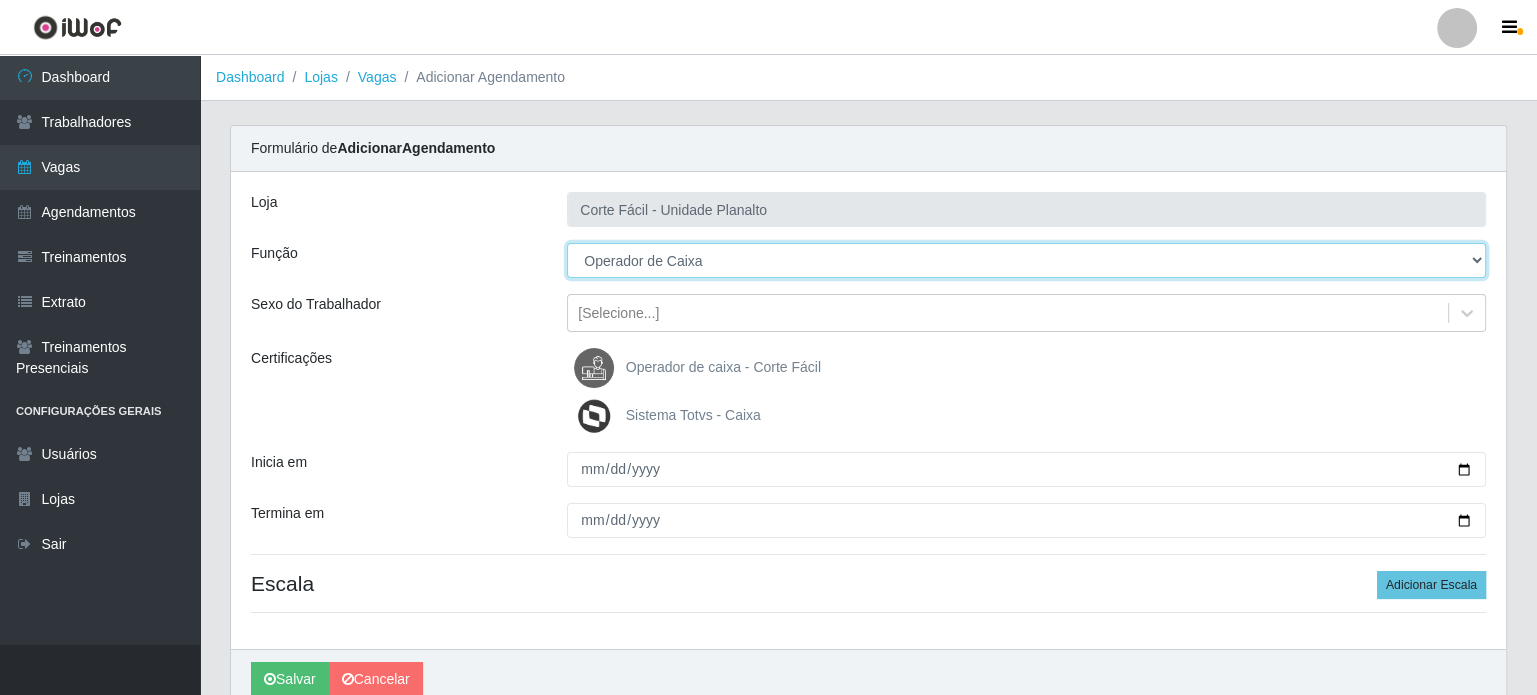click on "[Selecione...] ASG ASG + ASG ++ Auxiliar de Estacionamento Auxiliar de Estacionamento + Auxiliar de Estacionamento ++ Balconista de Açougue  Balconista de Açougue + Balconista de Açougue ++ Balconista de Frios Balconista de Frios + Balconista de Frios ++ Balconista de Padaria  Balconista de Padaria + Balconista de Padaria ++ Embalador Embalador + Embalador ++ Operador de Caixa Operador de Caixa + Operador de Caixa ++ Repositor  Repositor + Repositor ++ Repositor de Hortifruti Repositor de Hortifruti + Repositor de Hortifruti ++" at bounding box center [1026, 260] 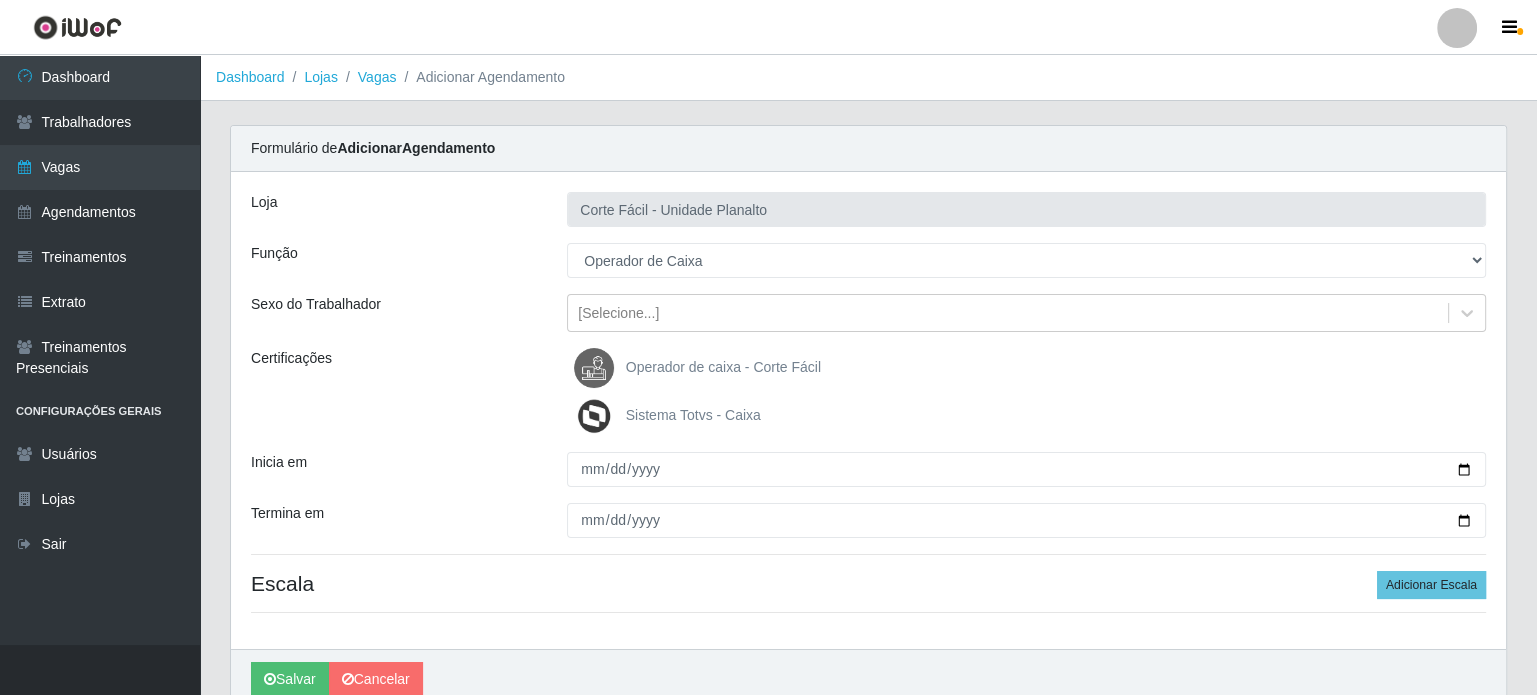 click on "Operador de caixa - Corte Fácil" at bounding box center [723, 367] 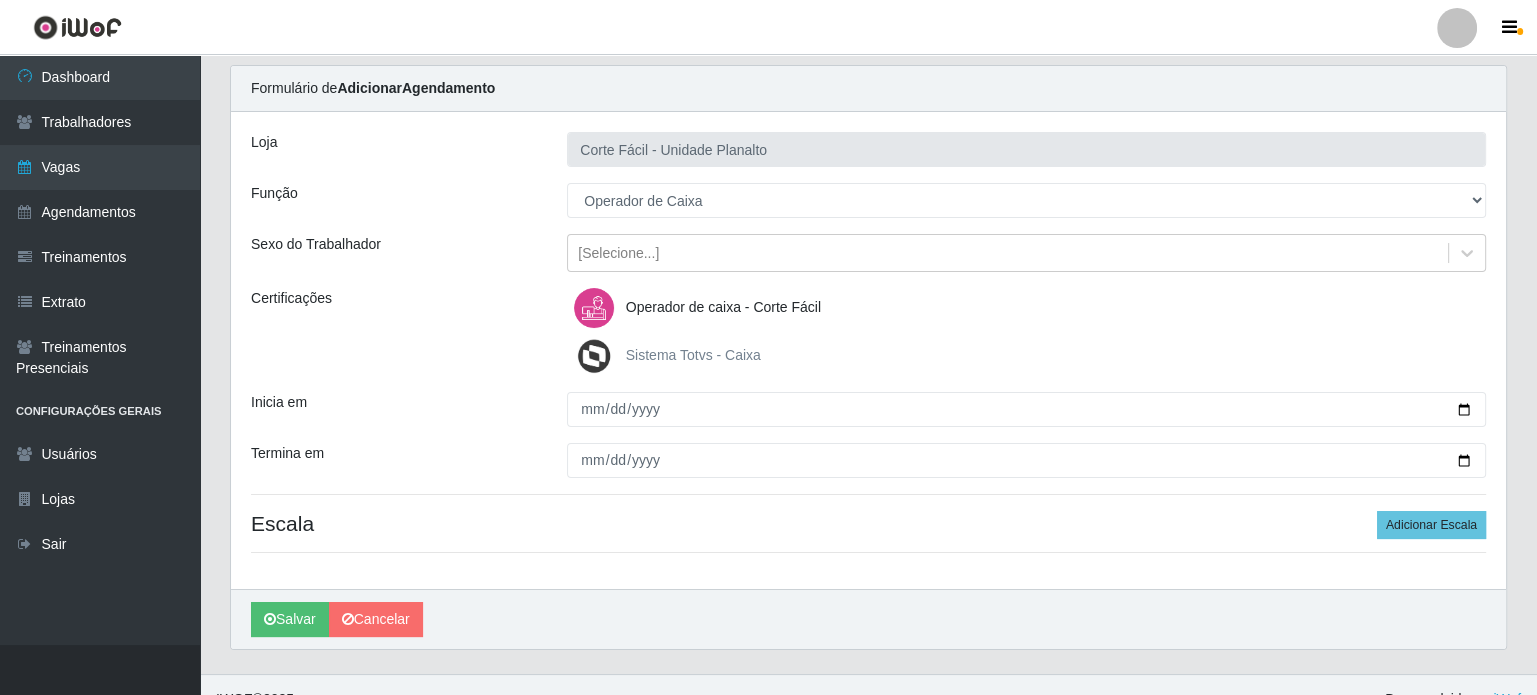 scroll, scrollTop: 87, scrollLeft: 0, axis: vertical 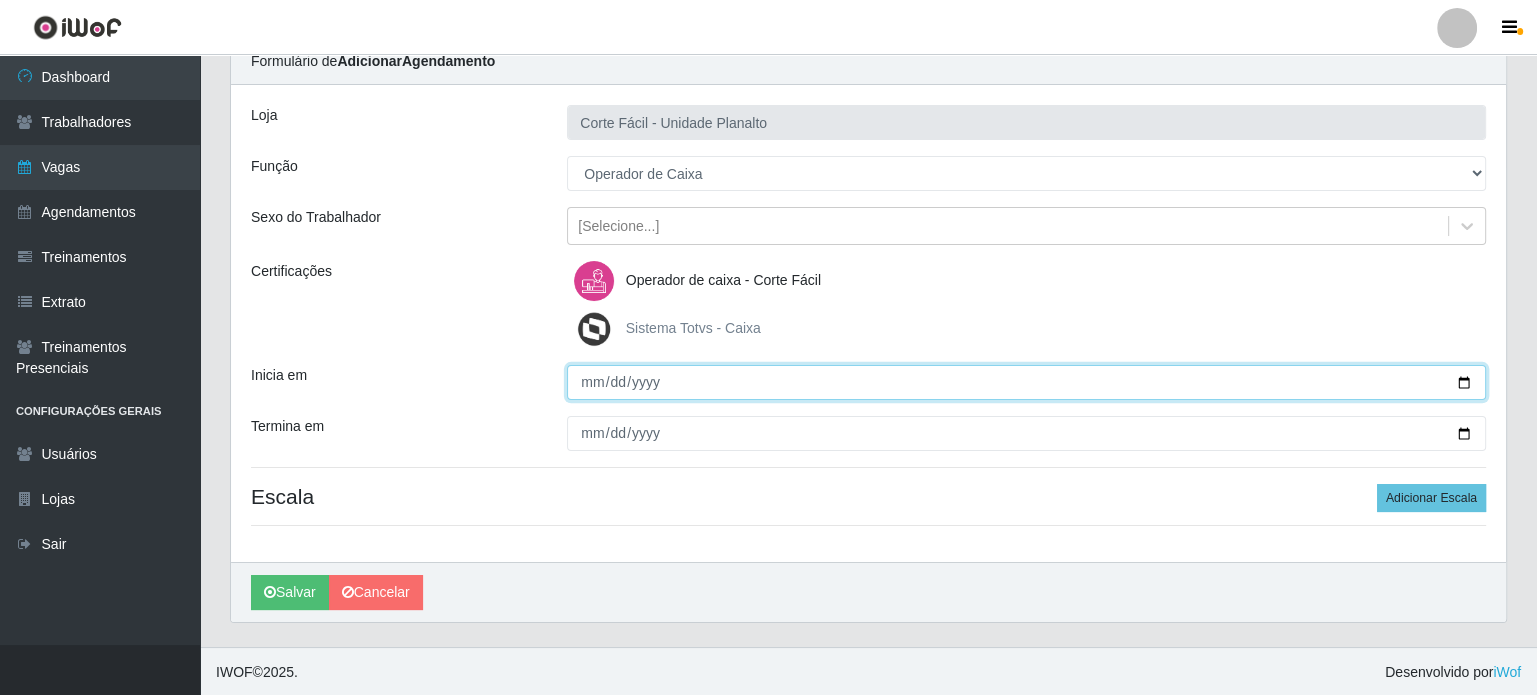 click on "Inicia em" at bounding box center (1026, 382) 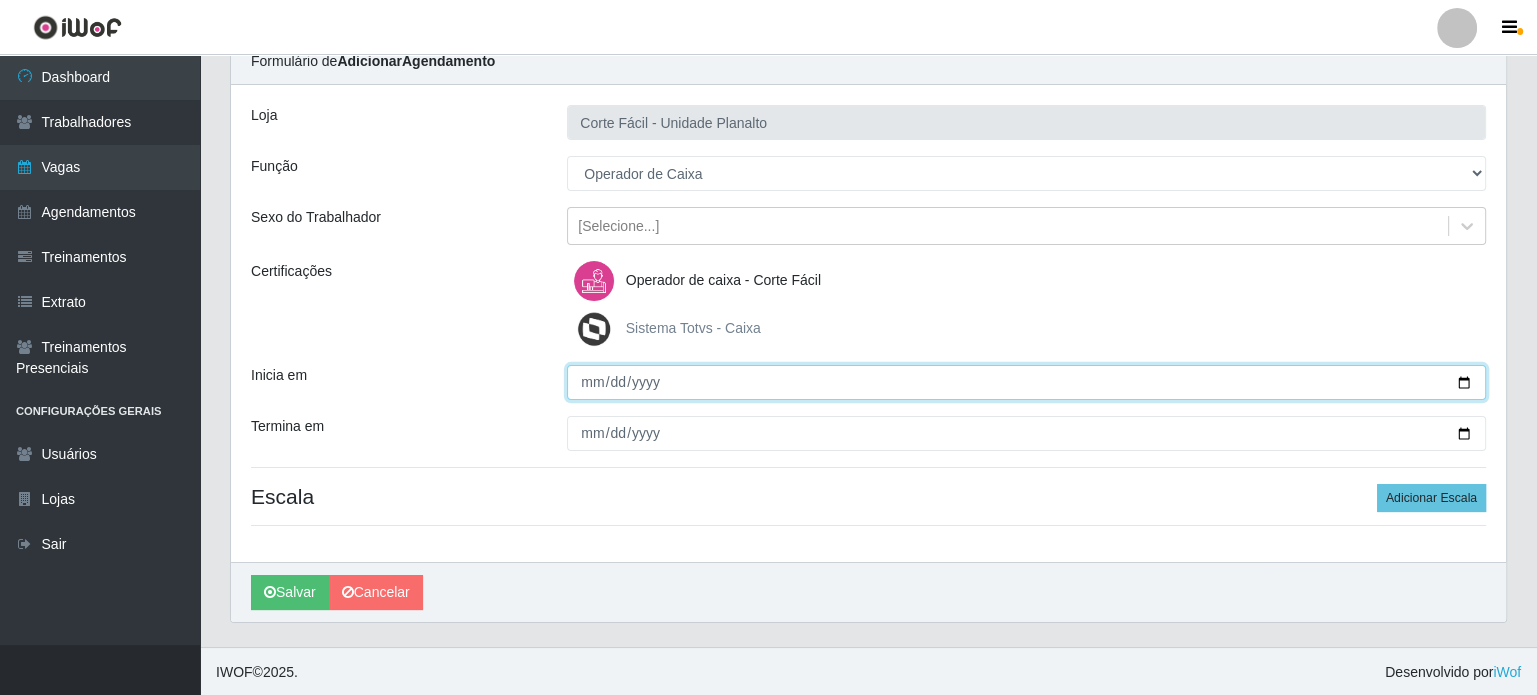 type on "[DATE]" 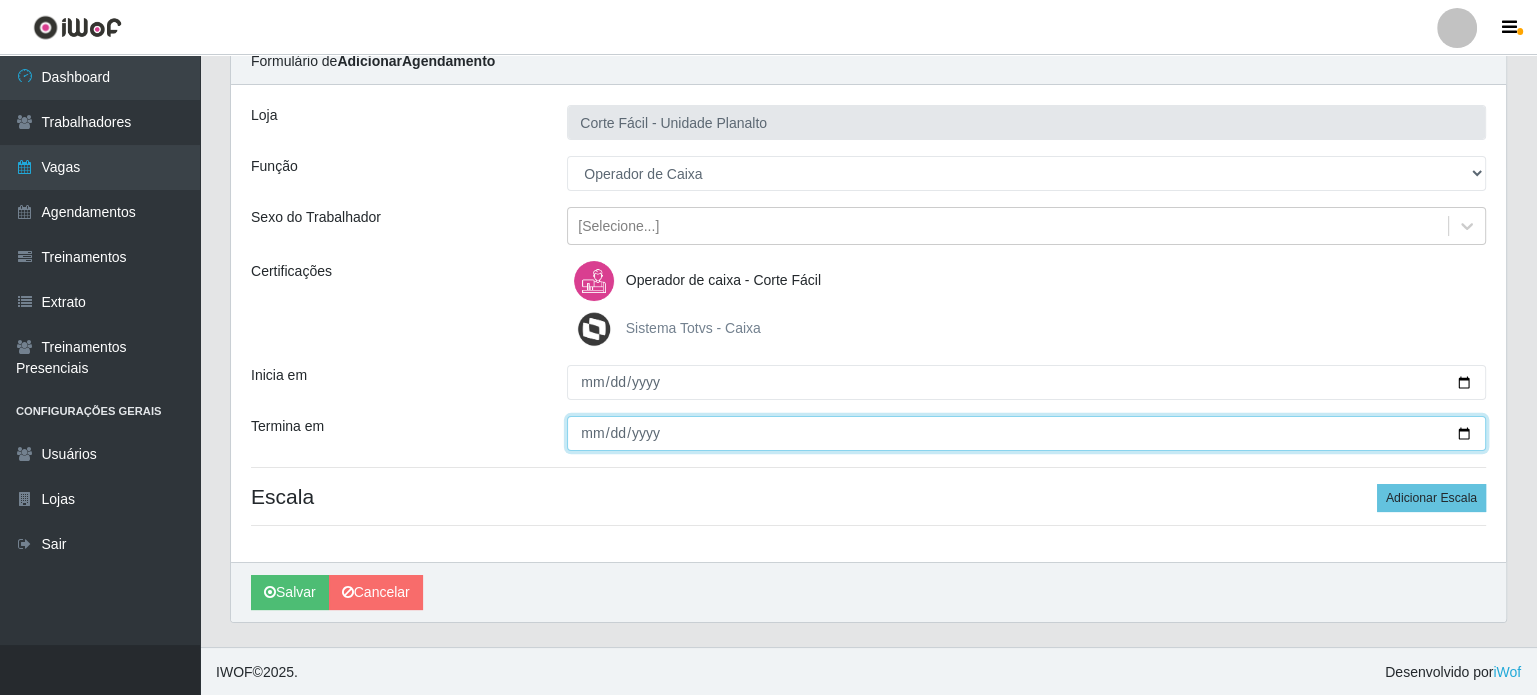 click on "Termina em" at bounding box center [1026, 433] 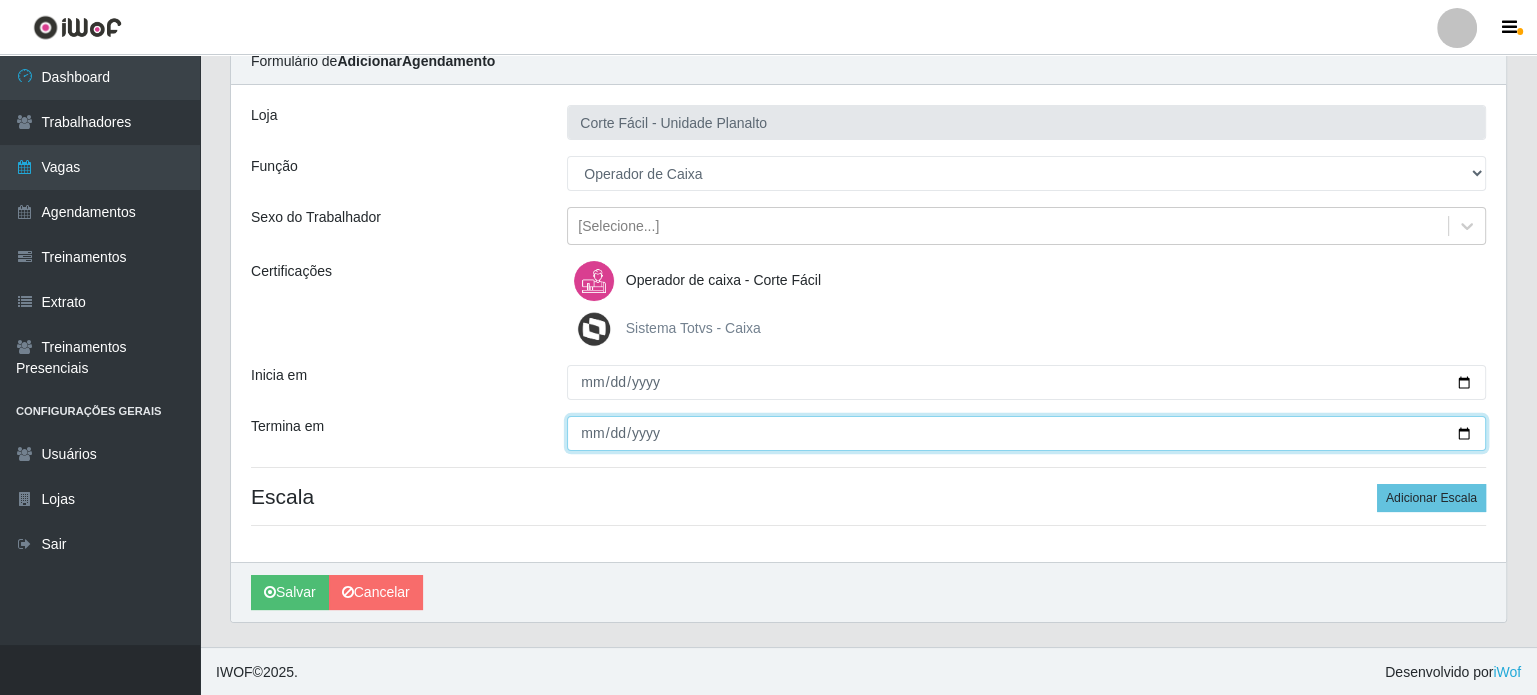 type on "[DATE]" 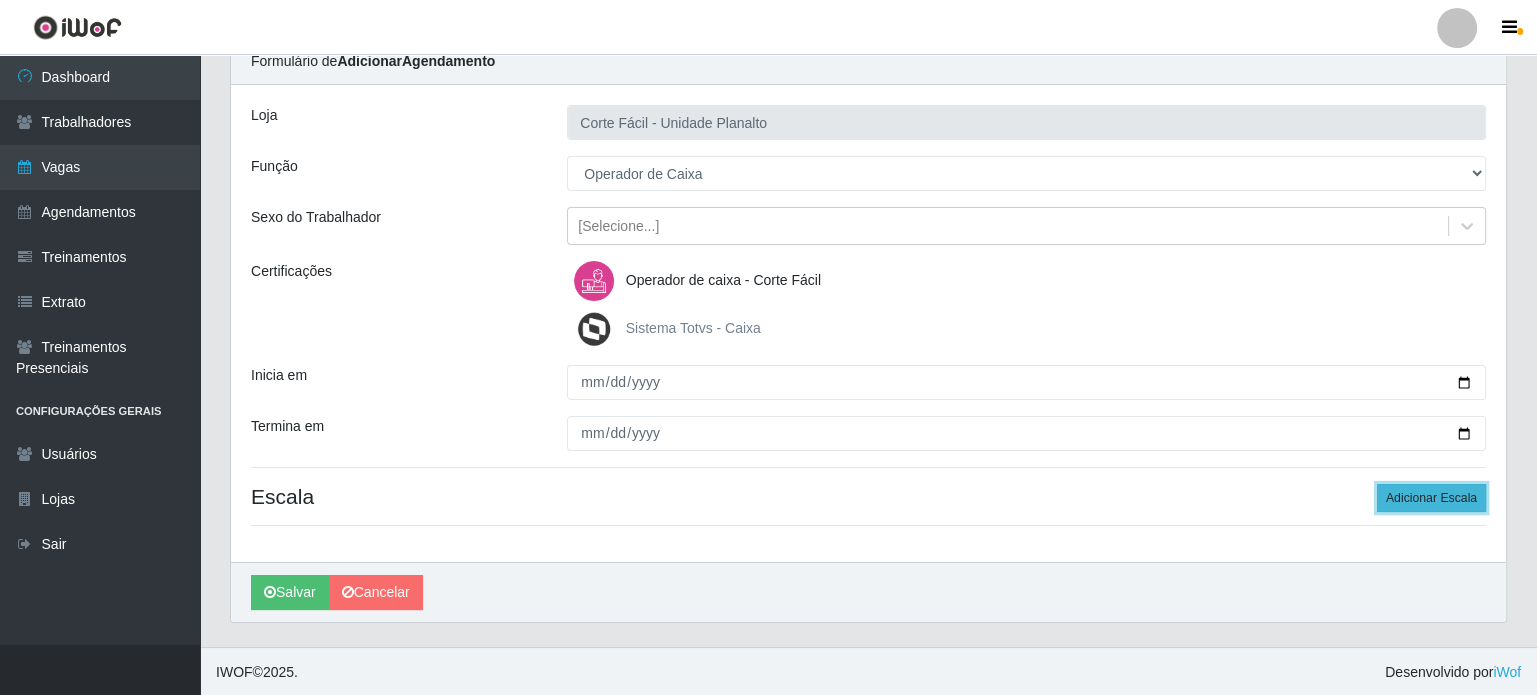 click on "Adicionar Escala" at bounding box center (1431, 498) 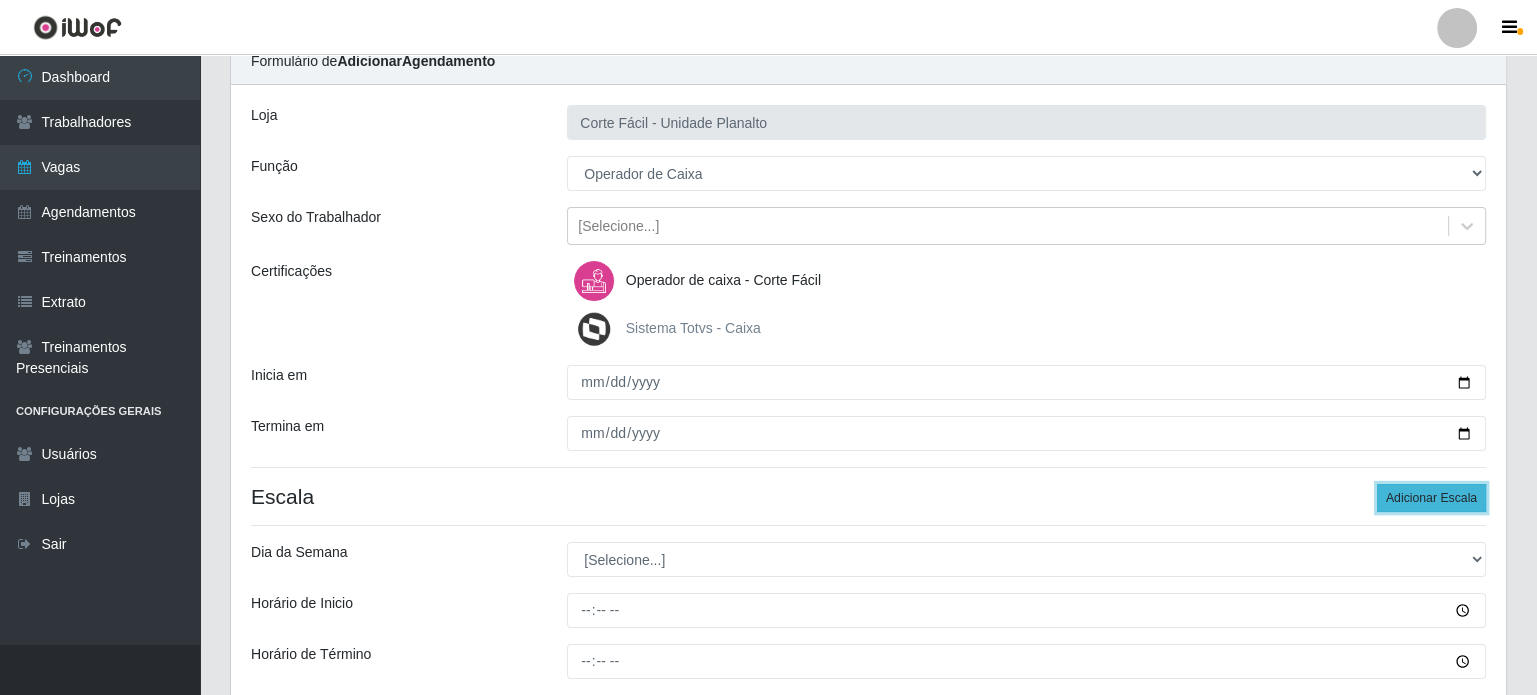 click on "Adicionar Escala" at bounding box center [1431, 498] 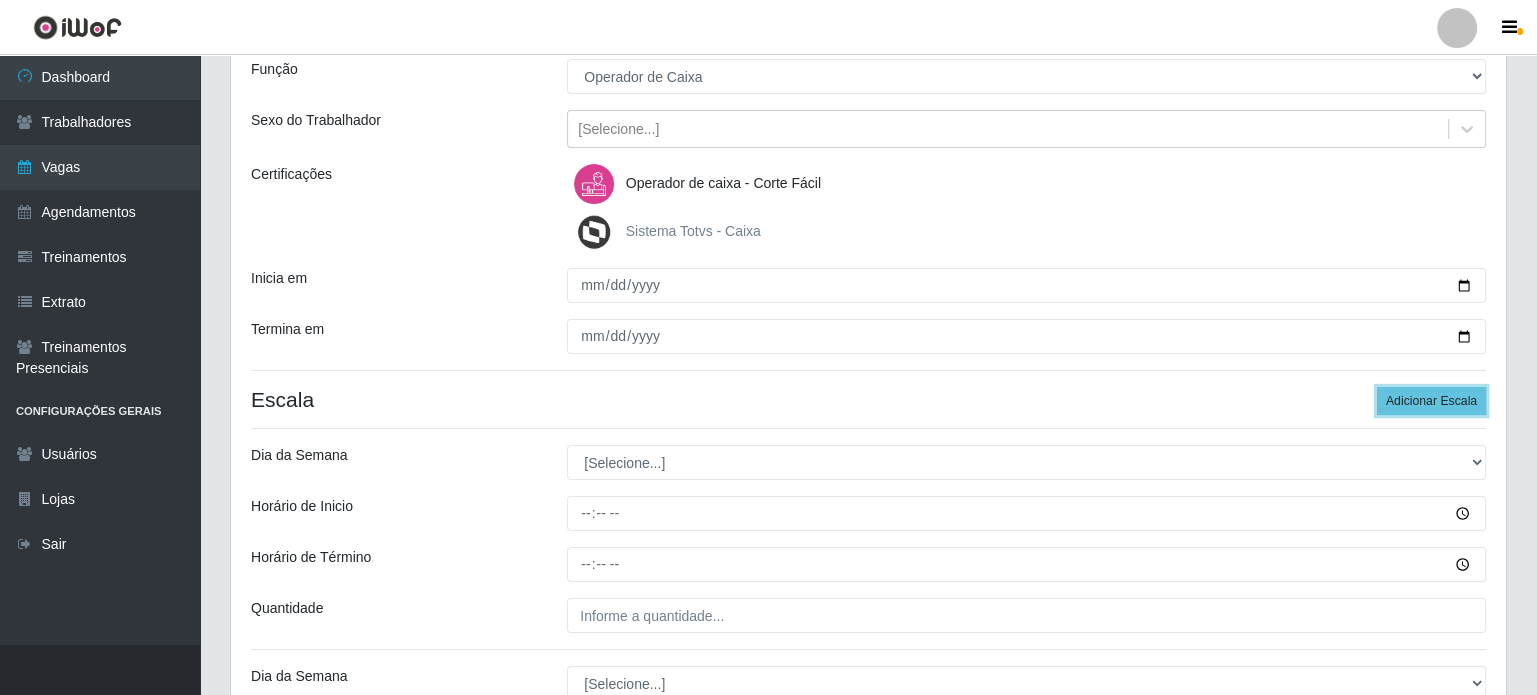 scroll, scrollTop: 287, scrollLeft: 0, axis: vertical 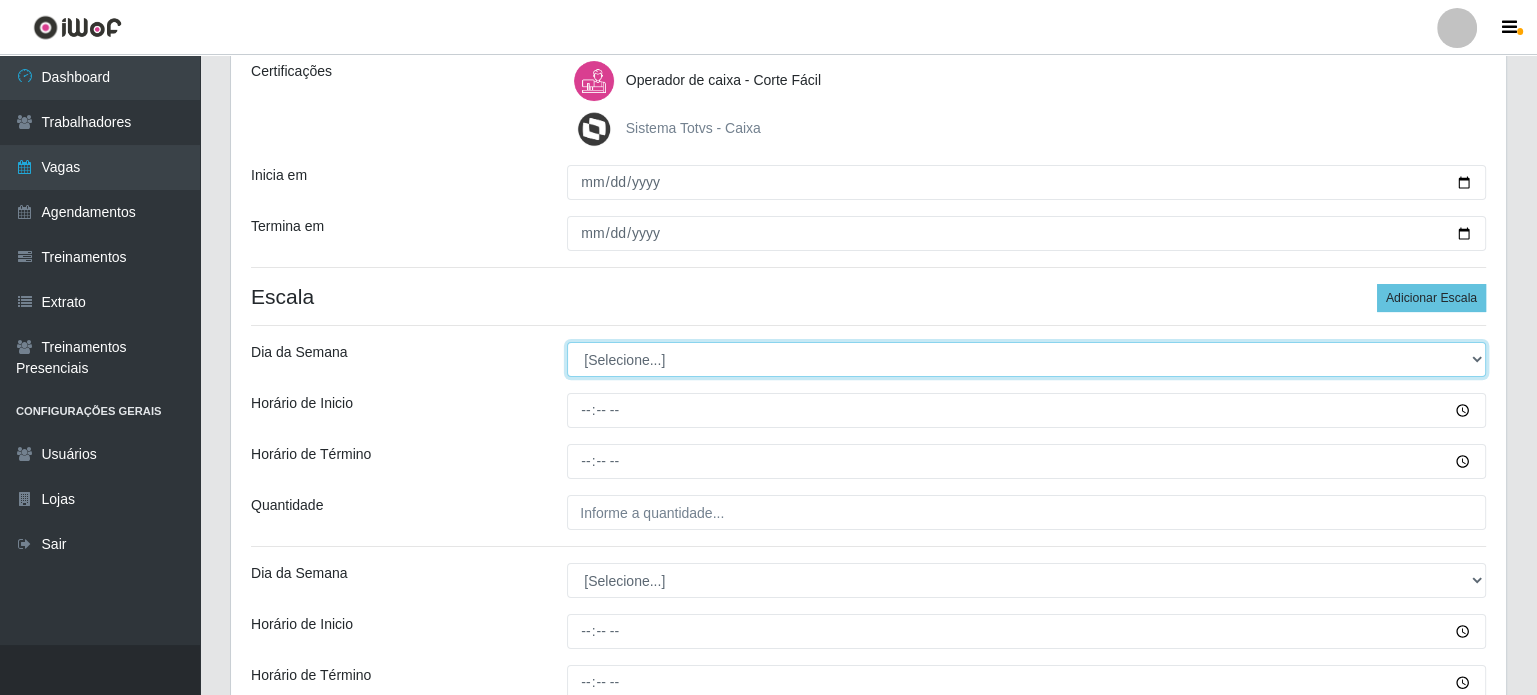 click on "[Selecione...] Segunda Terça Quarta Quinta Sexta Sábado Domingo" at bounding box center (1026, 359) 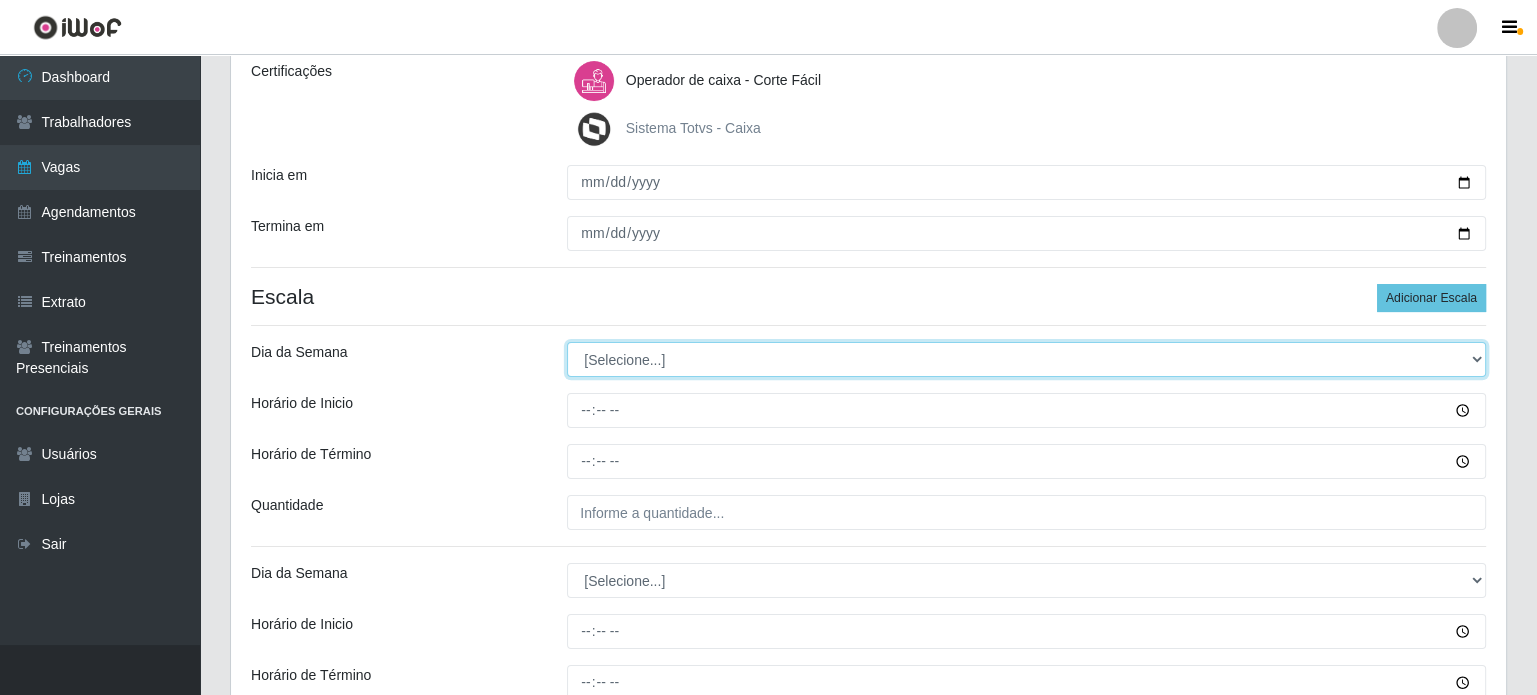 select on "4" 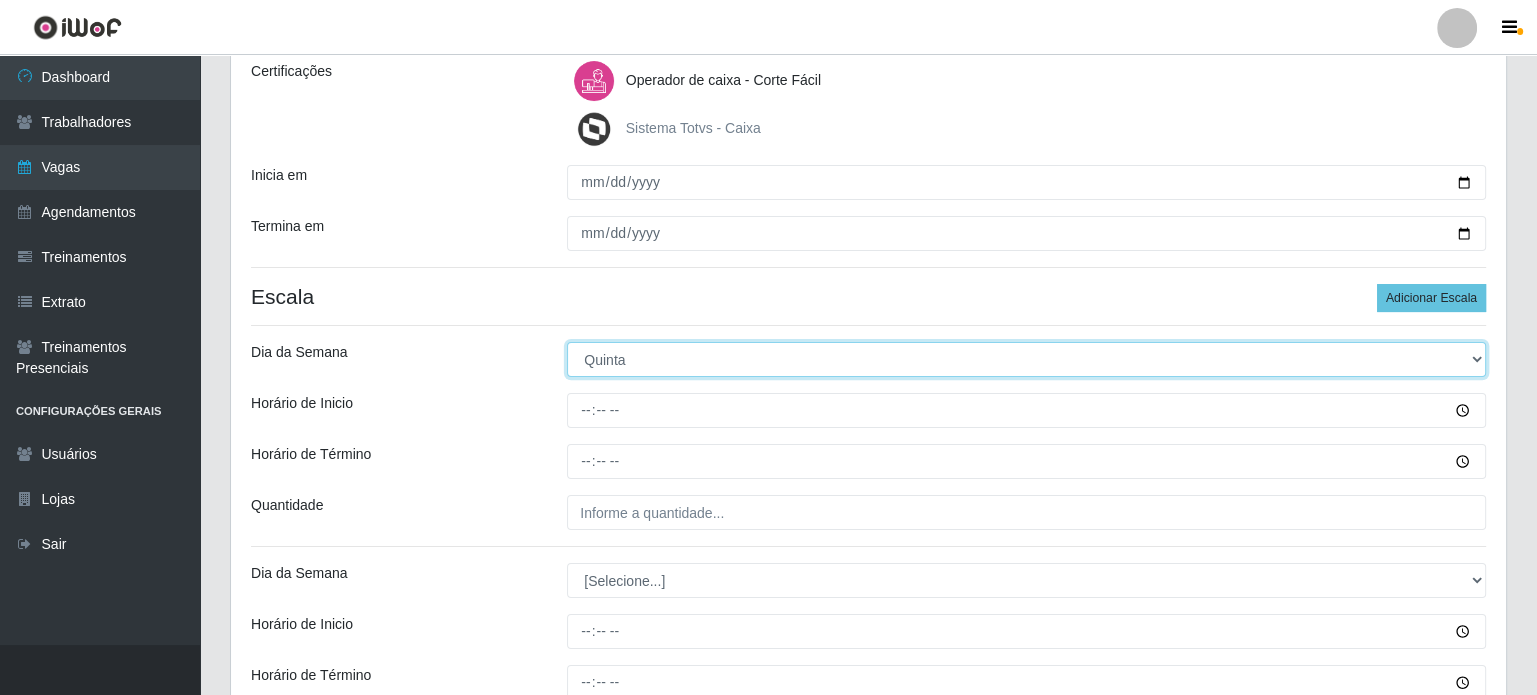 click on "[Selecione...] Segunda Terça Quarta Quinta Sexta Sábado Domingo" at bounding box center (1026, 359) 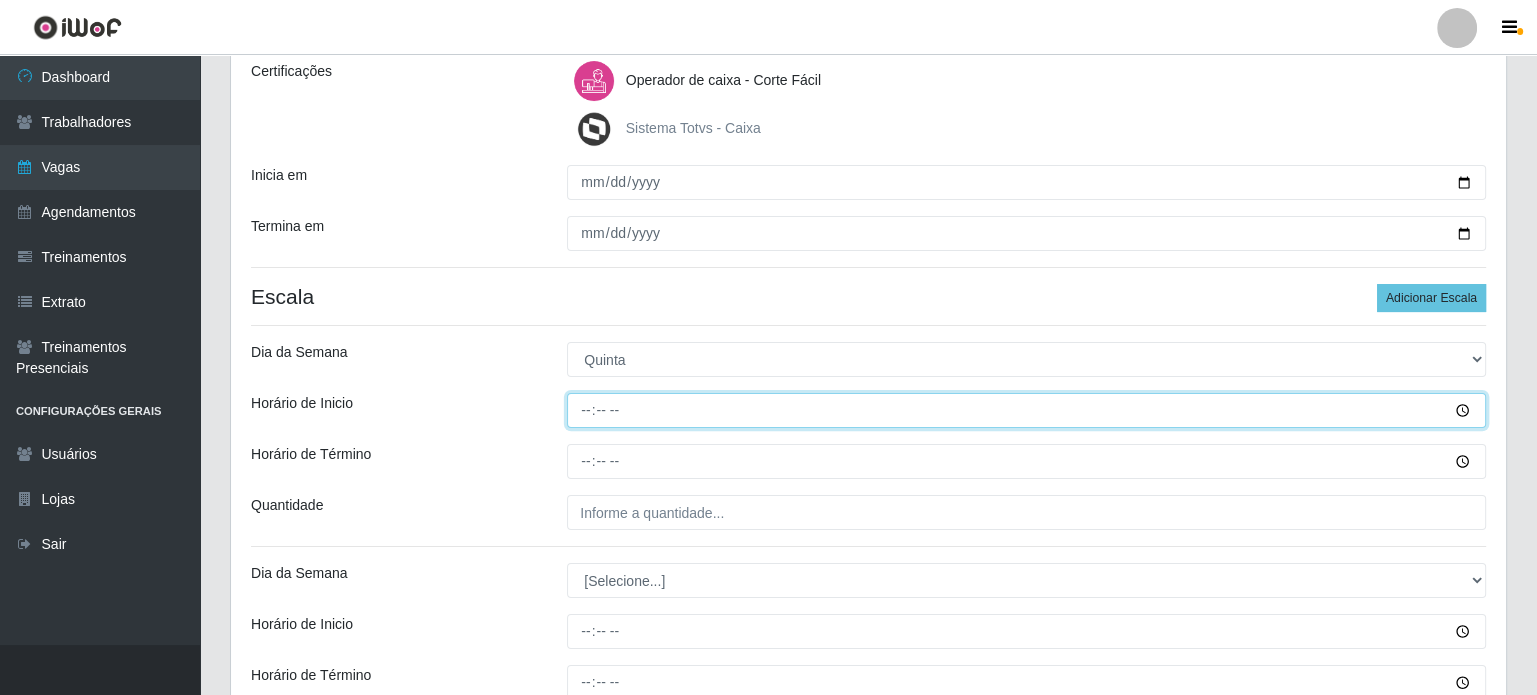 click on "Horário de Inicio" at bounding box center (1026, 410) 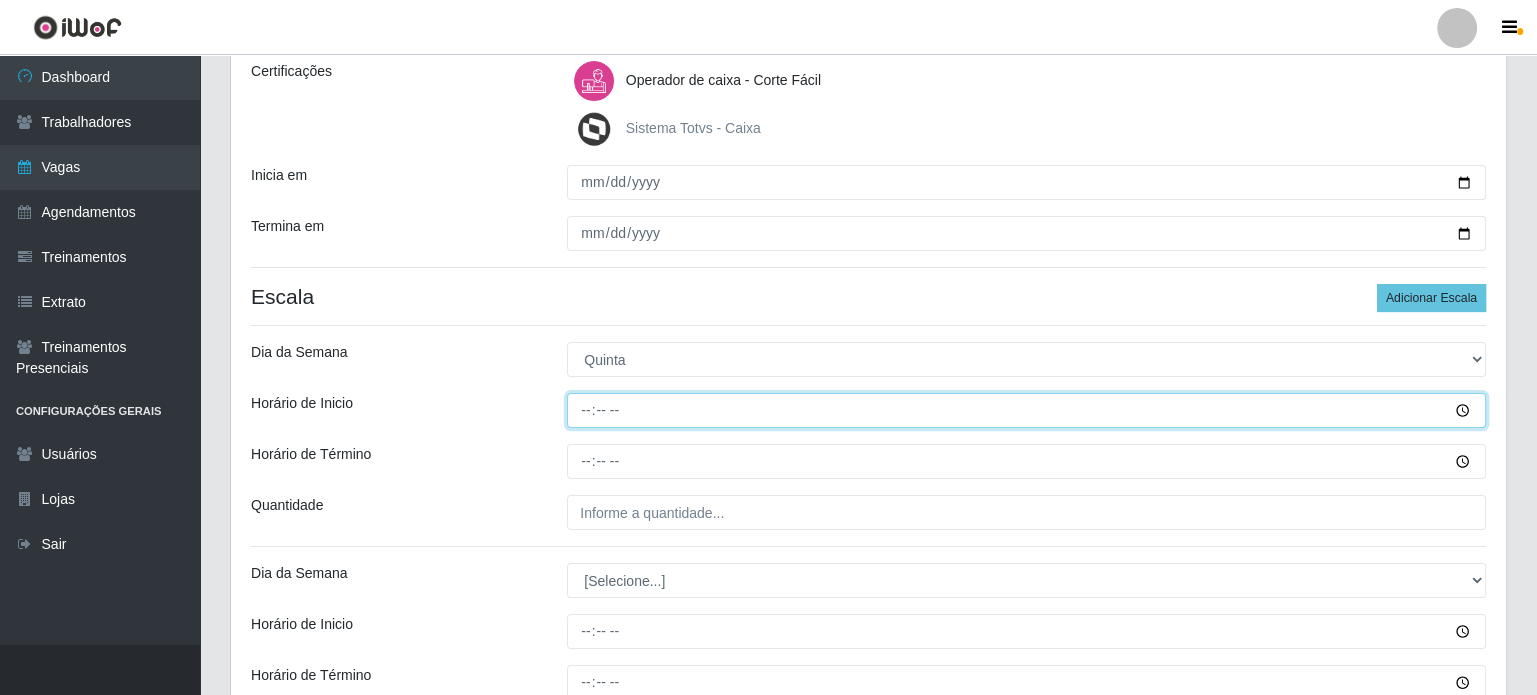 type on "15:00" 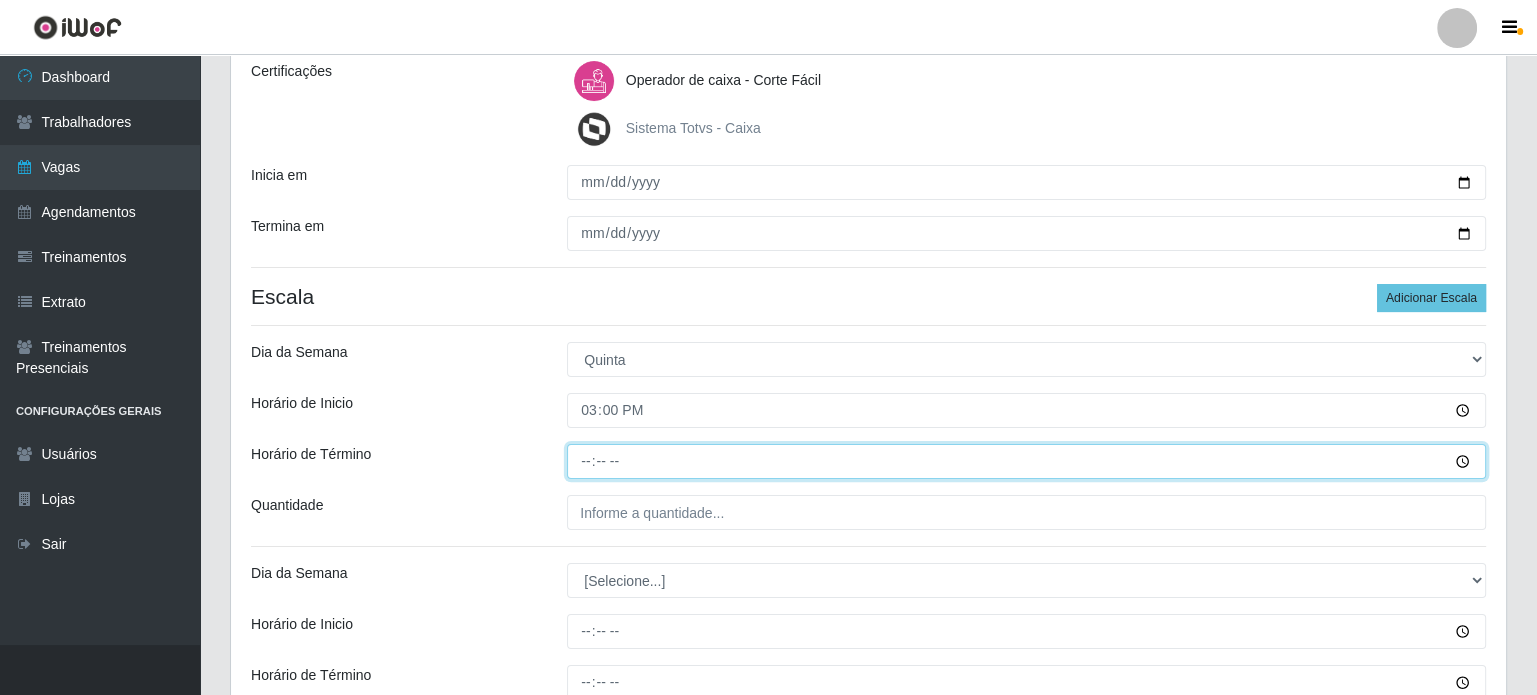 click on "Horário de Término" at bounding box center (1026, 461) 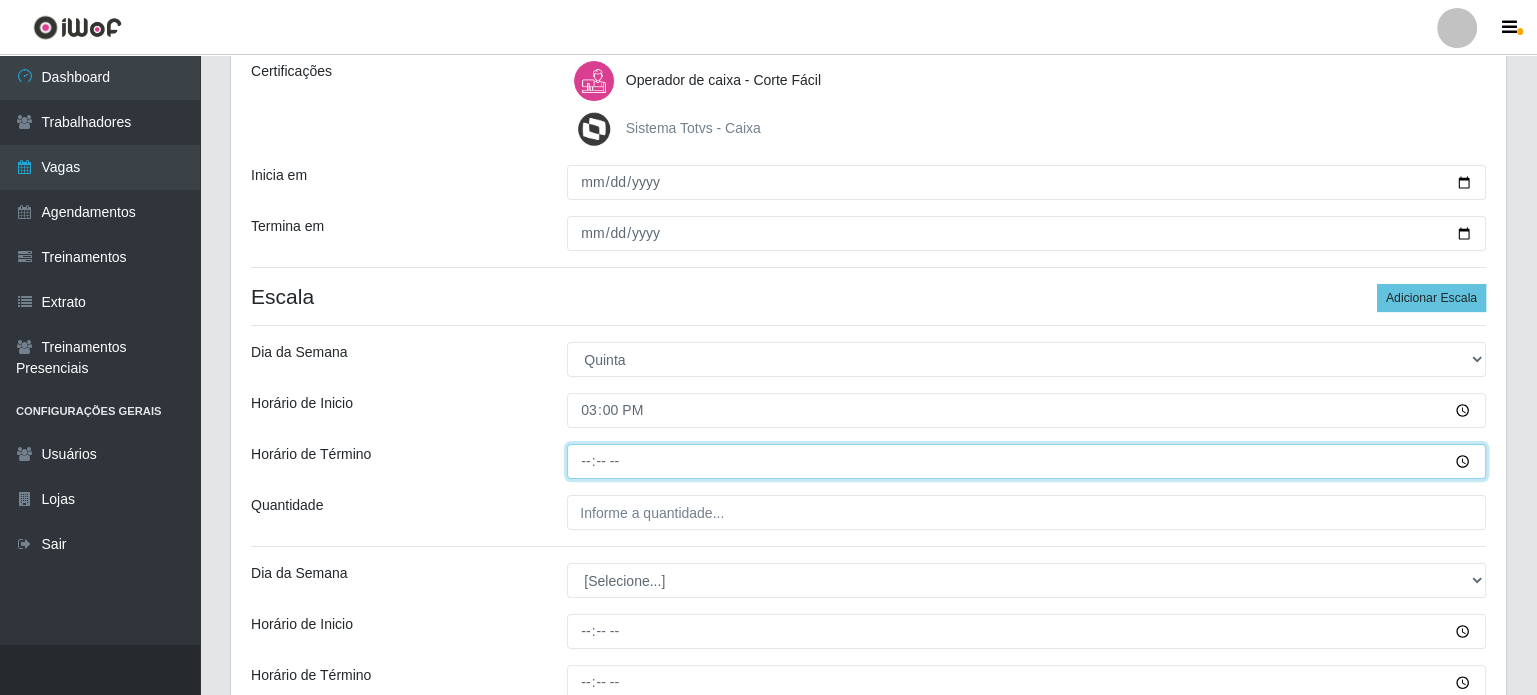 type on "21:00" 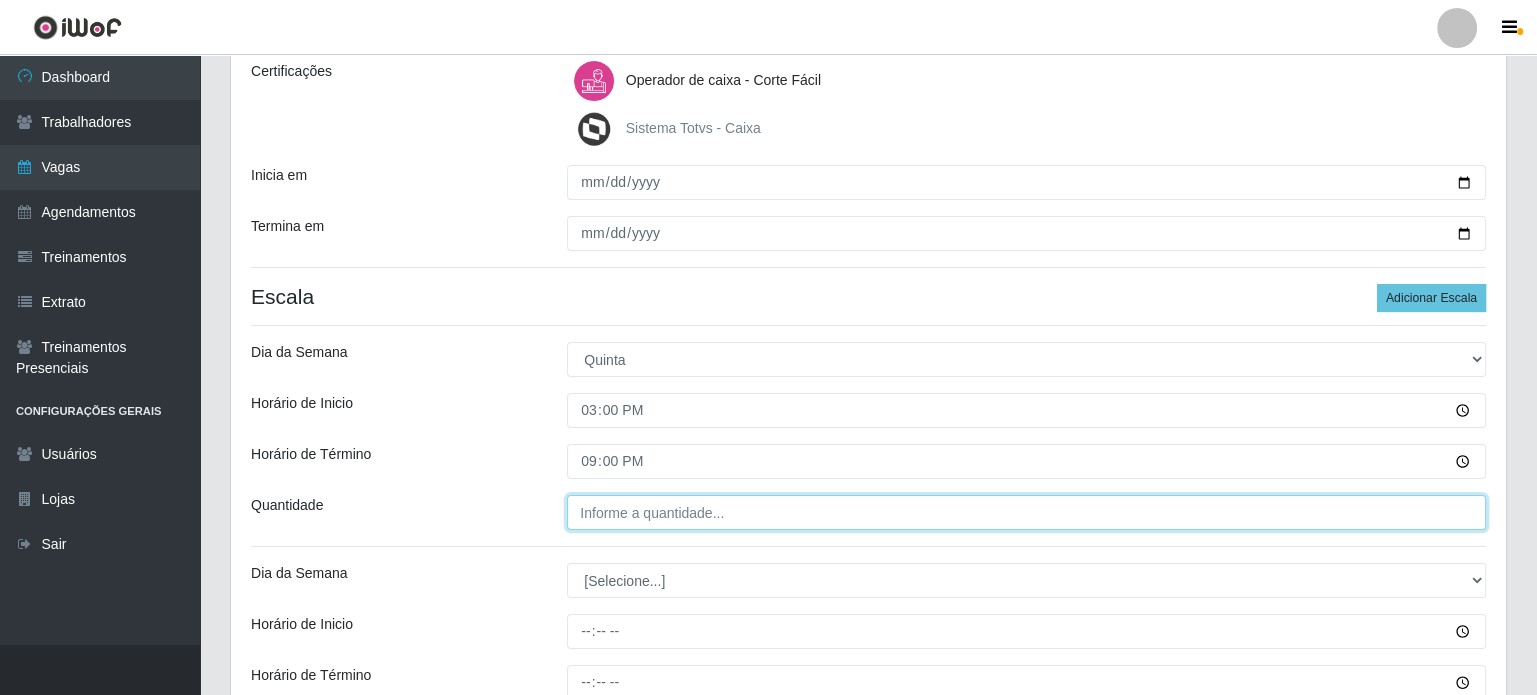click on "Quantidade" at bounding box center (1026, 512) 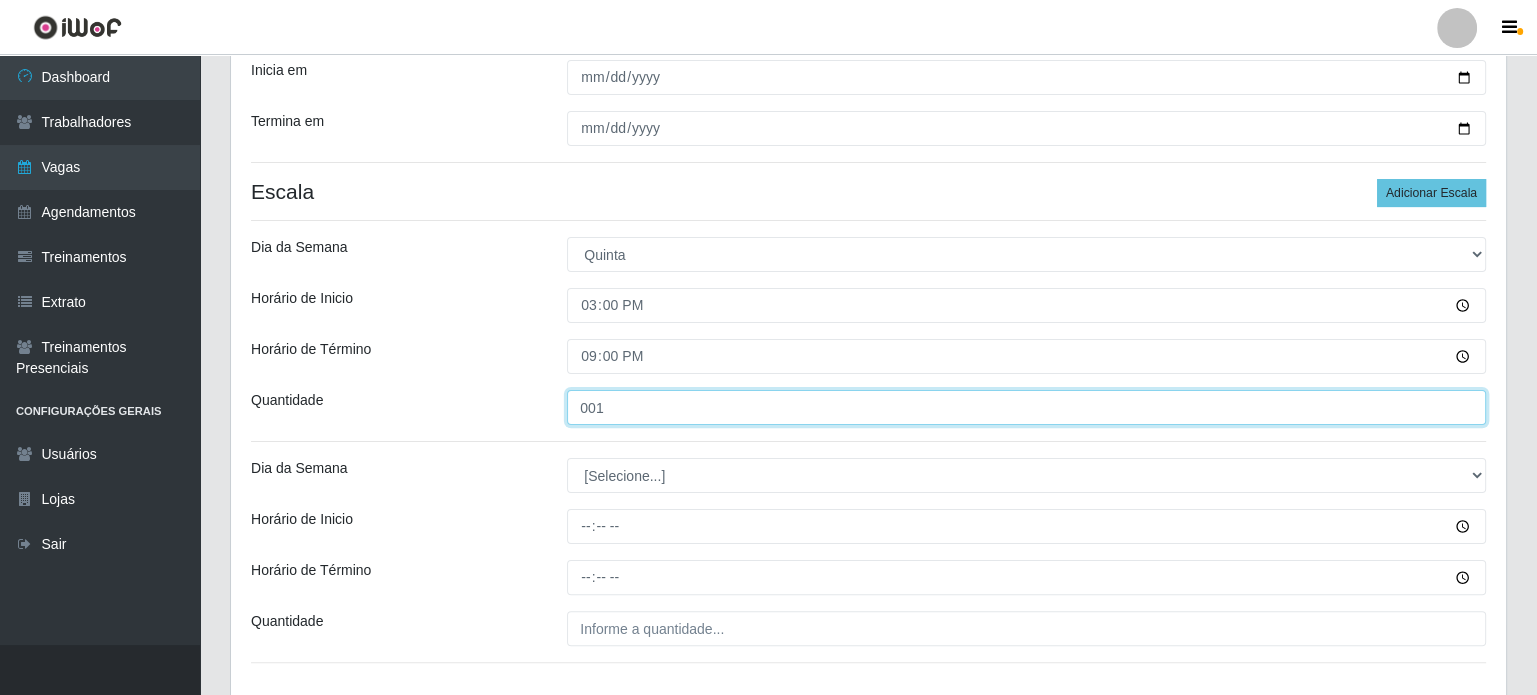 scroll, scrollTop: 487, scrollLeft: 0, axis: vertical 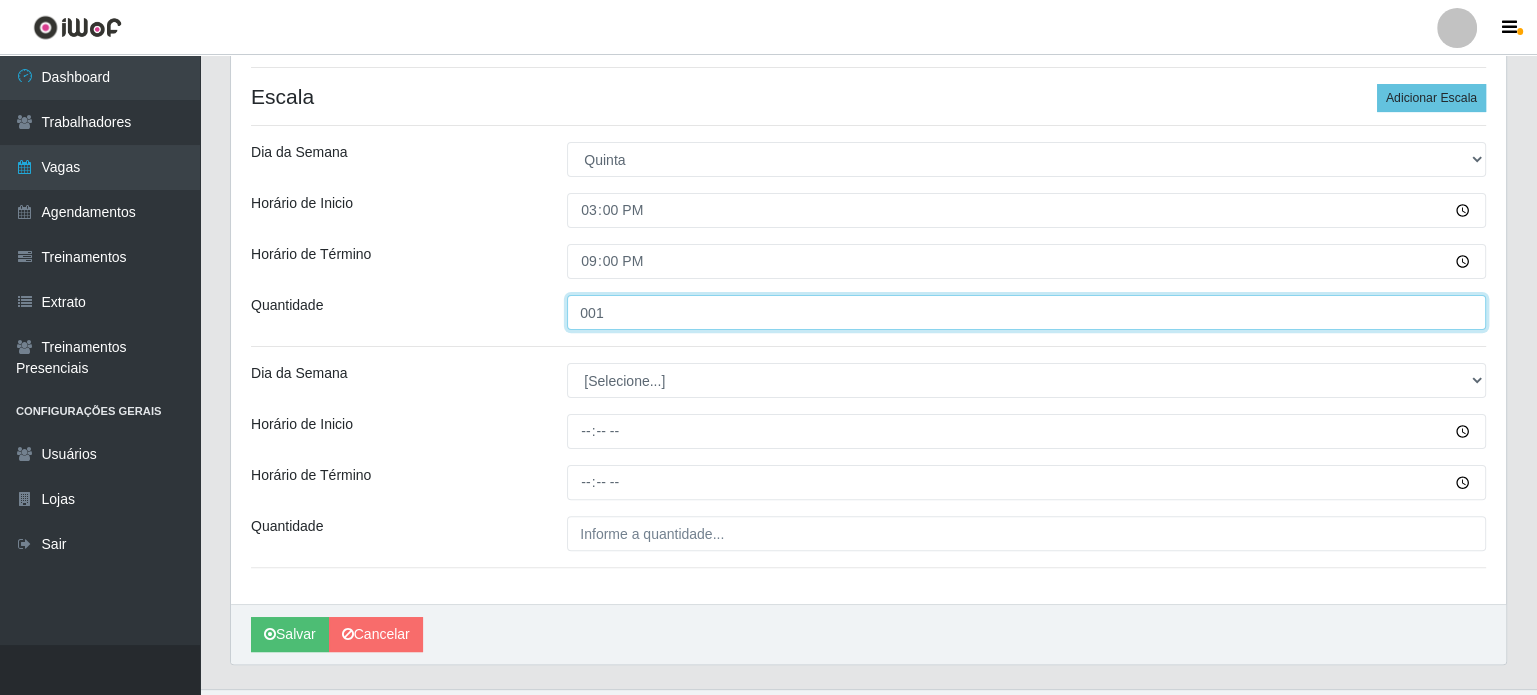 type on "001" 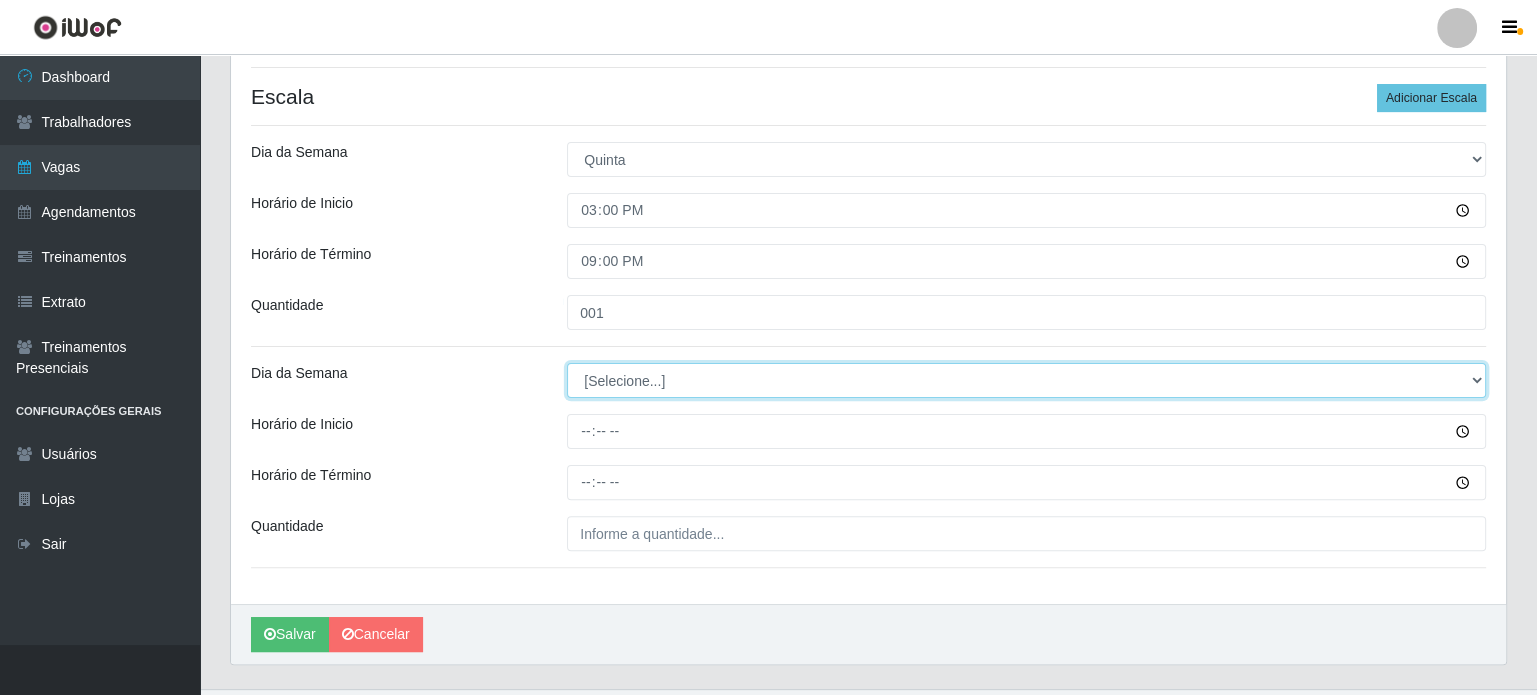 click on "[Selecione...] Segunda Terça Quarta Quinta Sexta Sábado Domingo" at bounding box center (1026, 380) 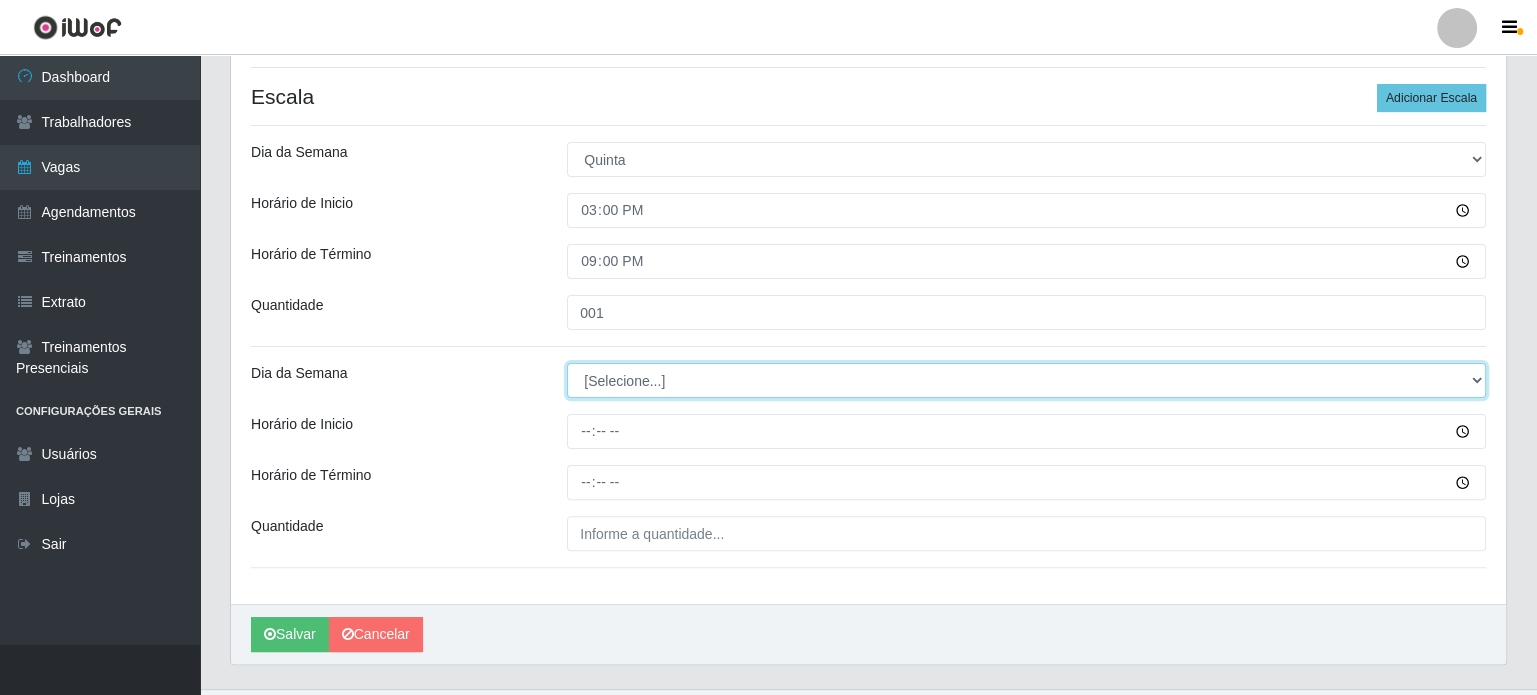select on "5" 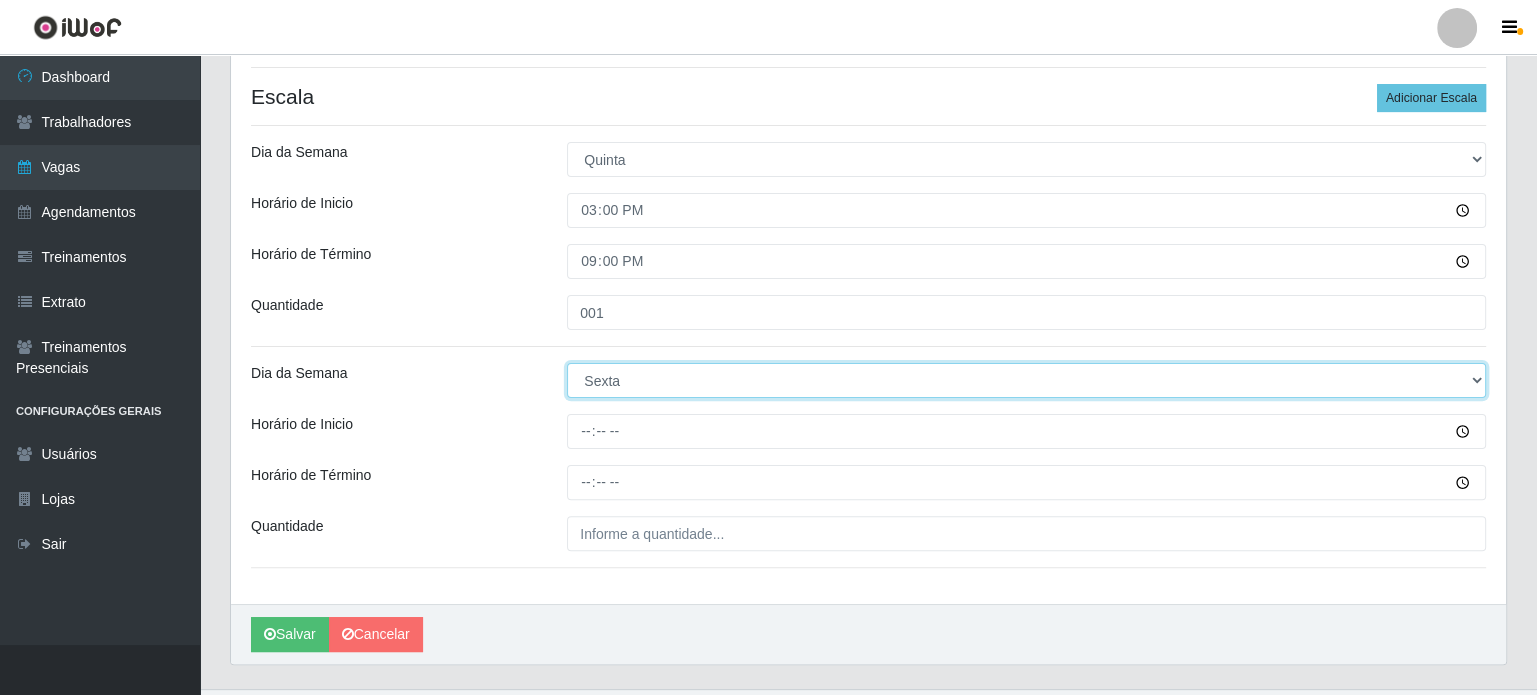 click on "[Selecione...] Segunda Terça Quarta Quinta Sexta Sábado Domingo" at bounding box center [1026, 380] 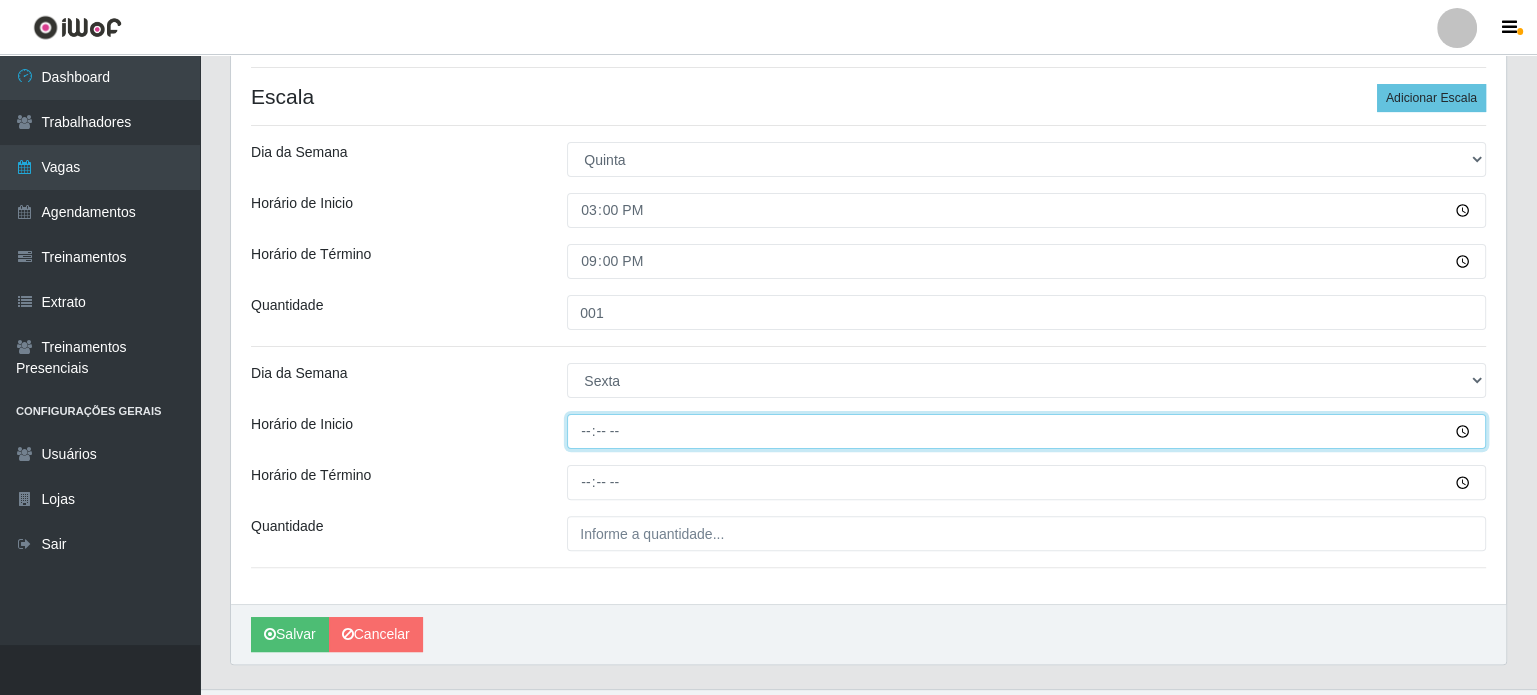 click on "Horário de Inicio" at bounding box center [1026, 431] 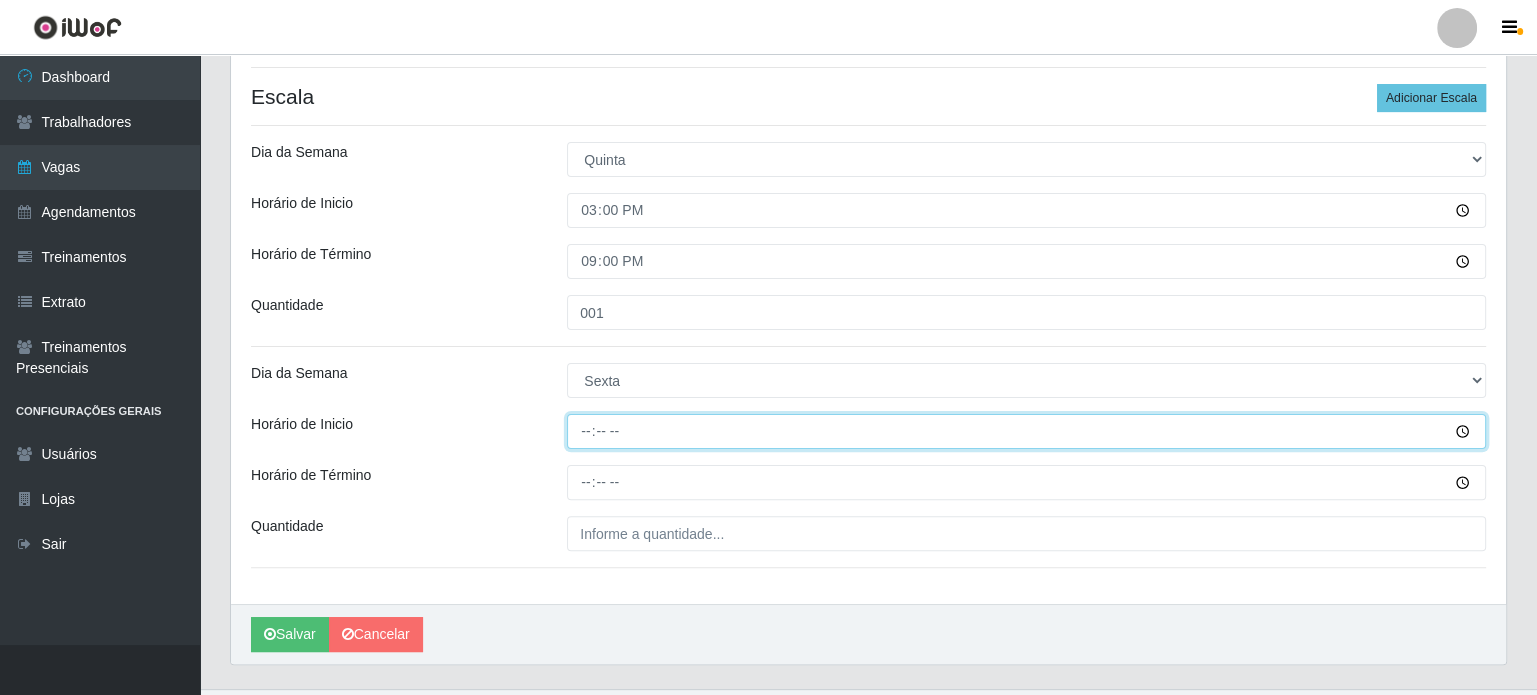 type on "15:00" 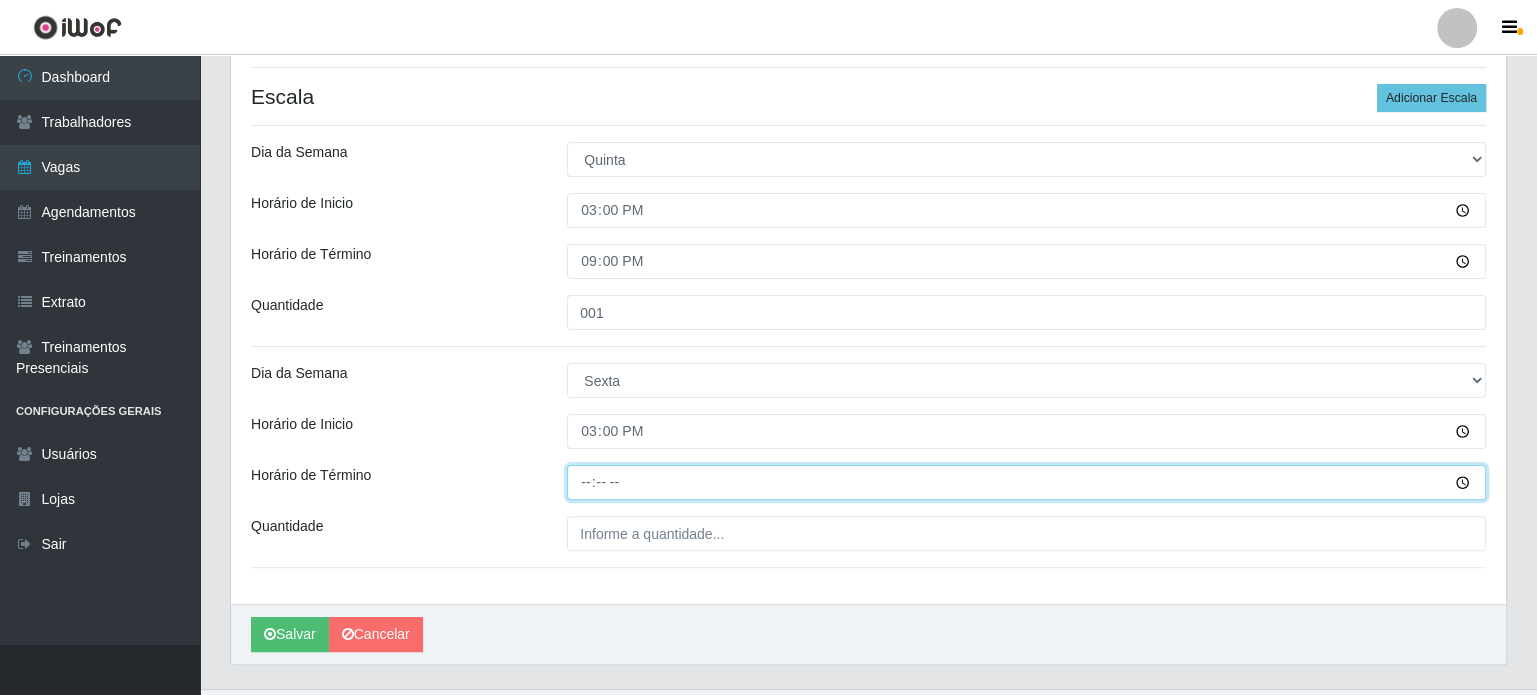 click on "Horário de Término" at bounding box center (1026, 482) 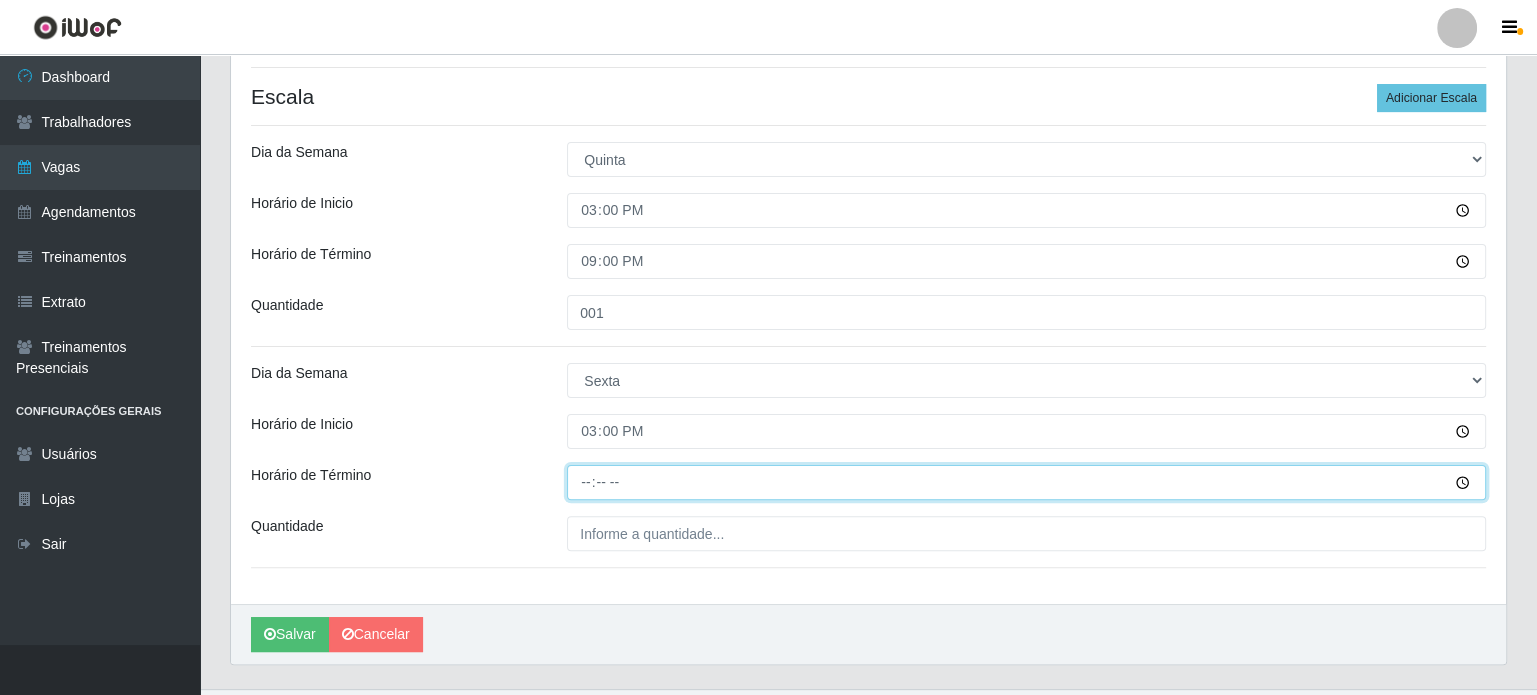 type on "21:00" 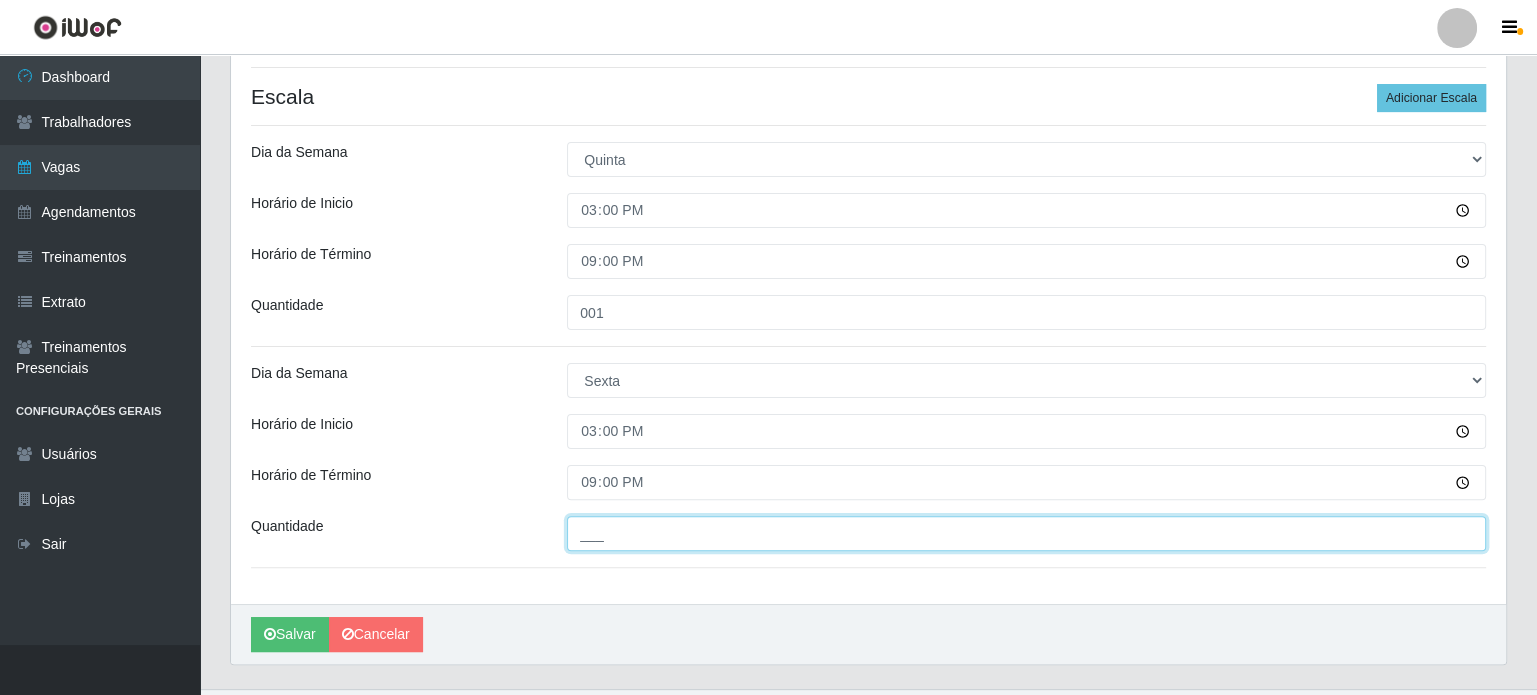 click on "___" at bounding box center (1026, 533) 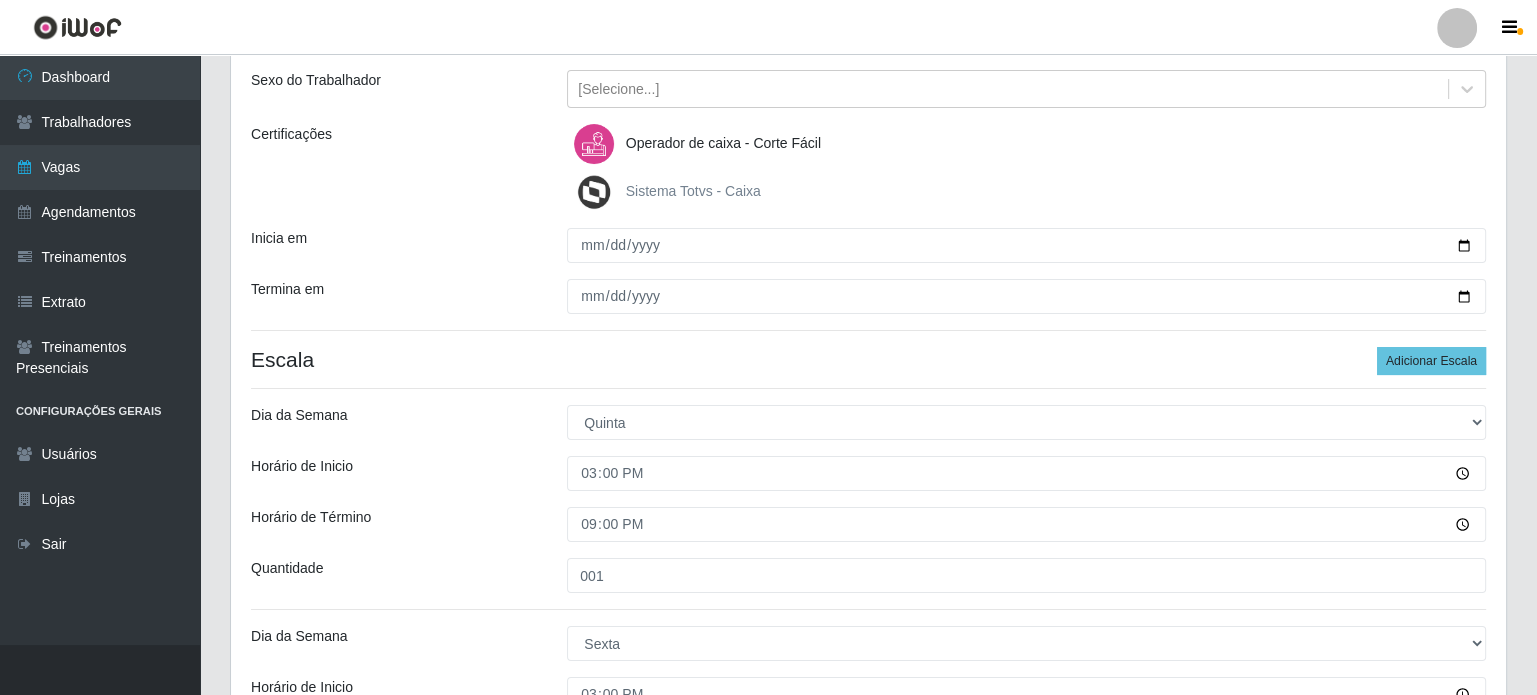 scroll, scrollTop: 287, scrollLeft: 0, axis: vertical 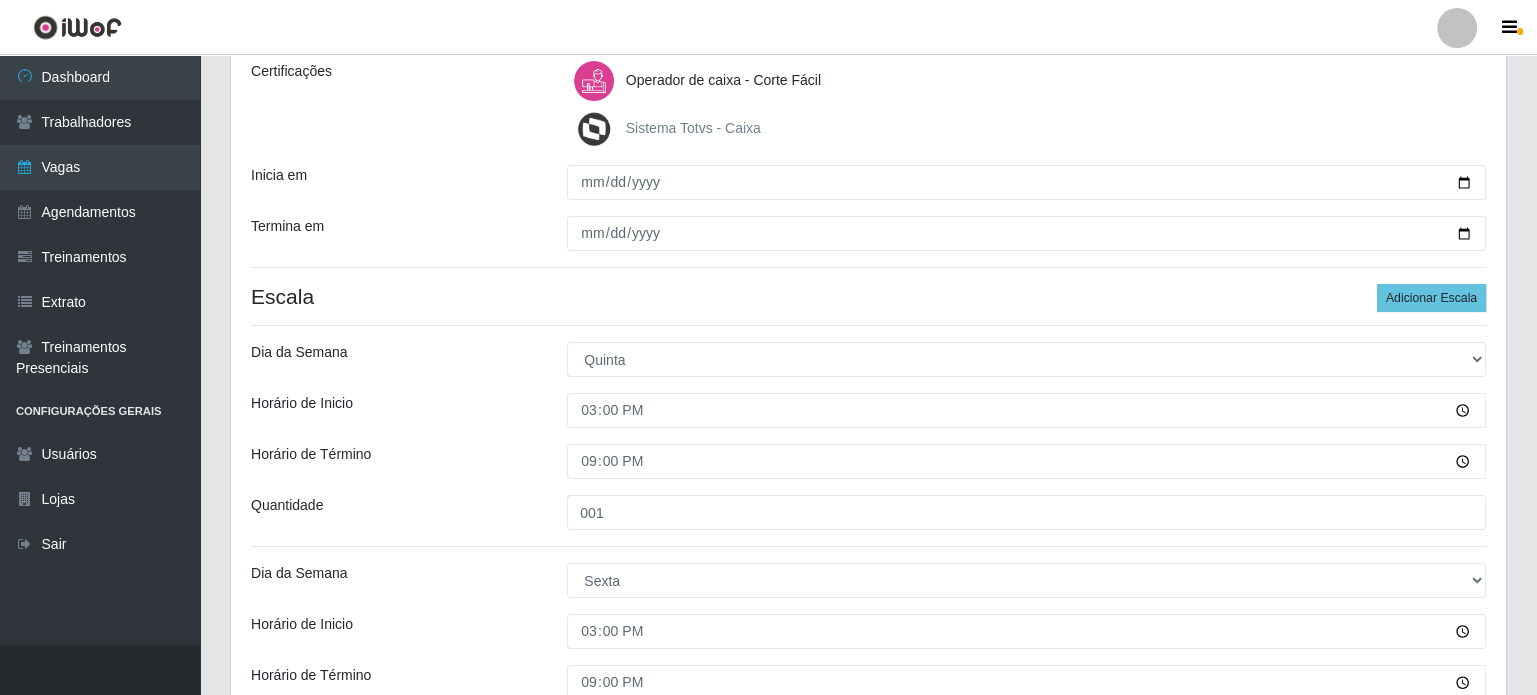 type on "001" 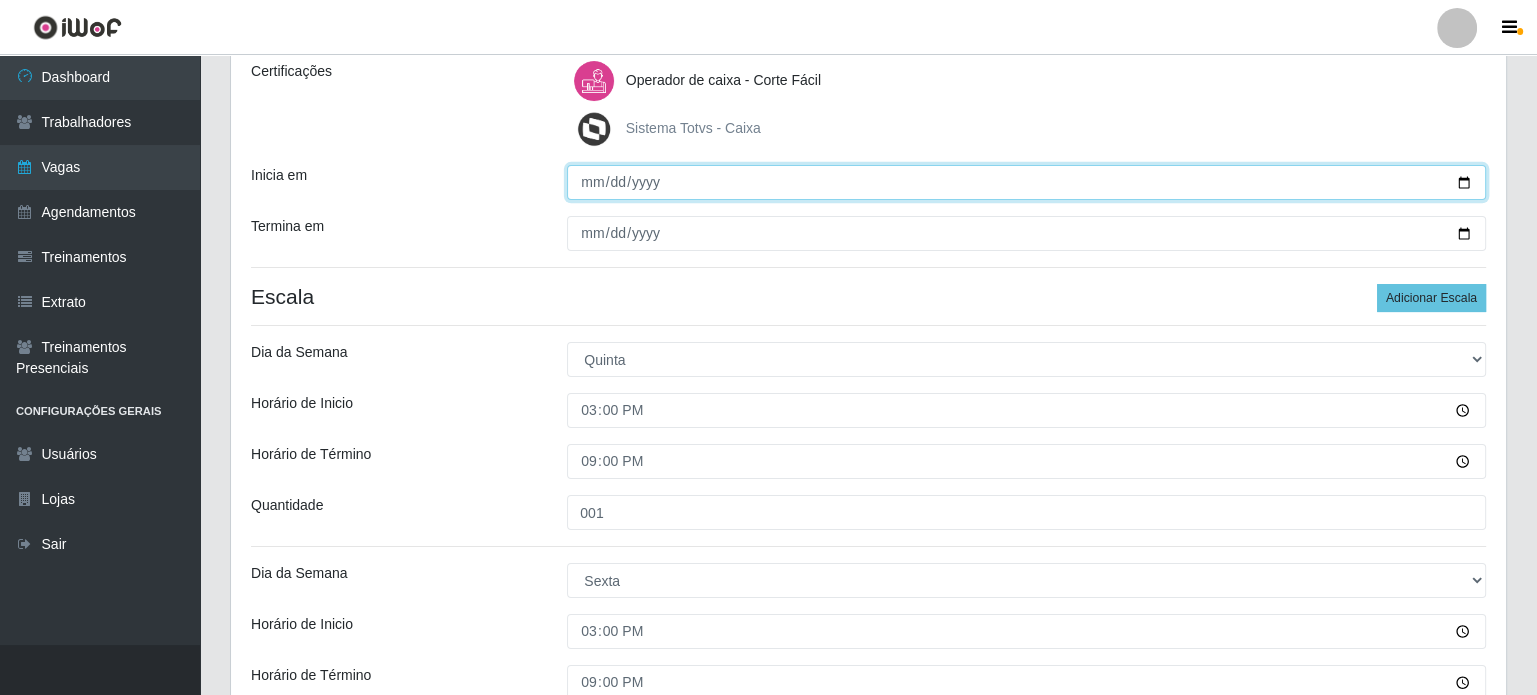 click on "2025-07-23" at bounding box center [1026, 182] 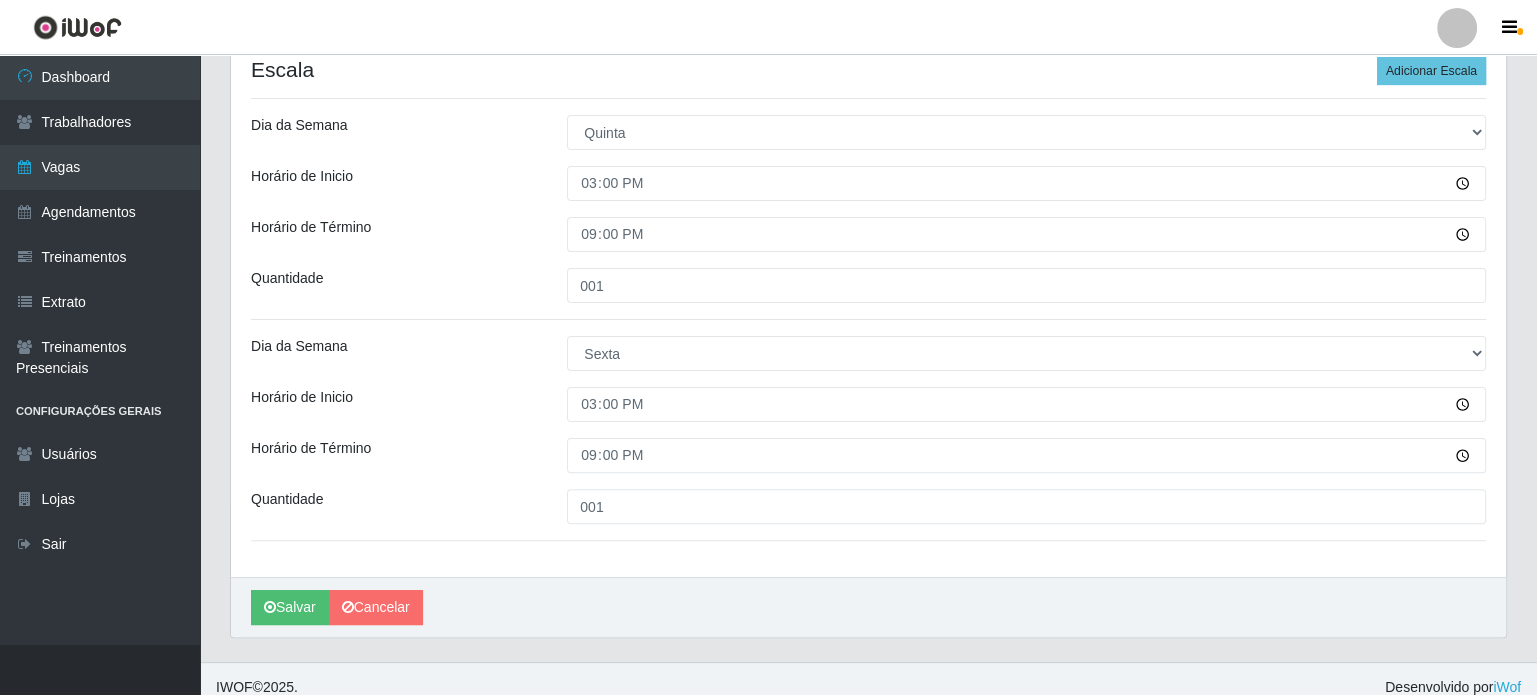 scroll, scrollTop: 528, scrollLeft: 0, axis: vertical 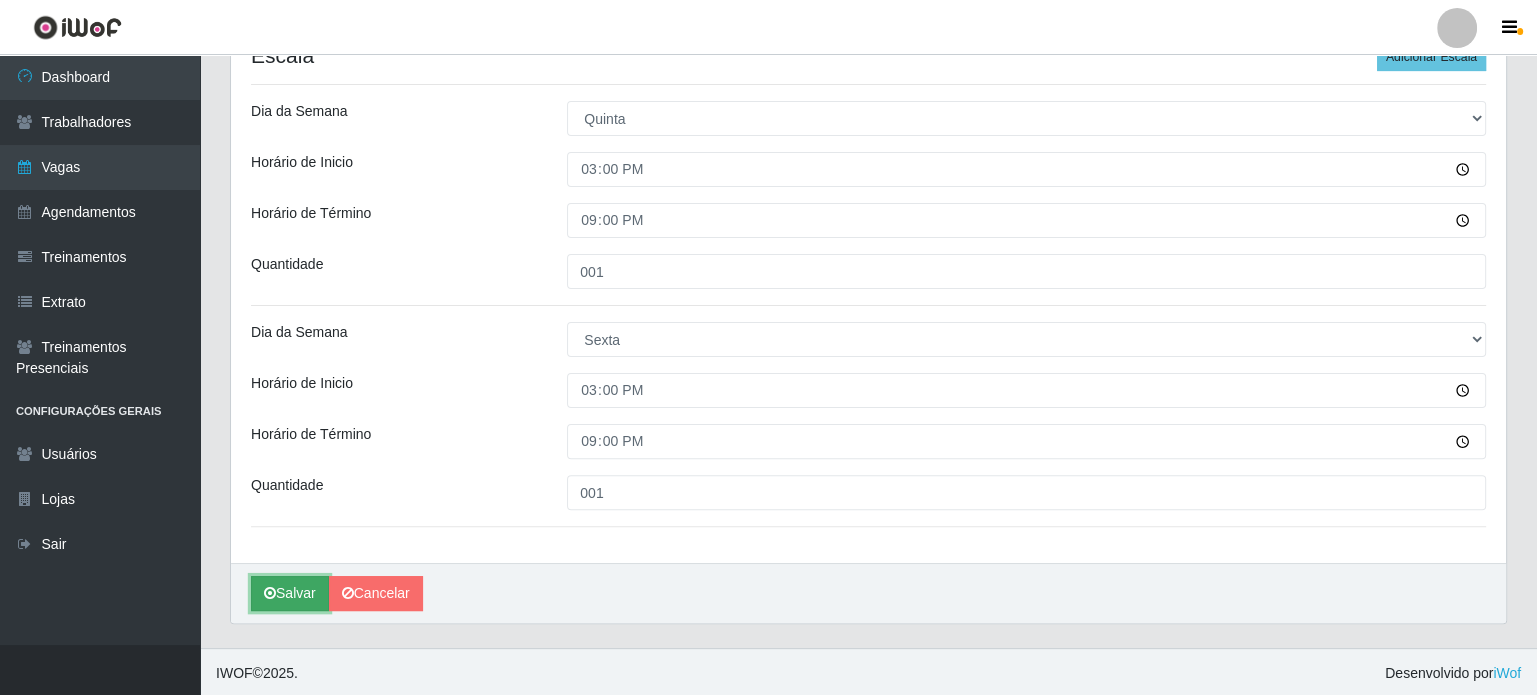 click on "Salvar" at bounding box center (290, 593) 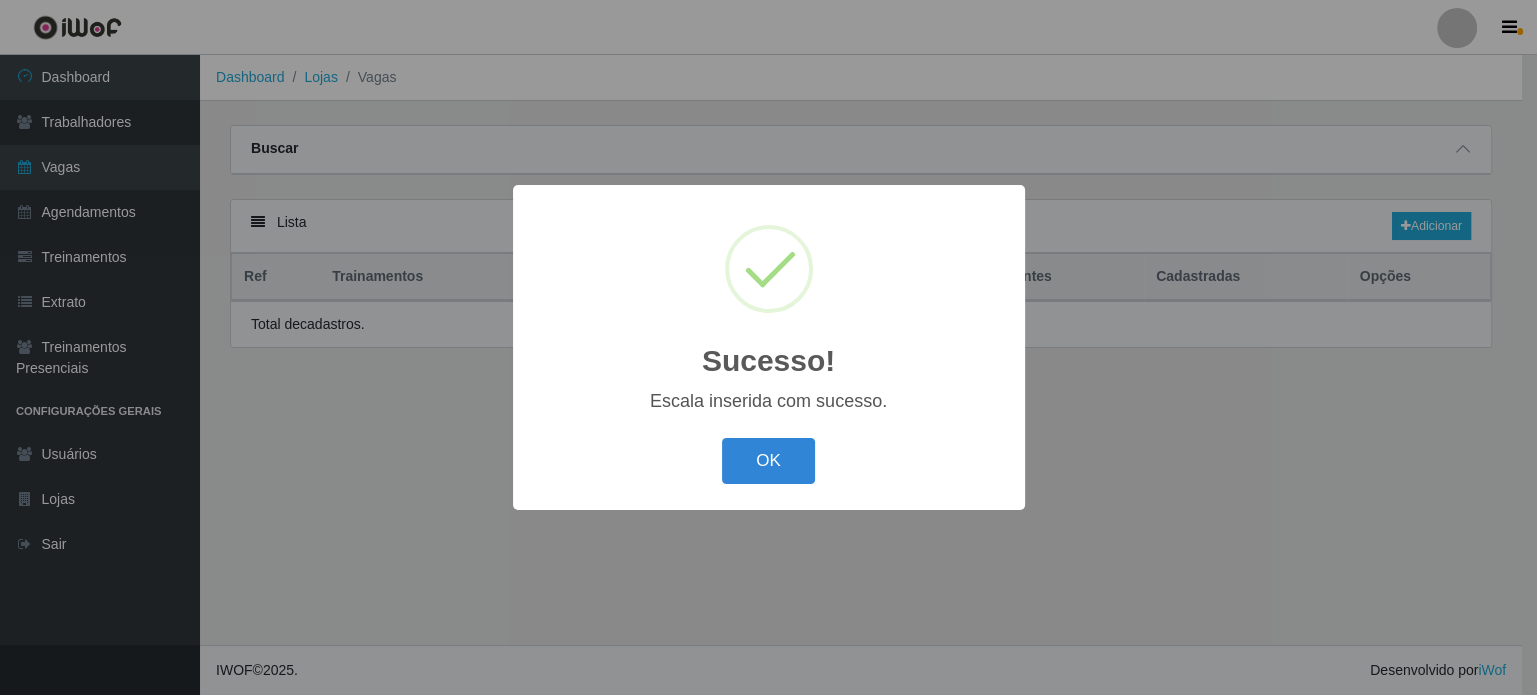 scroll, scrollTop: 0, scrollLeft: 0, axis: both 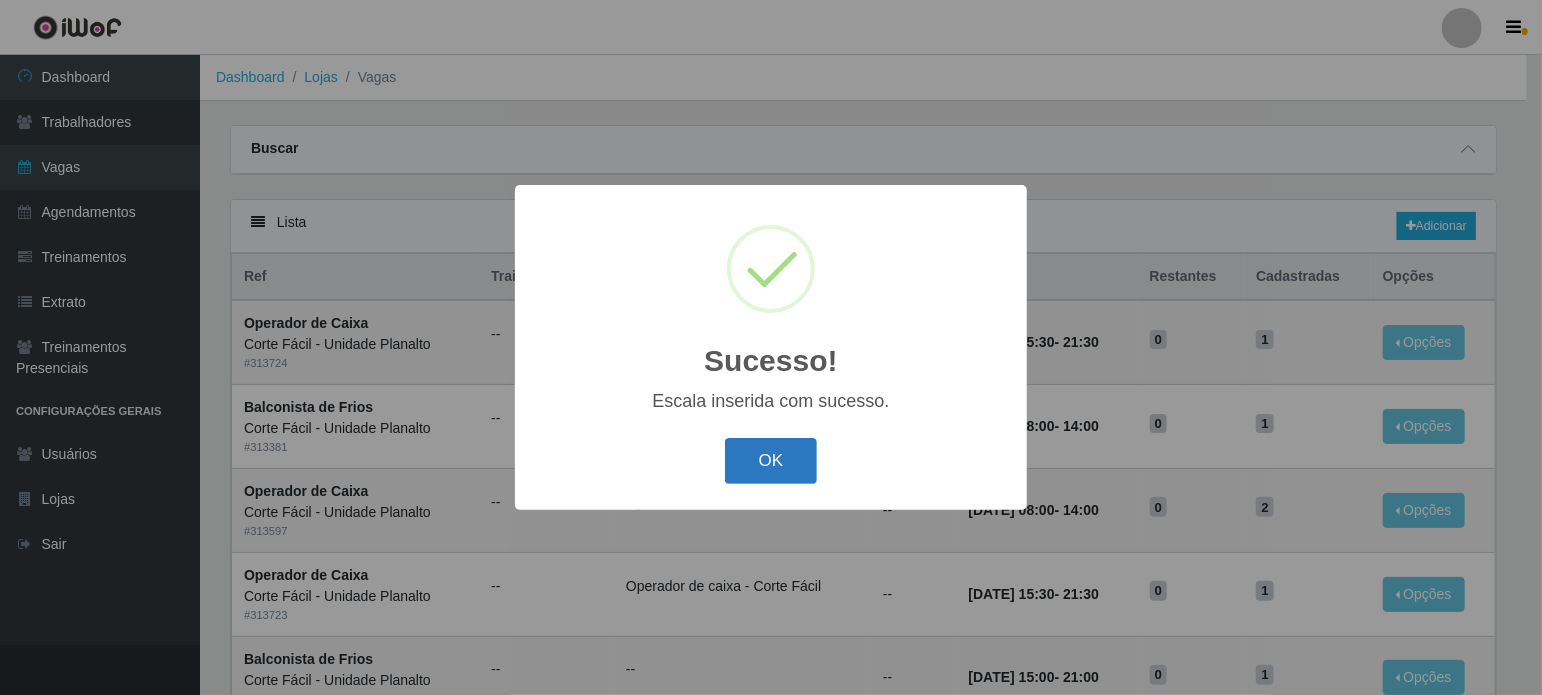 click on "OK" at bounding box center [771, 461] 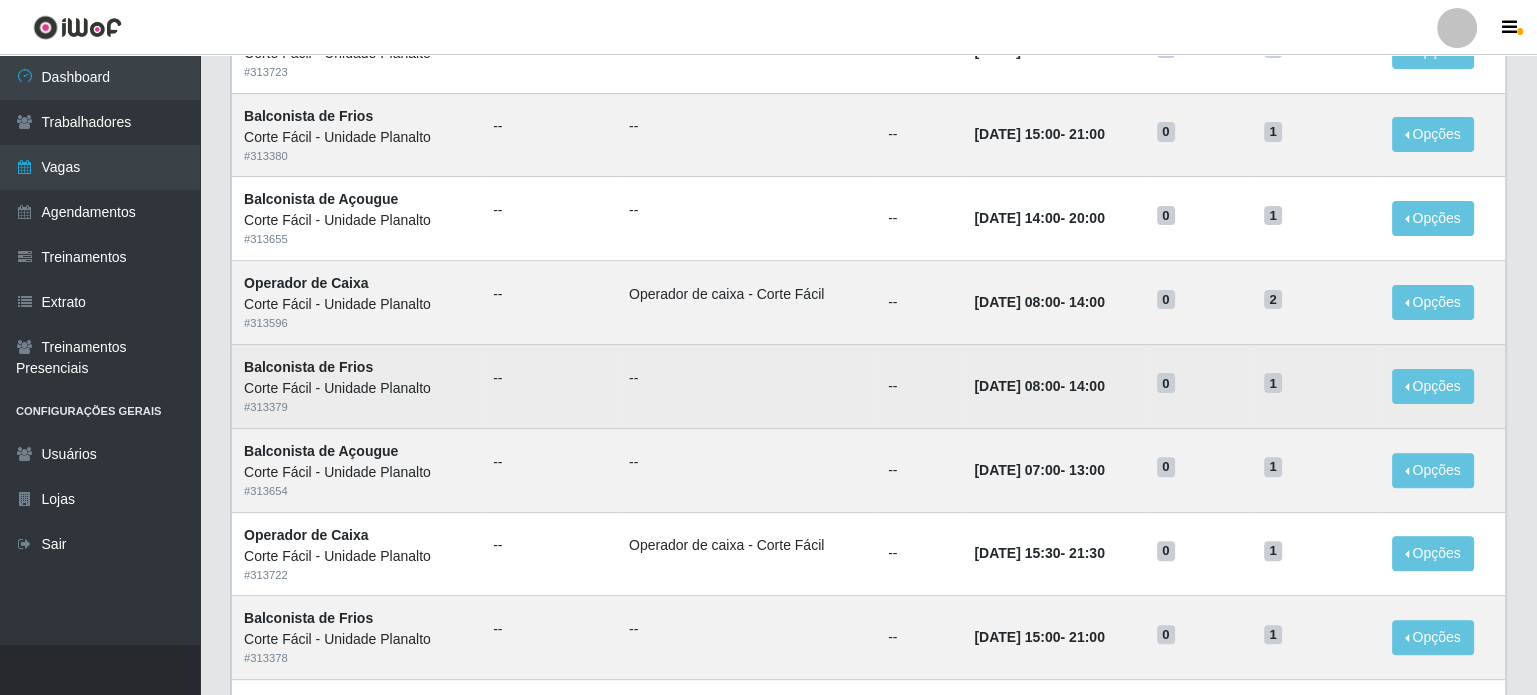 scroll, scrollTop: 993, scrollLeft: 0, axis: vertical 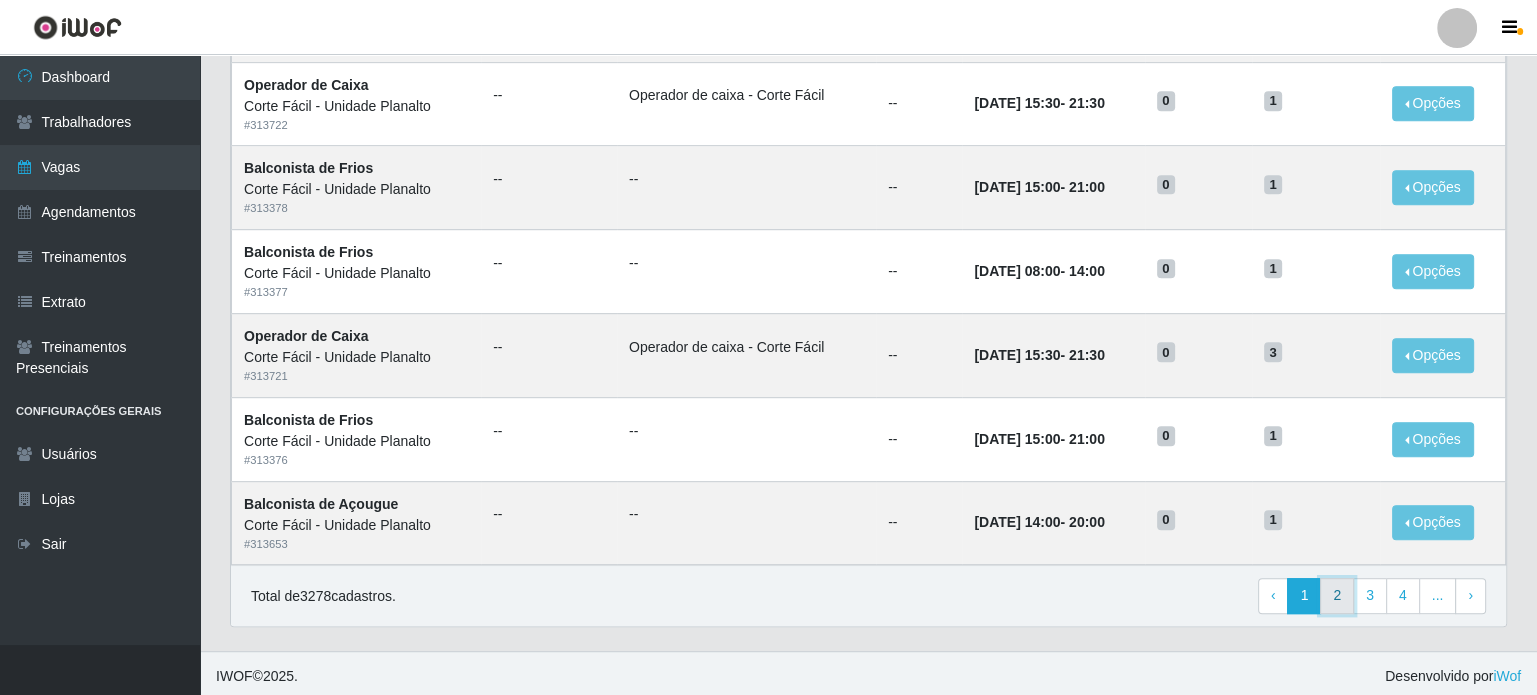 click on "2" at bounding box center [1337, 596] 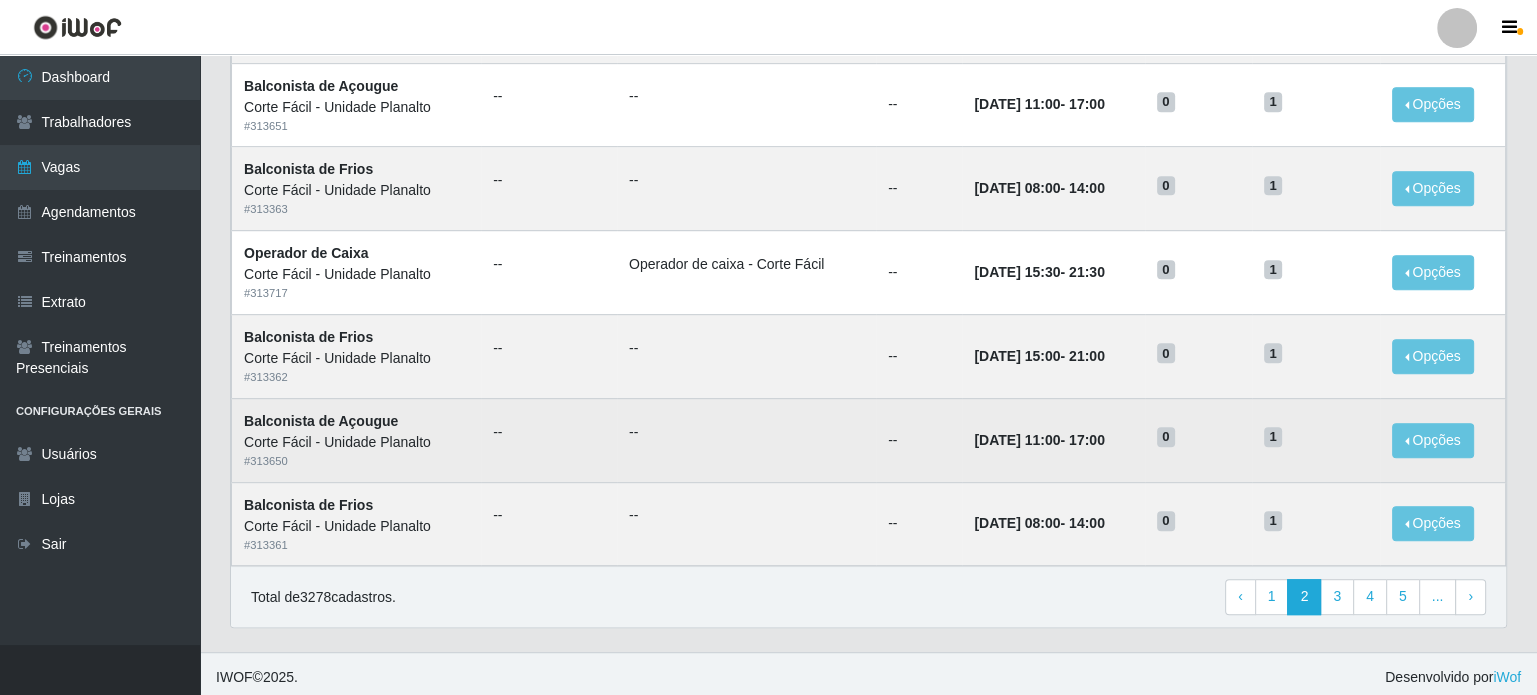 scroll, scrollTop: 993, scrollLeft: 0, axis: vertical 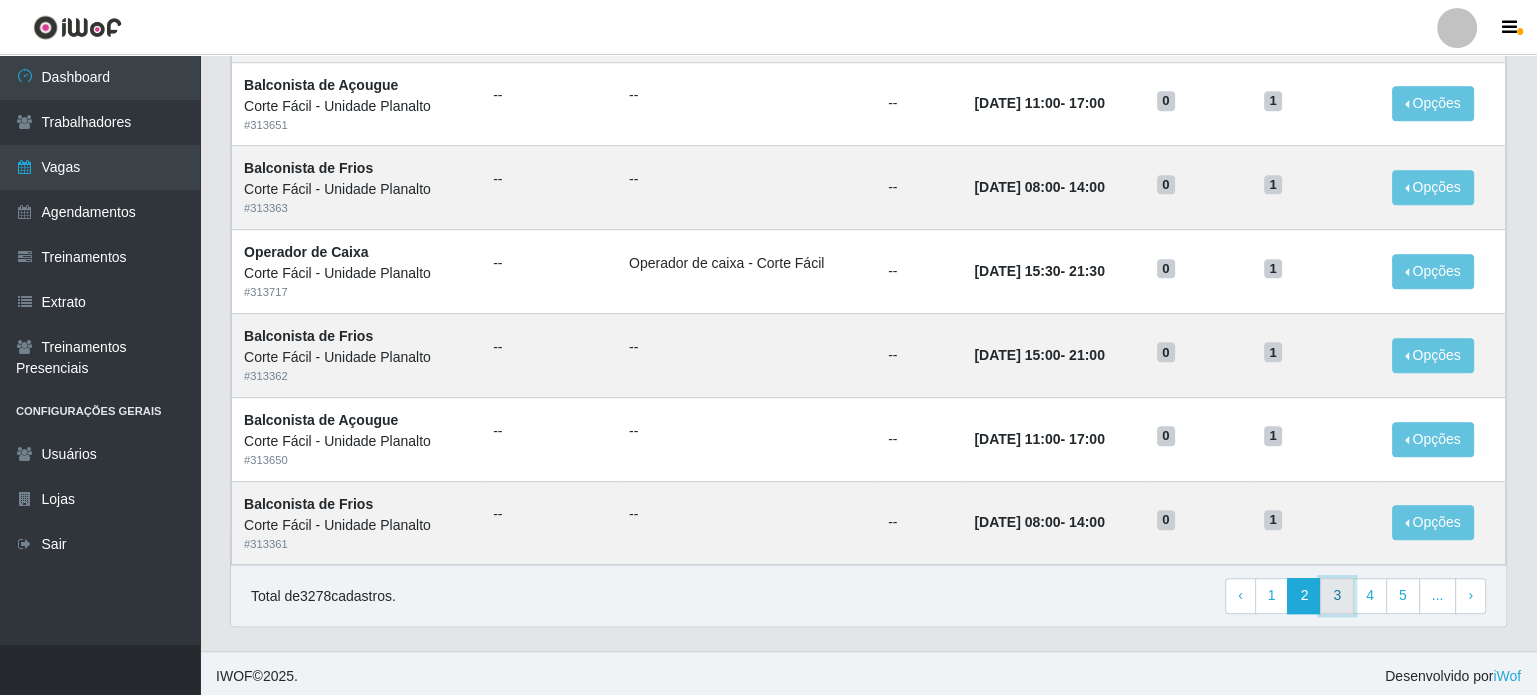 click on "3" at bounding box center (1337, 596) 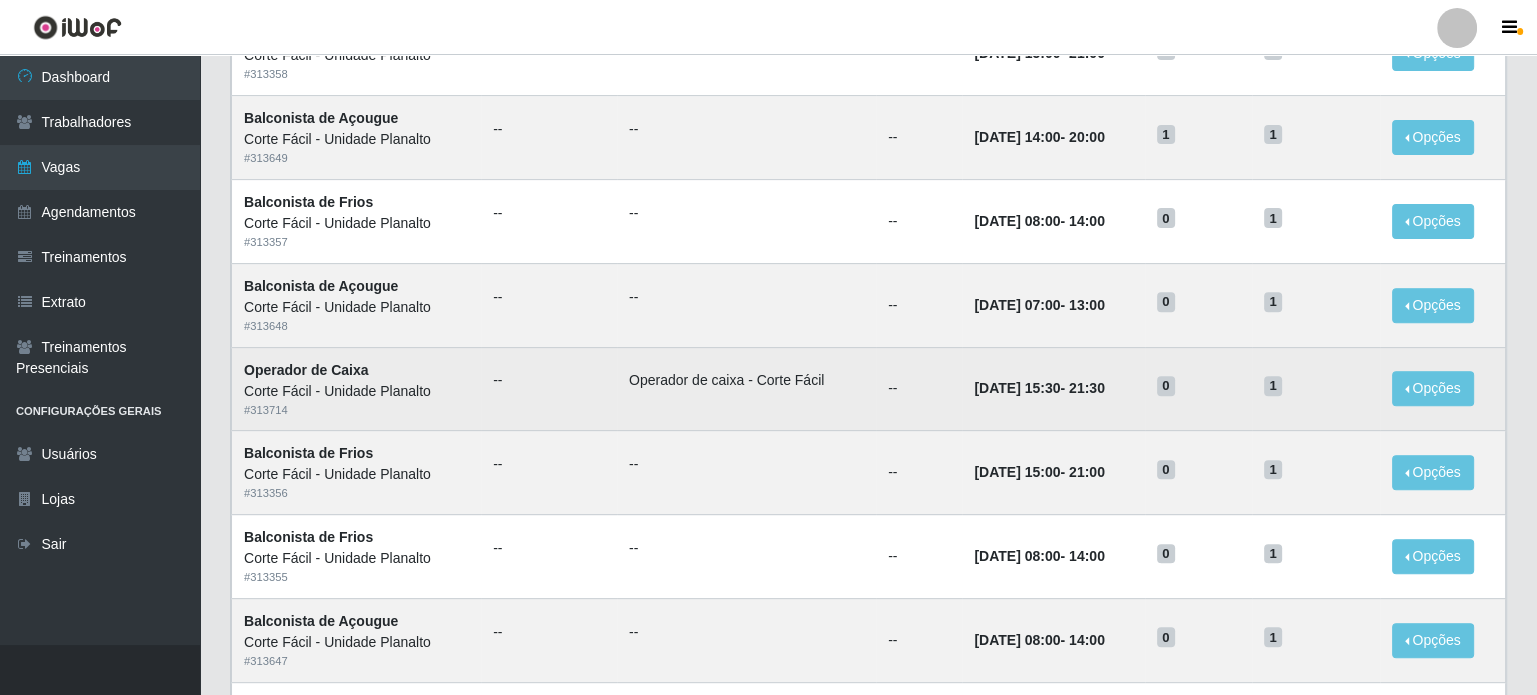 scroll, scrollTop: 500, scrollLeft: 0, axis: vertical 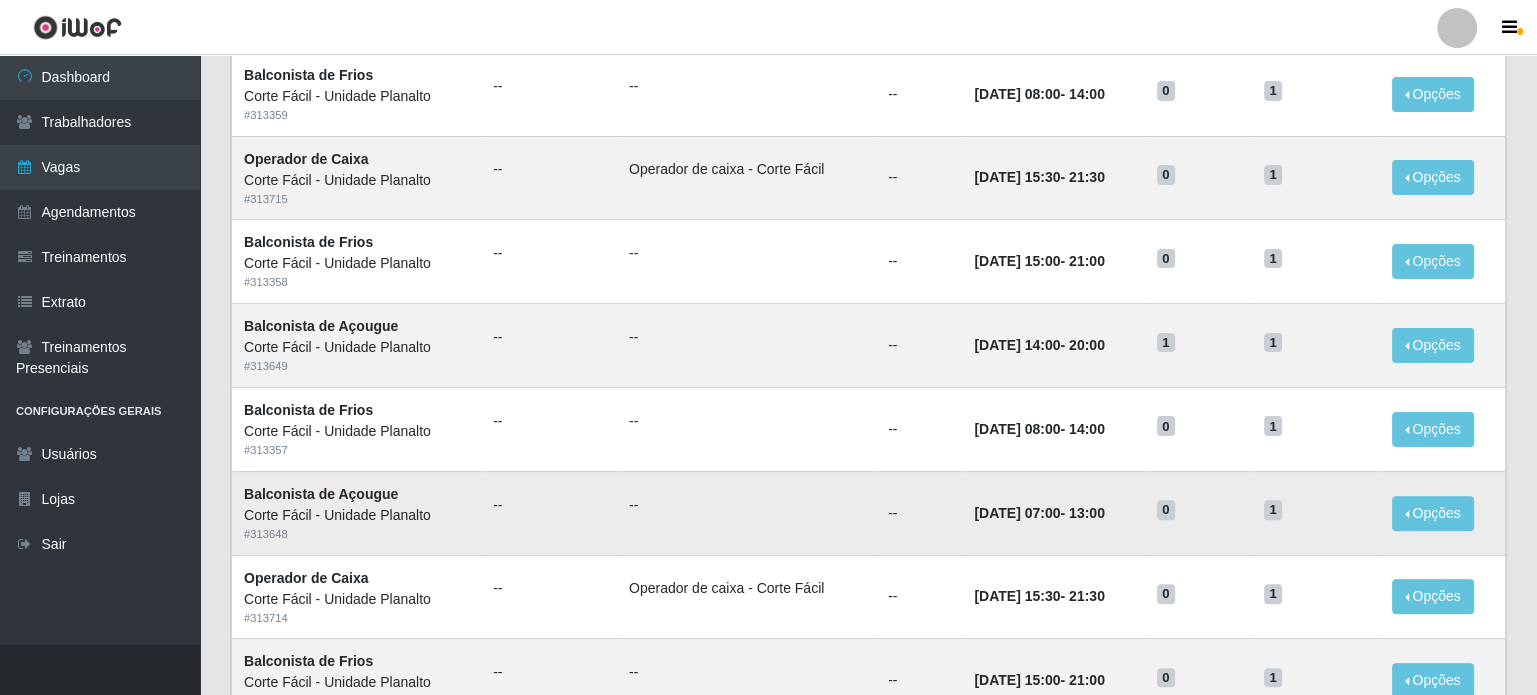 click on "--" at bounding box center [746, 513] 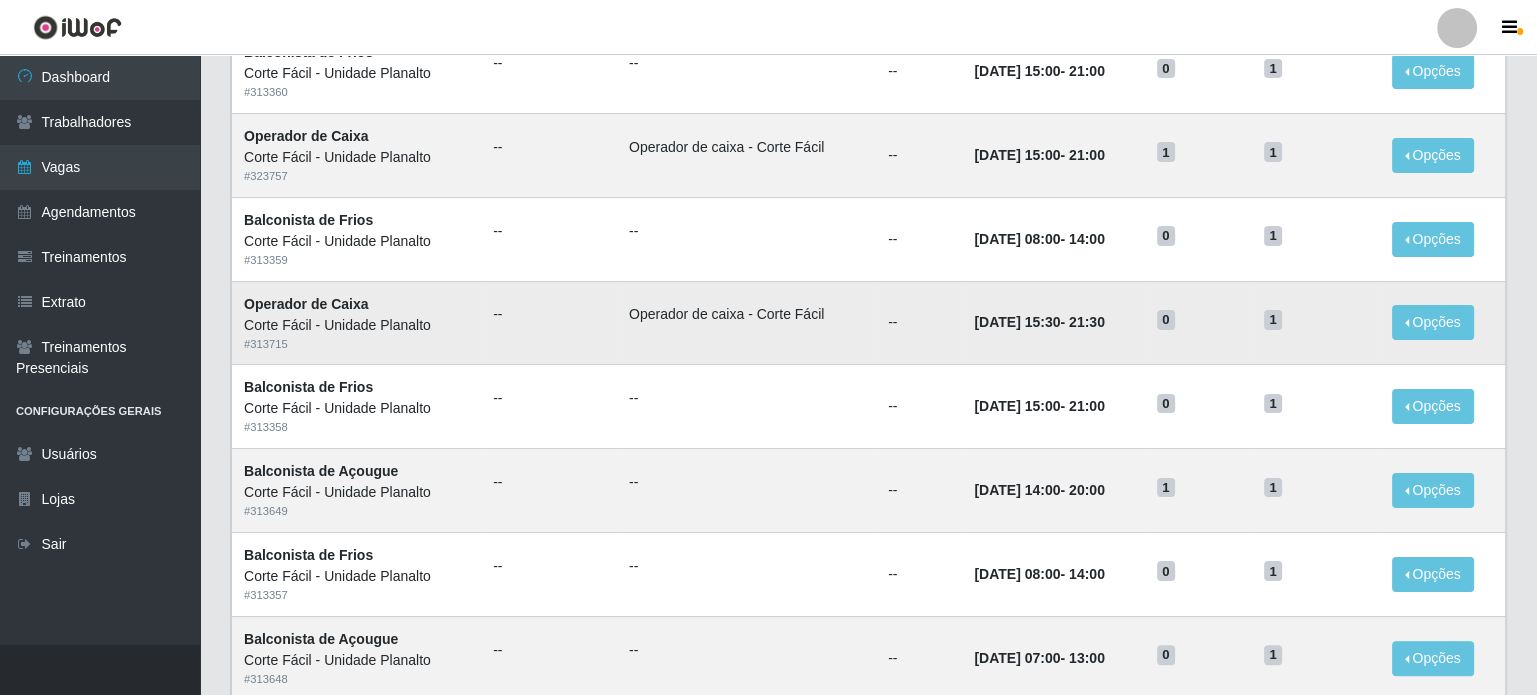 scroll, scrollTop: 400, scrollLeft: 0, axis: vertical 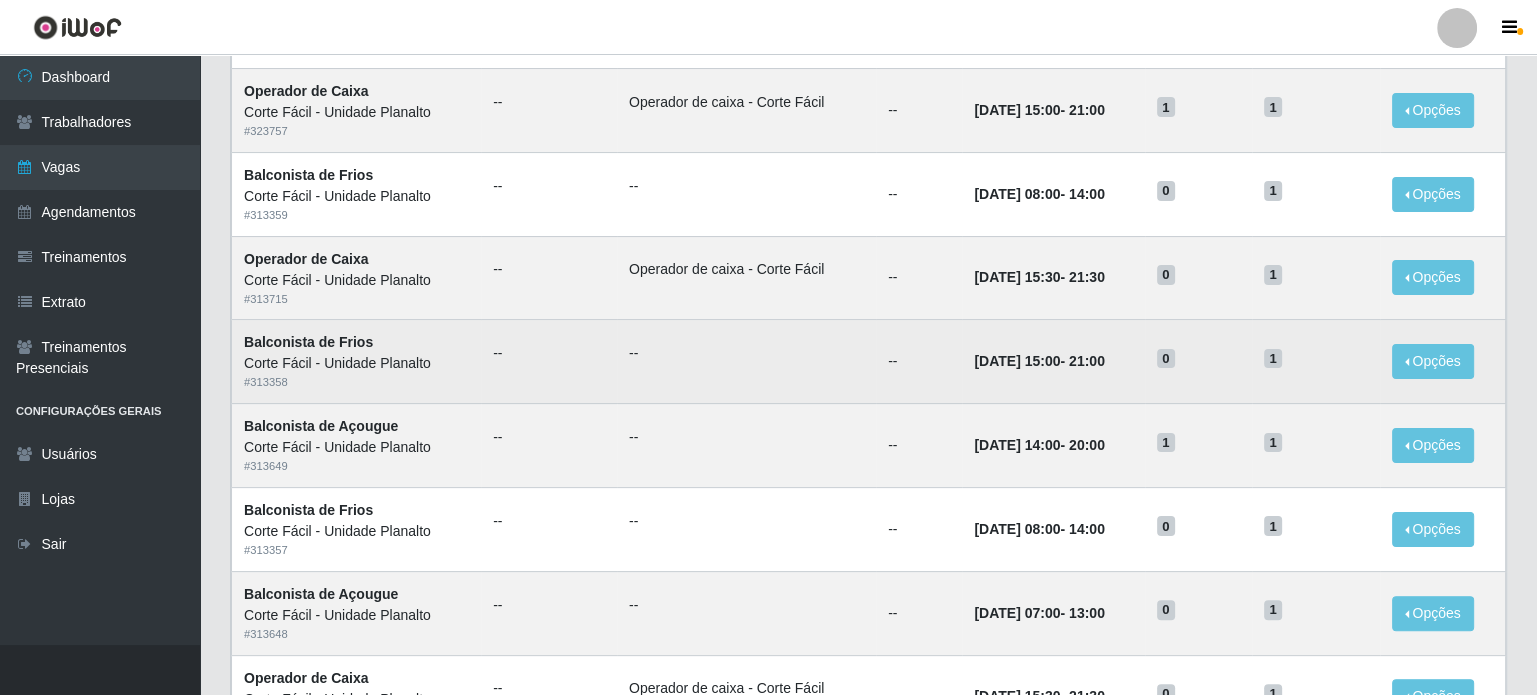 click on "--" at bounding box center (919, 362) 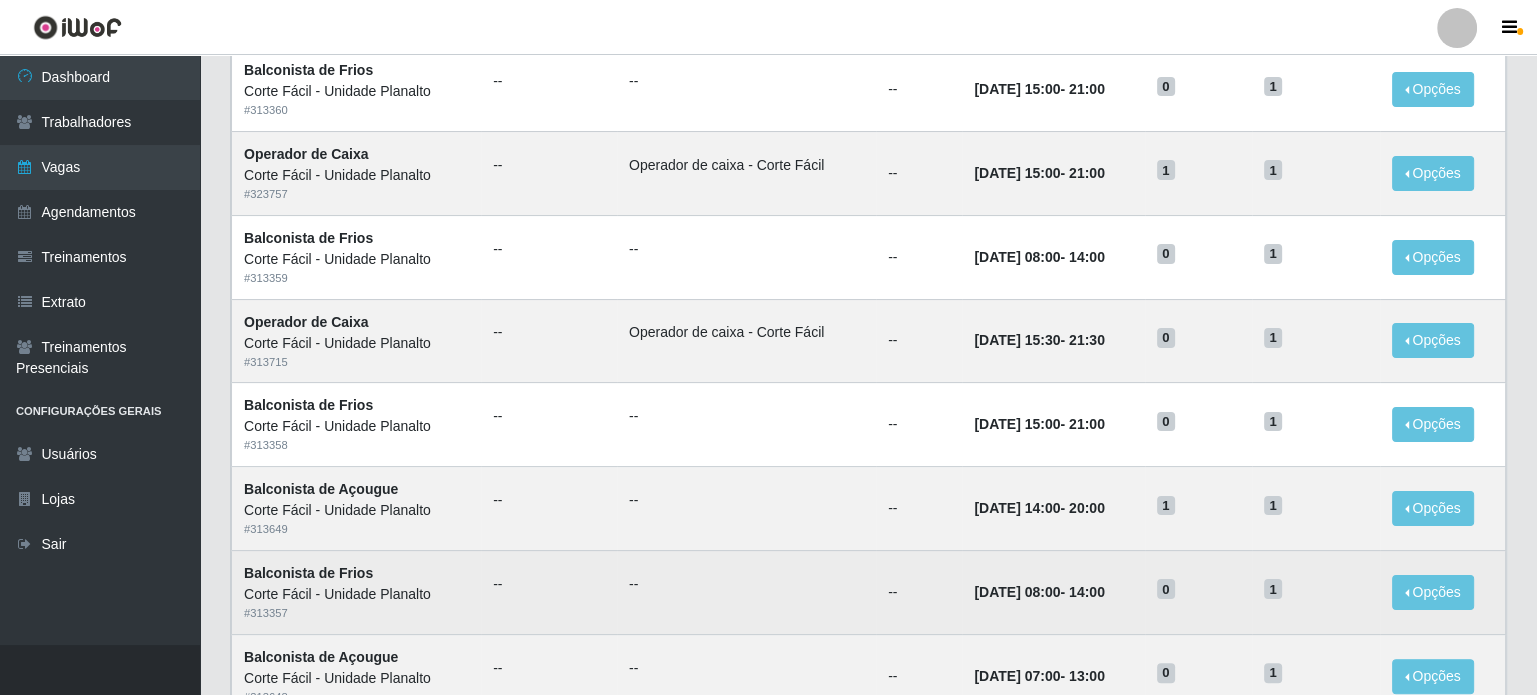 scroll, scrollTop: 0, scrollLeft: 0, axis: both 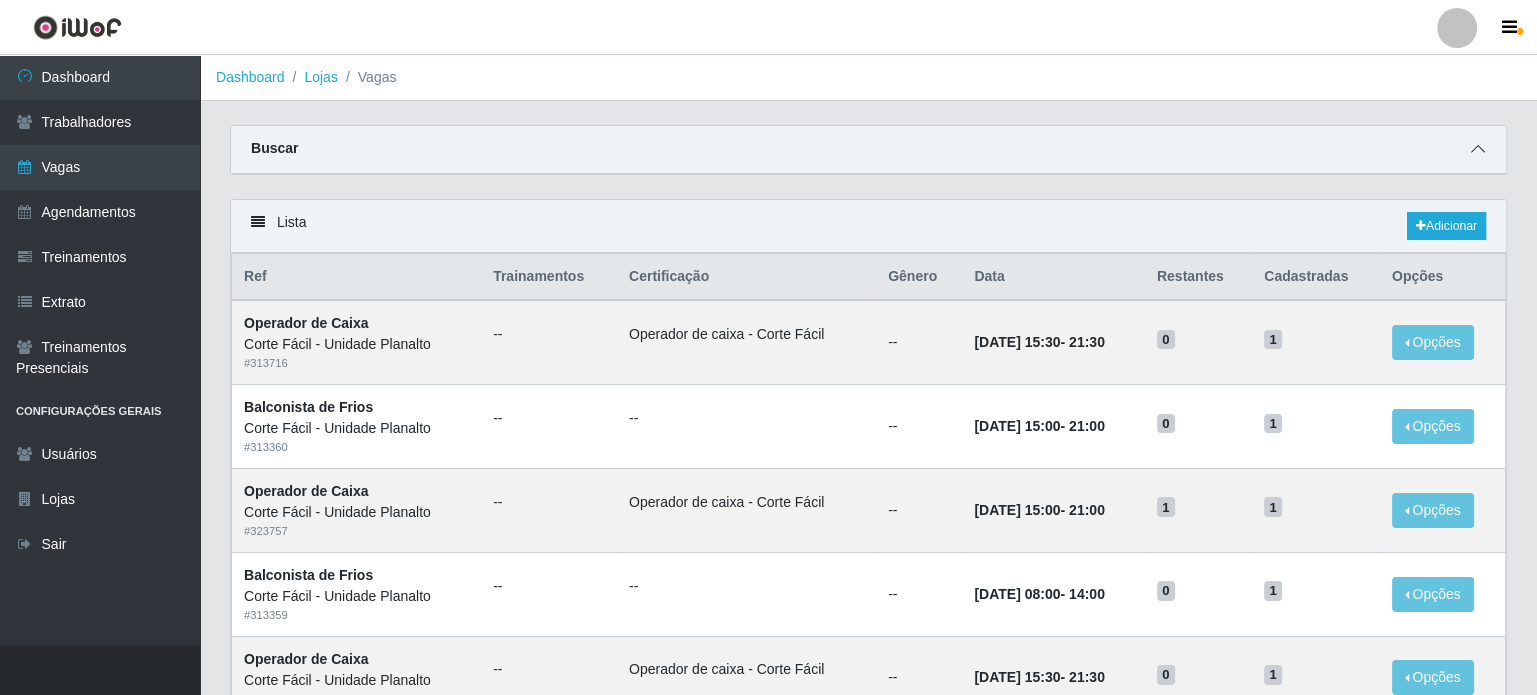 click at bounding box center [1478, 149] 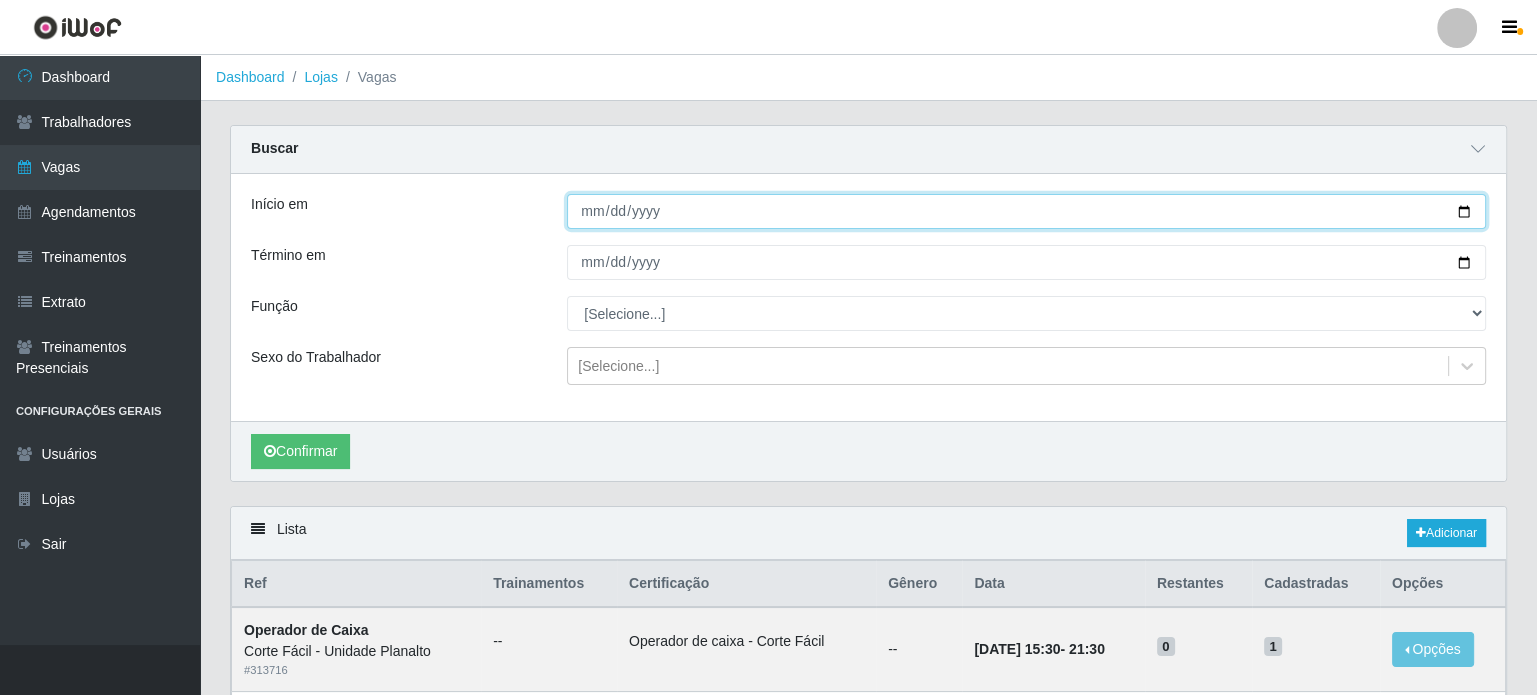 click on "Início em" at bounding box center [1026, 211] 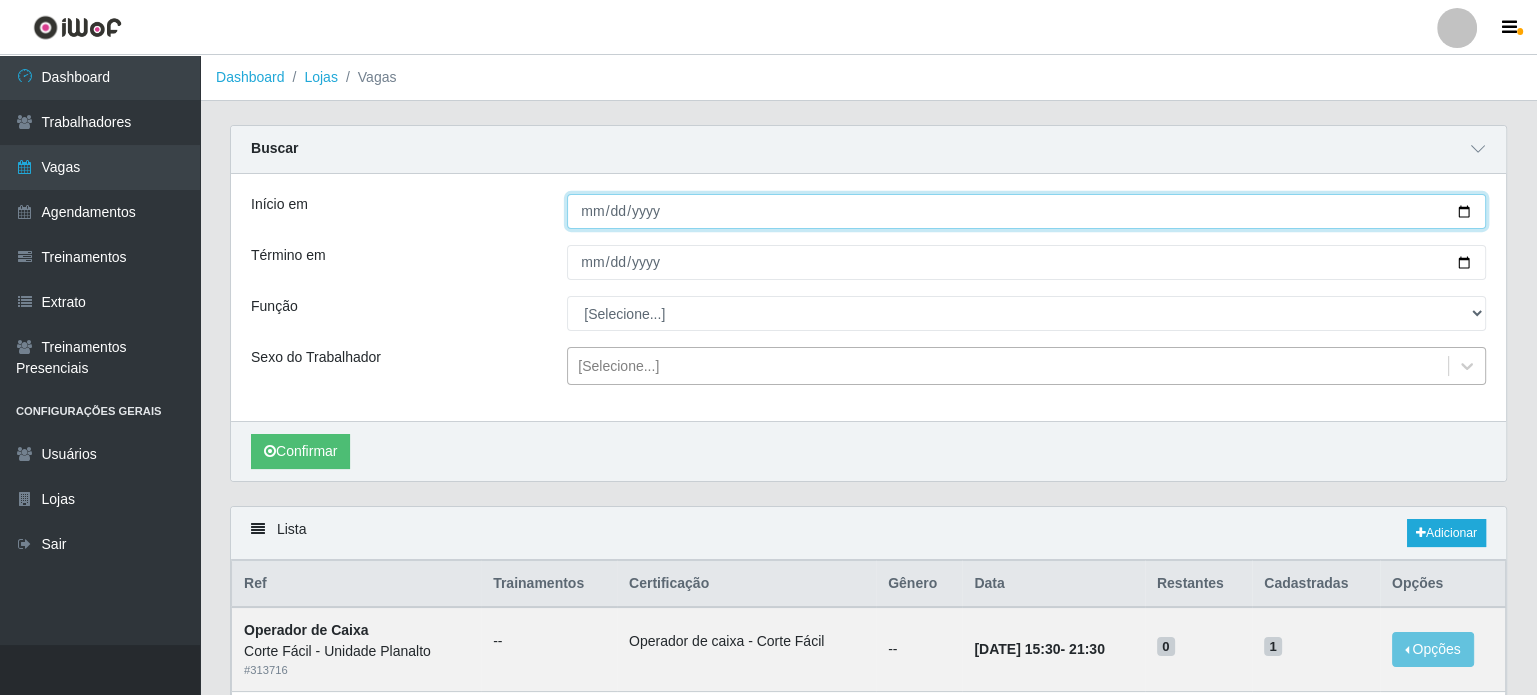 type on "2025-07-23" 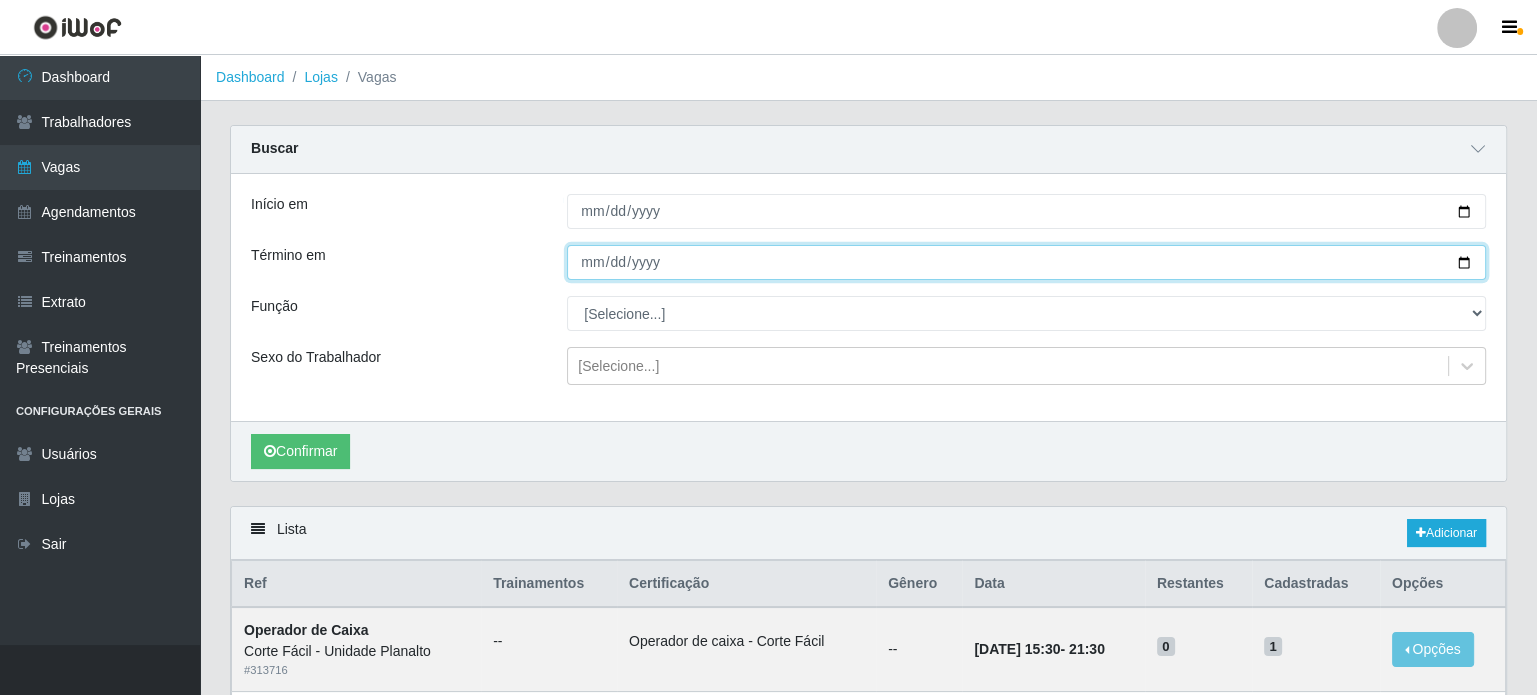 click on "Término em" at bounding box center [1026, 262] 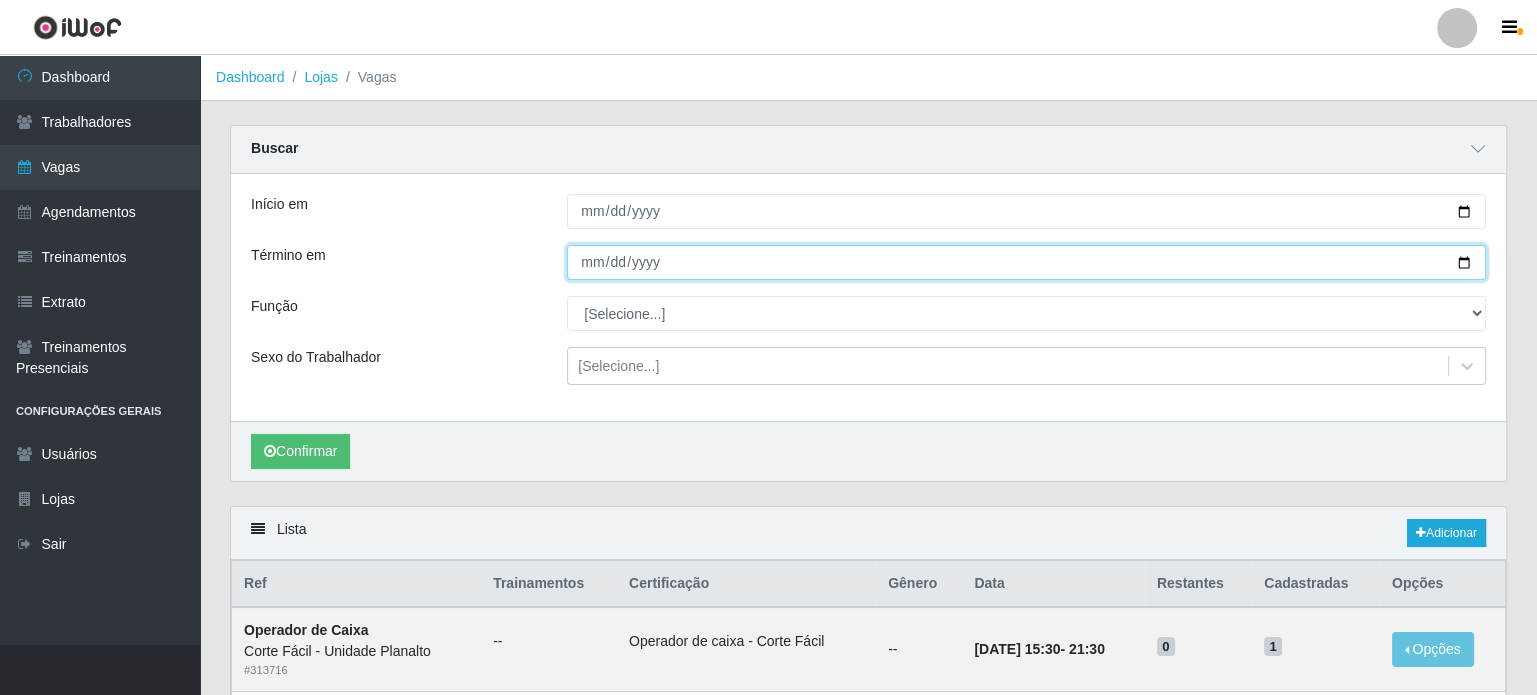 type on "2025-07-24" 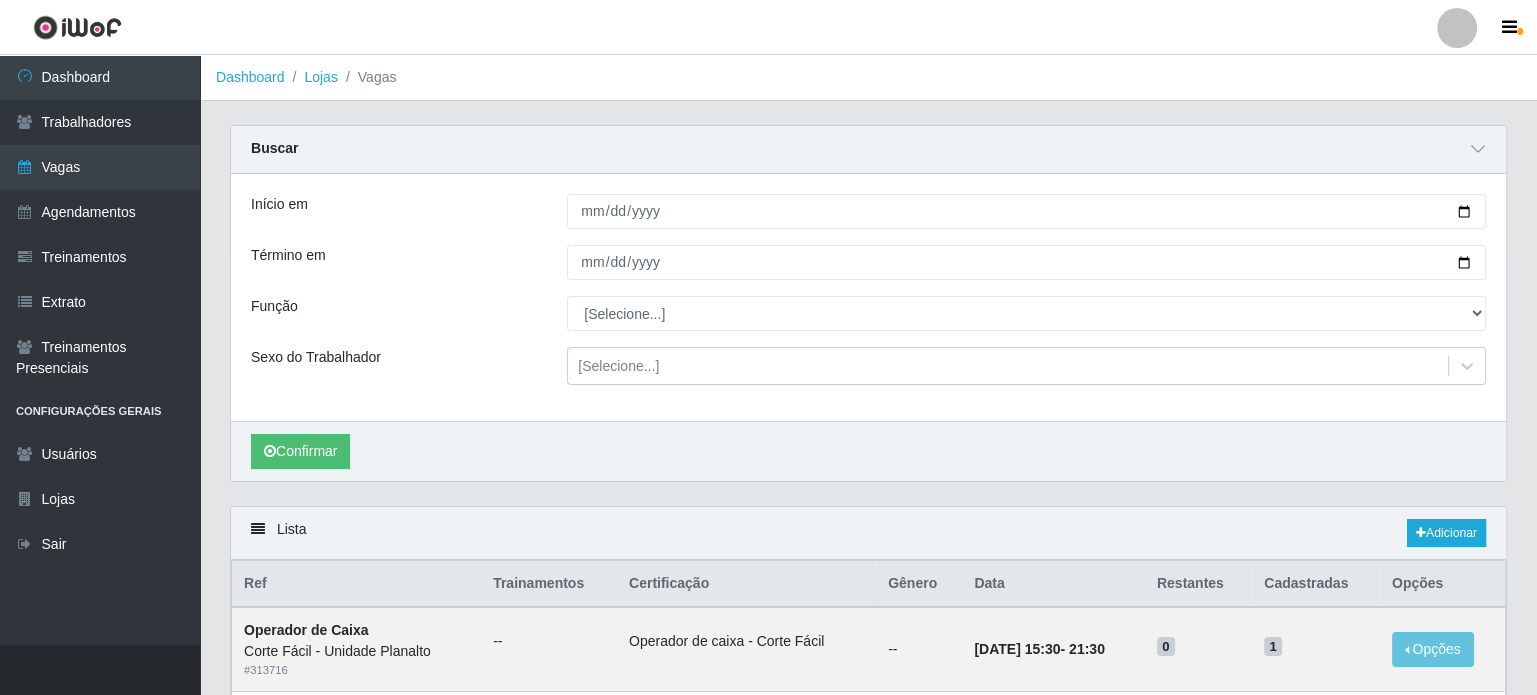 click on "Início em 2025-07-23 Término em 2025-07-24 Função [Selecione...] ASG ASG + ASG ++ Auxiliar de Estacionamento Auxiliar de Estacionamento + Auxiliar de Estacionamento ++ Balconista de Açougue  Balconista de Açougue + Balconista de Açougue ++ Balconista de Frios Balconista de Frios + Balconista de Frios ++ Balconista de Padaria  Balconista de Padaria + Balconista de Padaria ++ Embalador Embalador + Embalador ++ Operador de Caixa Operador de Caixa + Operador de Caixa ++ Repositor  Repositor + Repositor ++ Repositor de Hortifruti Repositor de Hortifruti + Repositor de Hortifruti ++ Sexo do Trabalhador [Selecione...]" at bounding box center (868, 297) 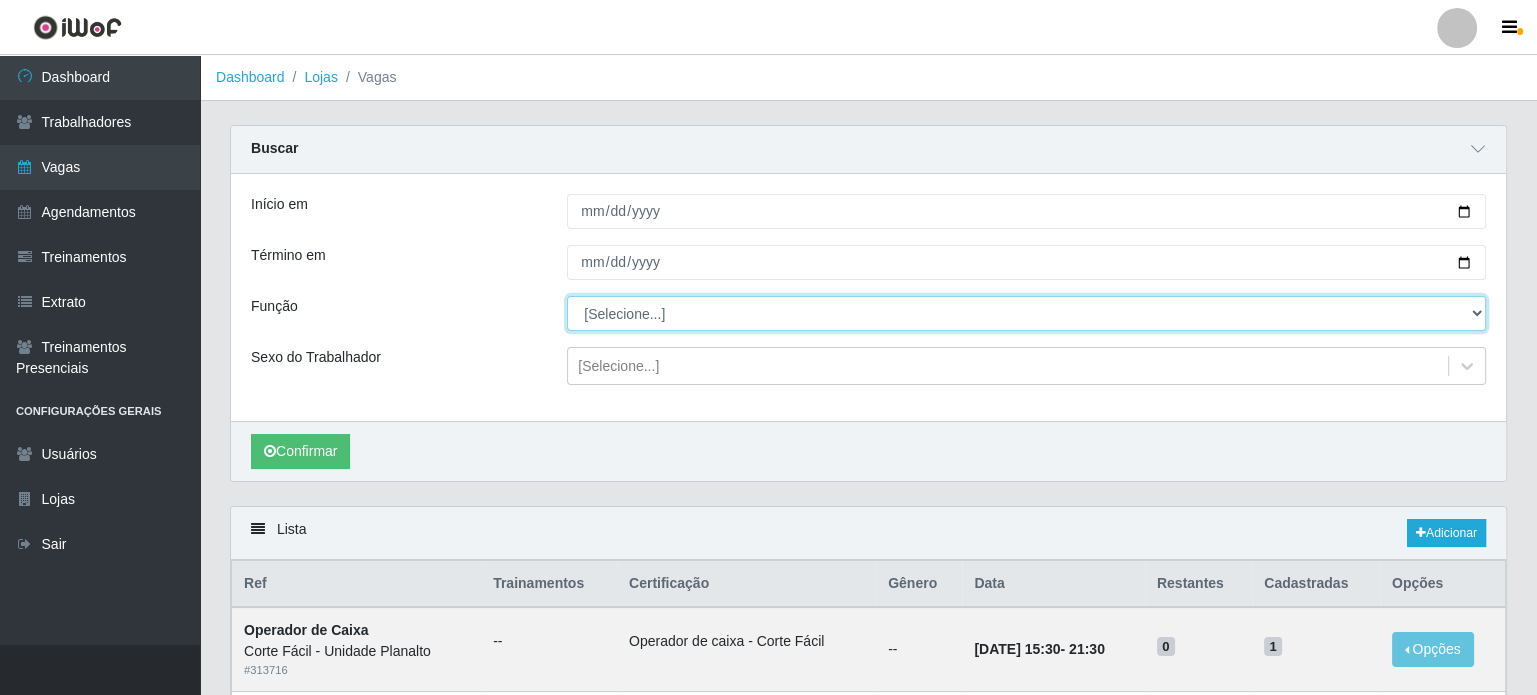click on "[Selecione...] ASG ASG + ASG ++ Auxiliar de Estacionamento Auxiliar de Estacionamento + Auxiliar de Estacionamento ++ Balconista de Açougue  Balconista de Açougue + Balconista de Açougue ++ Balconista de Frios Balconista de Frios + Balconista de Frios ++ Balconista de Padaria  Balconista de Padaria + Balconista de Padaria ++ Embalador Embalador + Embalador ++ Operador de Caixa Operador de Caixa + Operador de Caixa ++ Repositor  Repositor + Repositor ++ Repositor de Hortifruti Repositor de Hortifruti + Repositor de Hortifruti ++" at bounding box center (1026, 313) 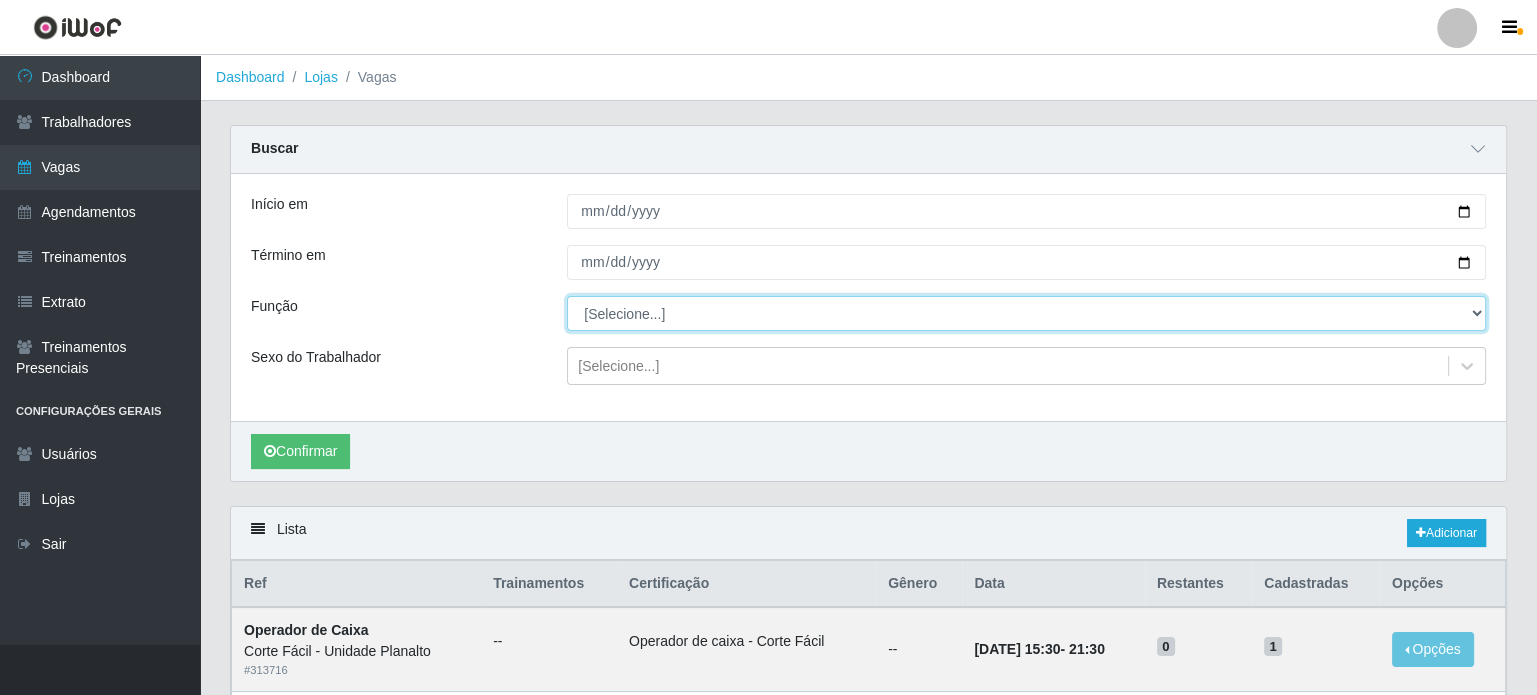 select on "22" 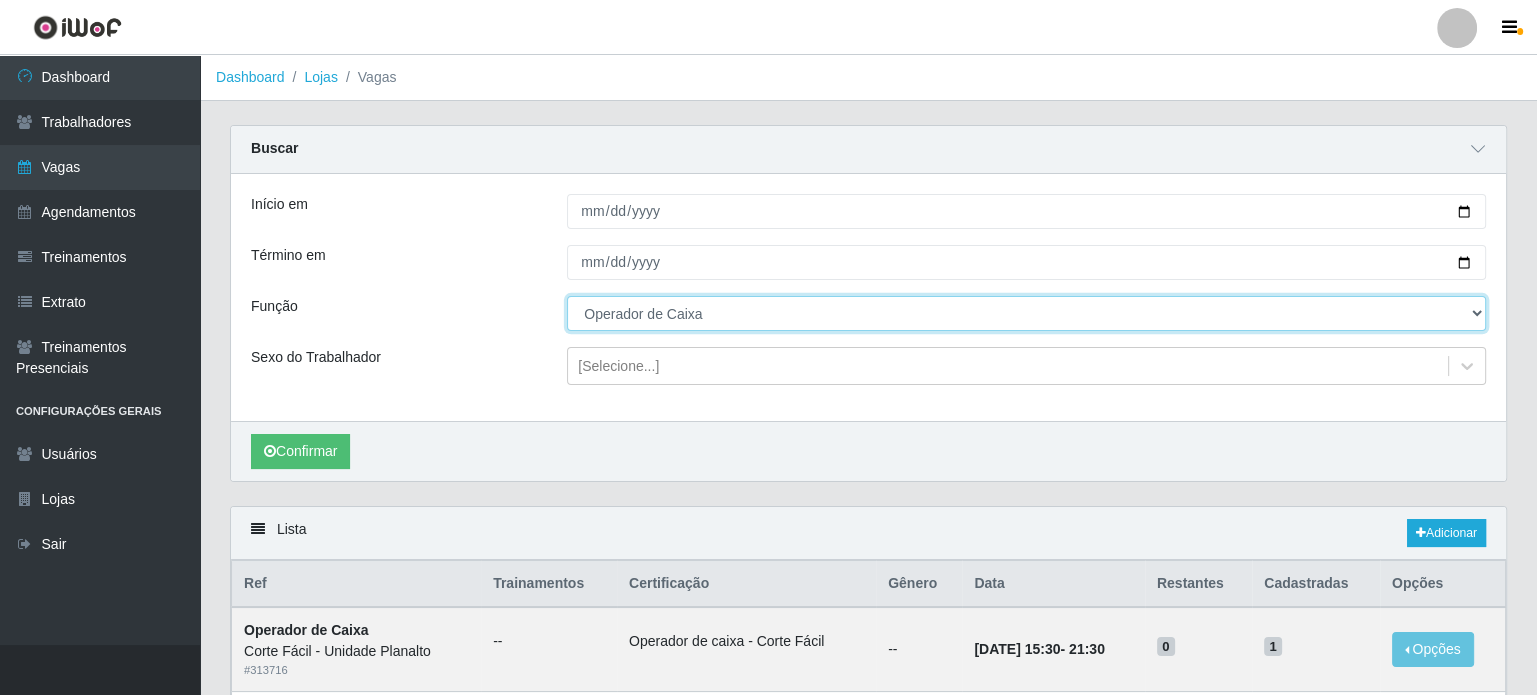 click on "[Selecione...] ASG ASG + ASG ++ Auxiliar de Estacionamento Auxiliar de Estacionamento + Auxiliar de Estacionamento ++ Balconista de Açougue  Balconista de Açougue + Balconista de Açougue ++ Balconista de Frios Balconista de Frios + Balconista de Frios ++ Balconista de Padaria  Balconista de Padaria + Balconista de Padaria ++ Embalador Embalador + Embalador ++ Operador de Caixa Operador de Caixa + Operador de Caixa ++ Repositor  Repositor + Repositor ++ Repositor de Hortifruti Repositor de Hortifruti + Repositor de Hortifruti ++" at bounding box center [1026, 313] 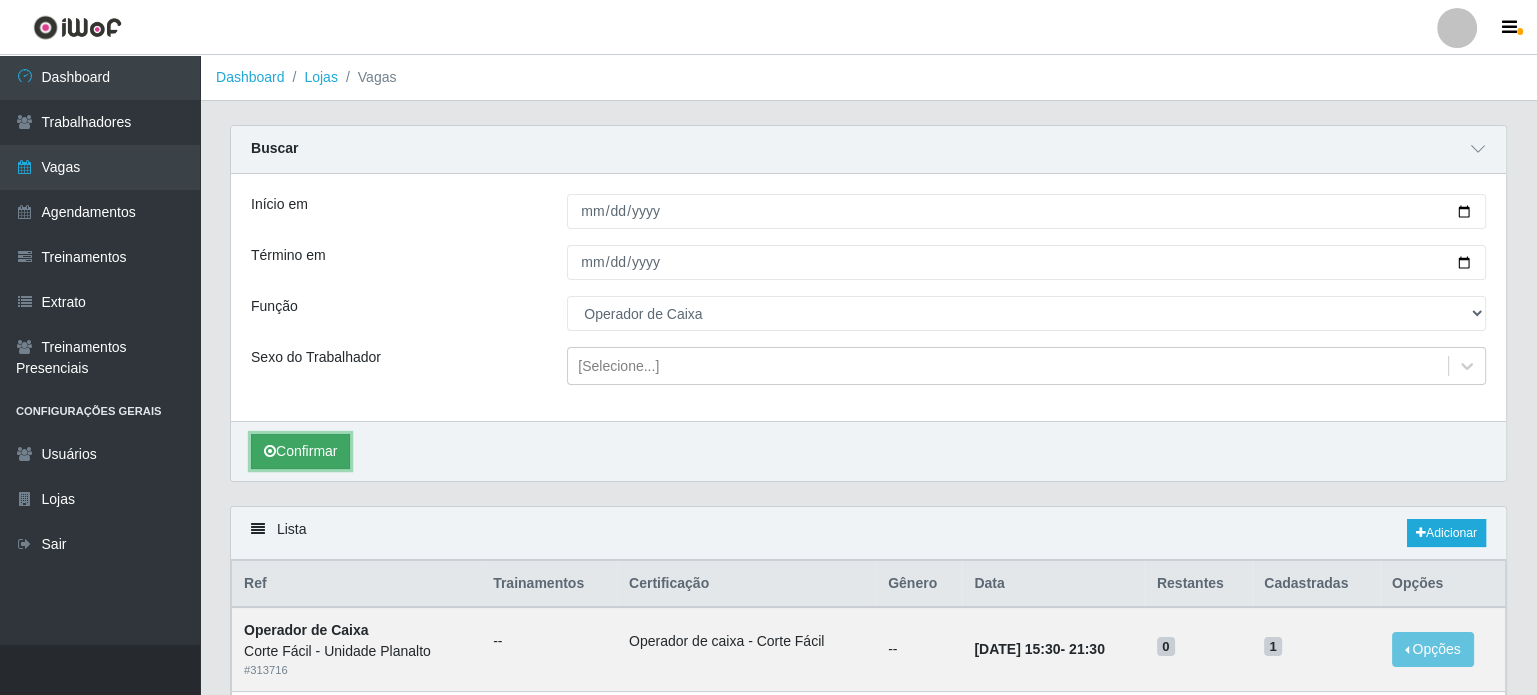 click on "Confirmar" at bounding box center [300, 451] 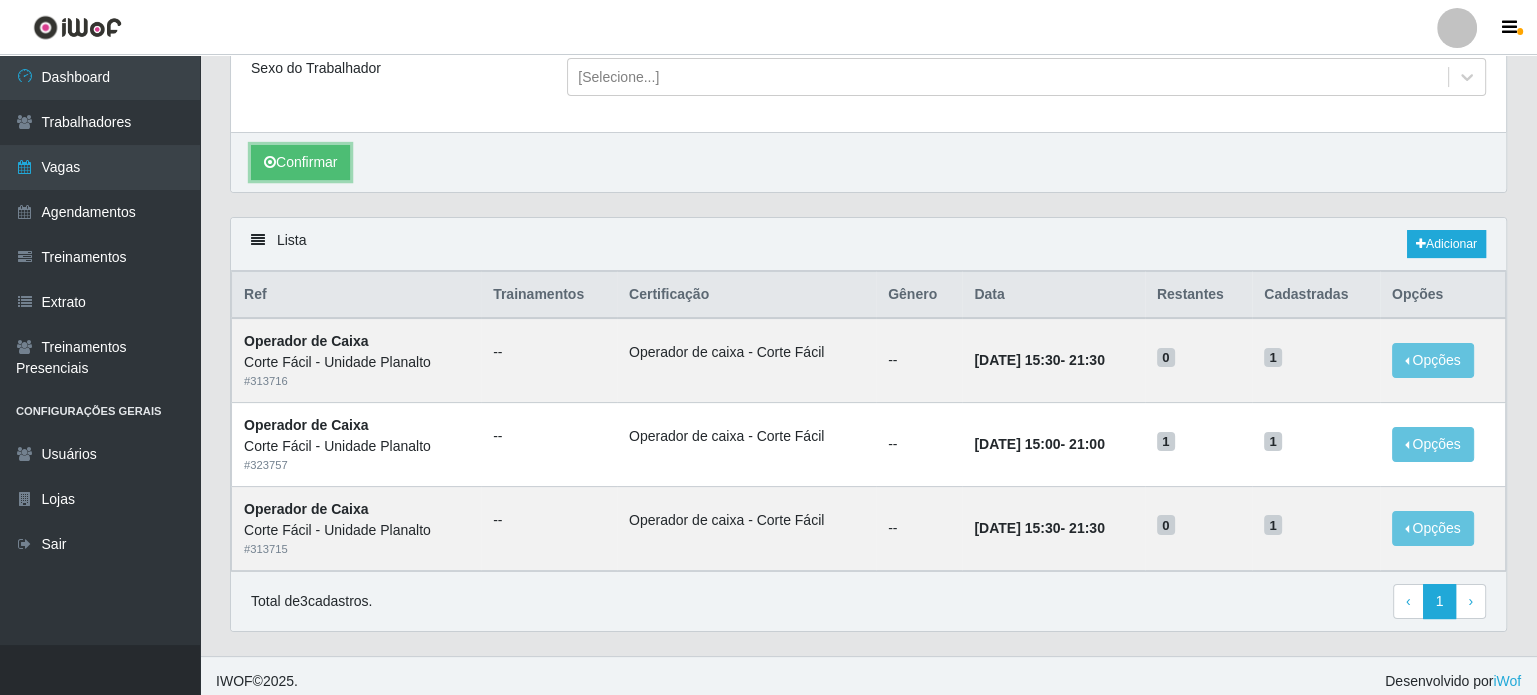 scroll, scrollTop: 296, scrollLeft: 0, axis: vertical 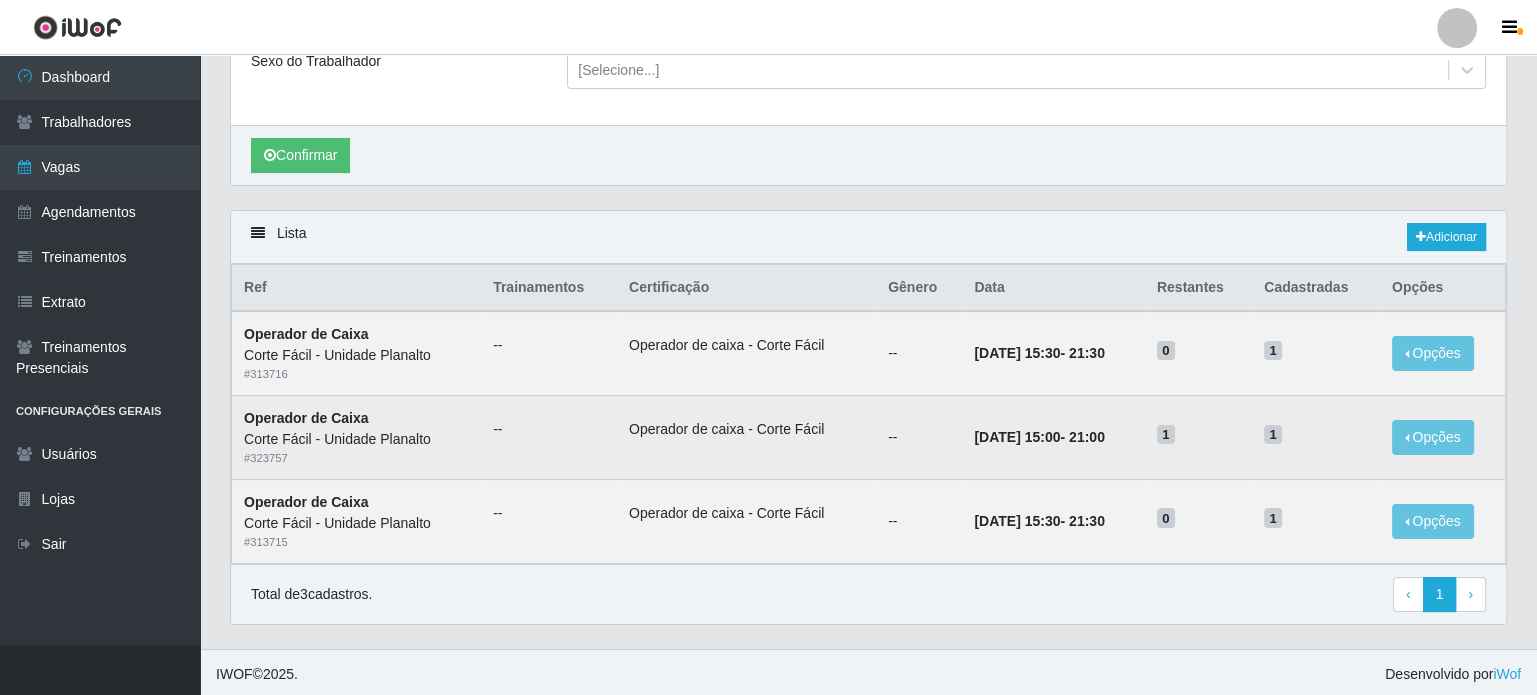 click on "24/07/2025, 15:00  -   21:00" at bounding box center (1053, 438) 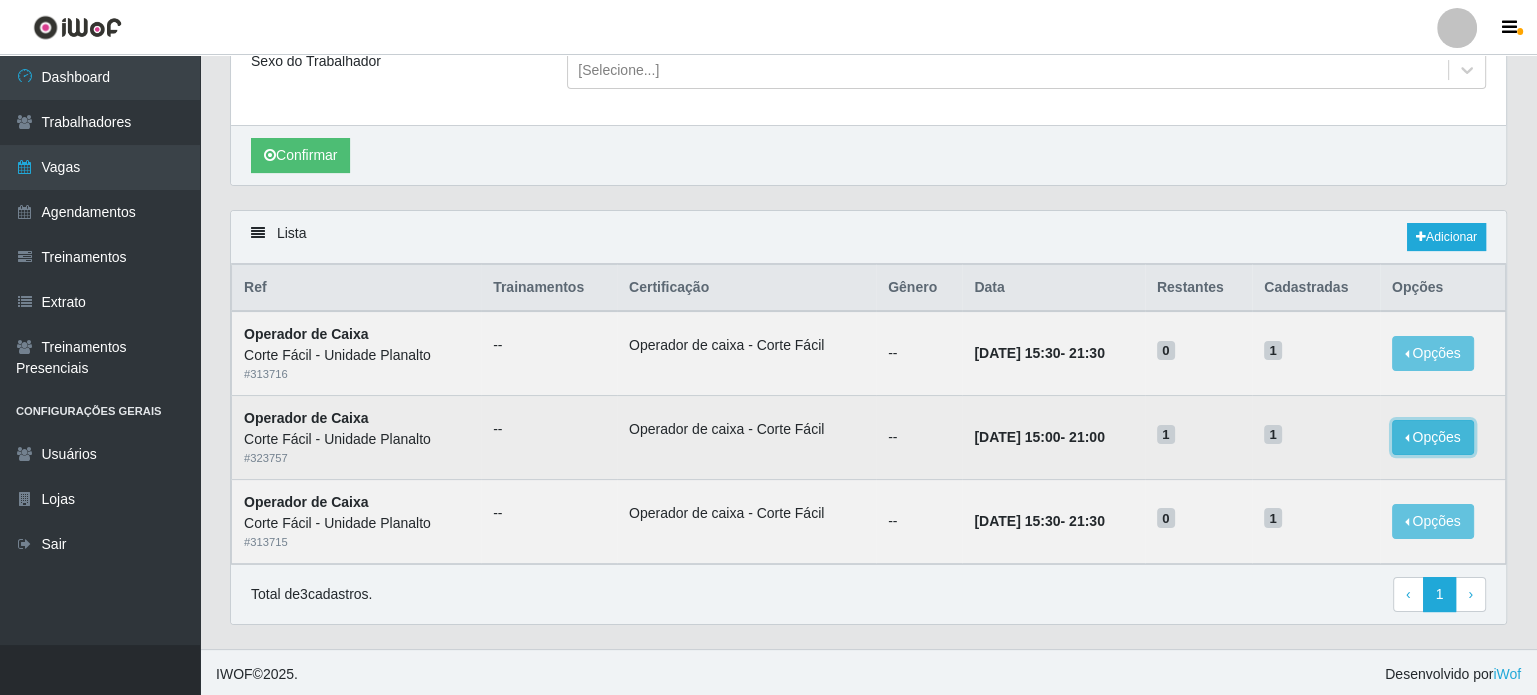 click on "Opções" at bounding box center (1433, 437) 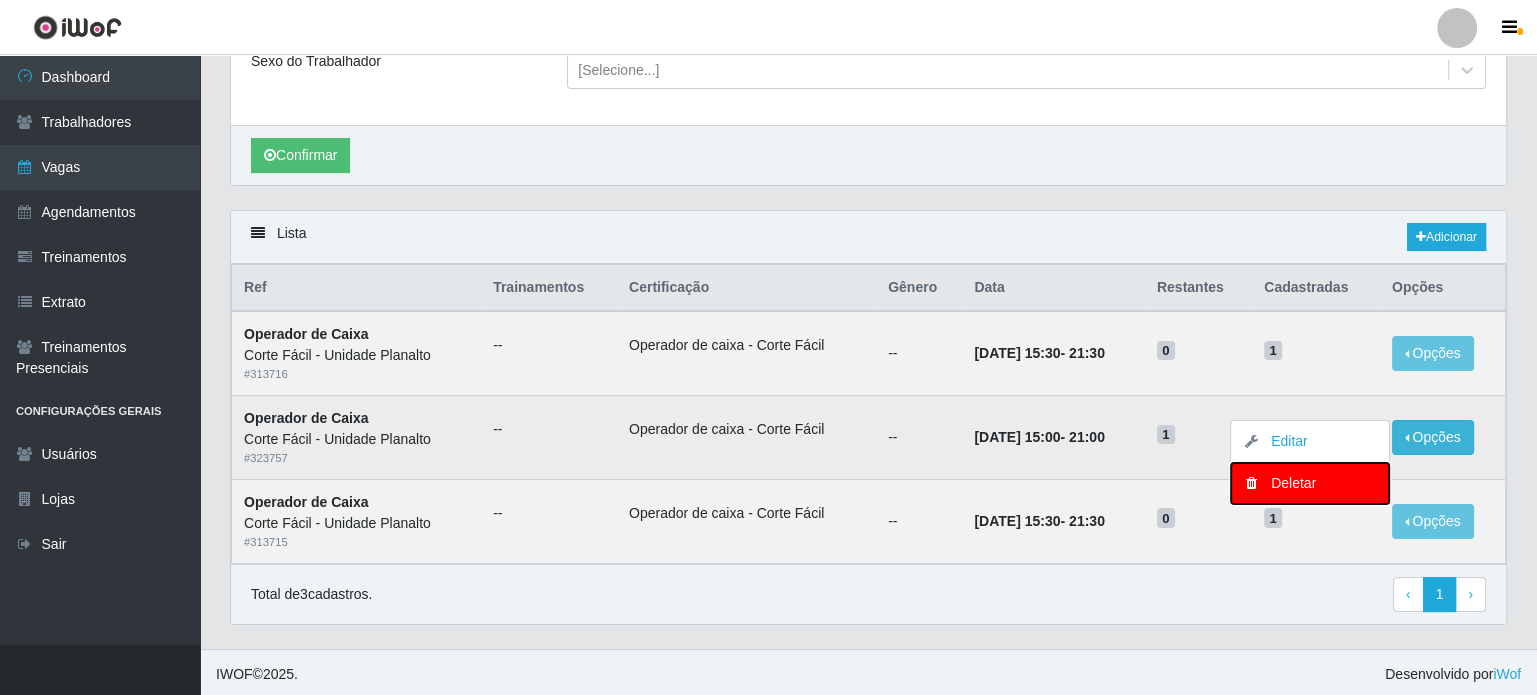 click on "Deletar" at bounding box center [1310, 483] 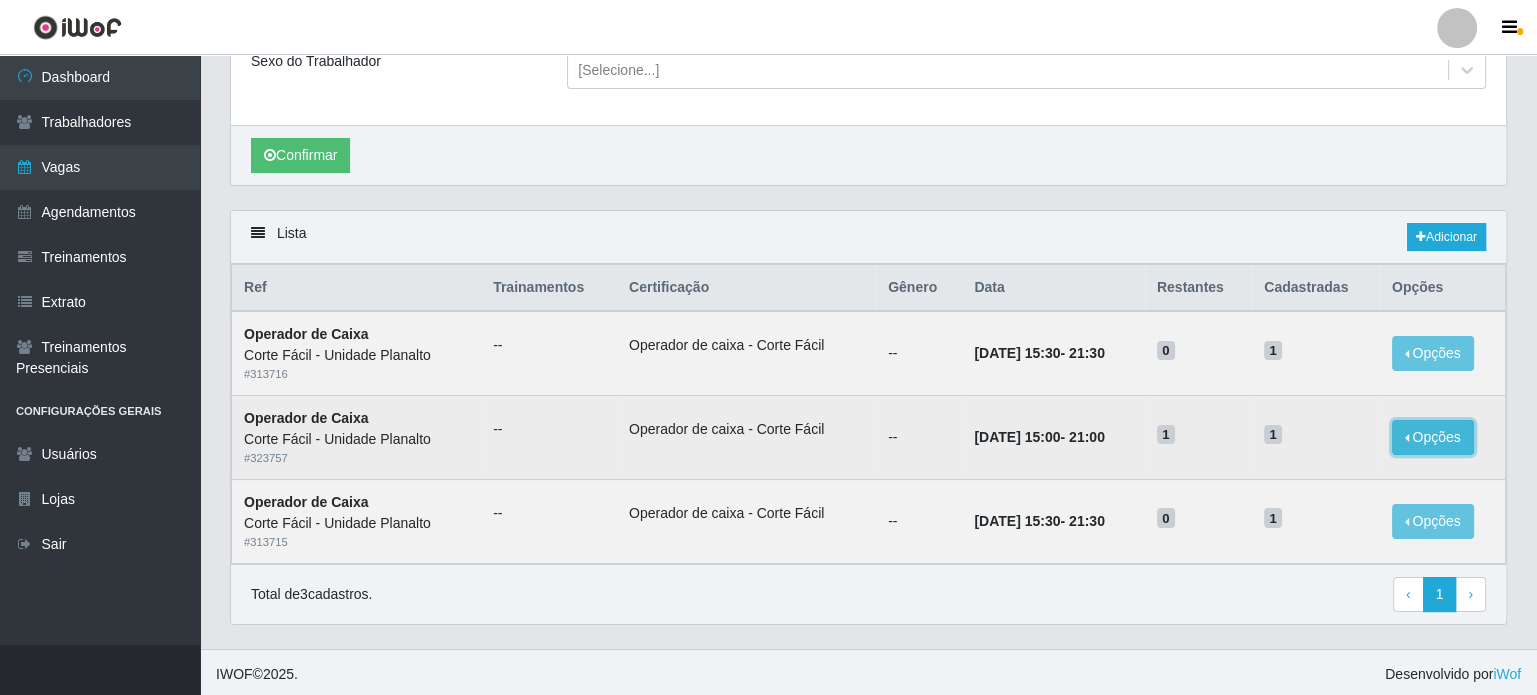 click on "Opções" at bounding box center (1433, 437) 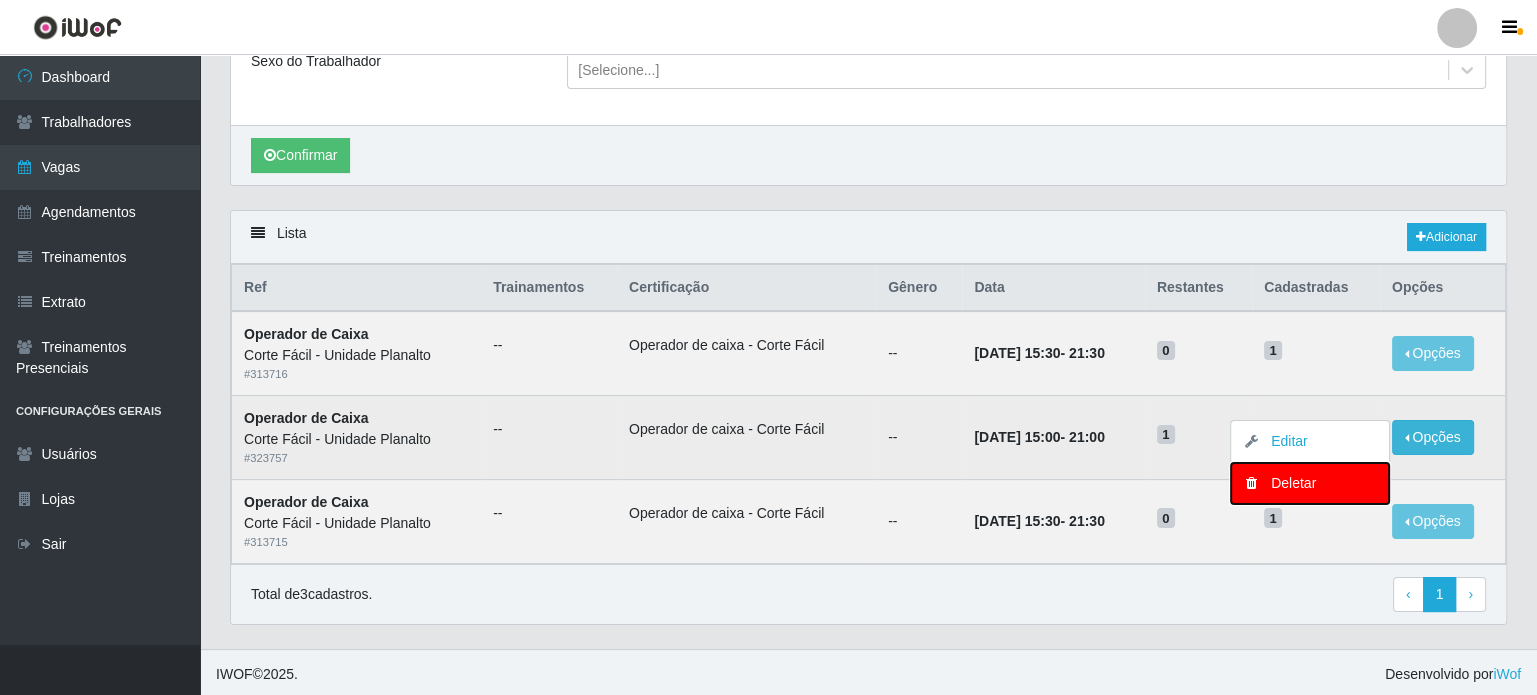 click on "Deletar" at bounding box center [1310, 483] 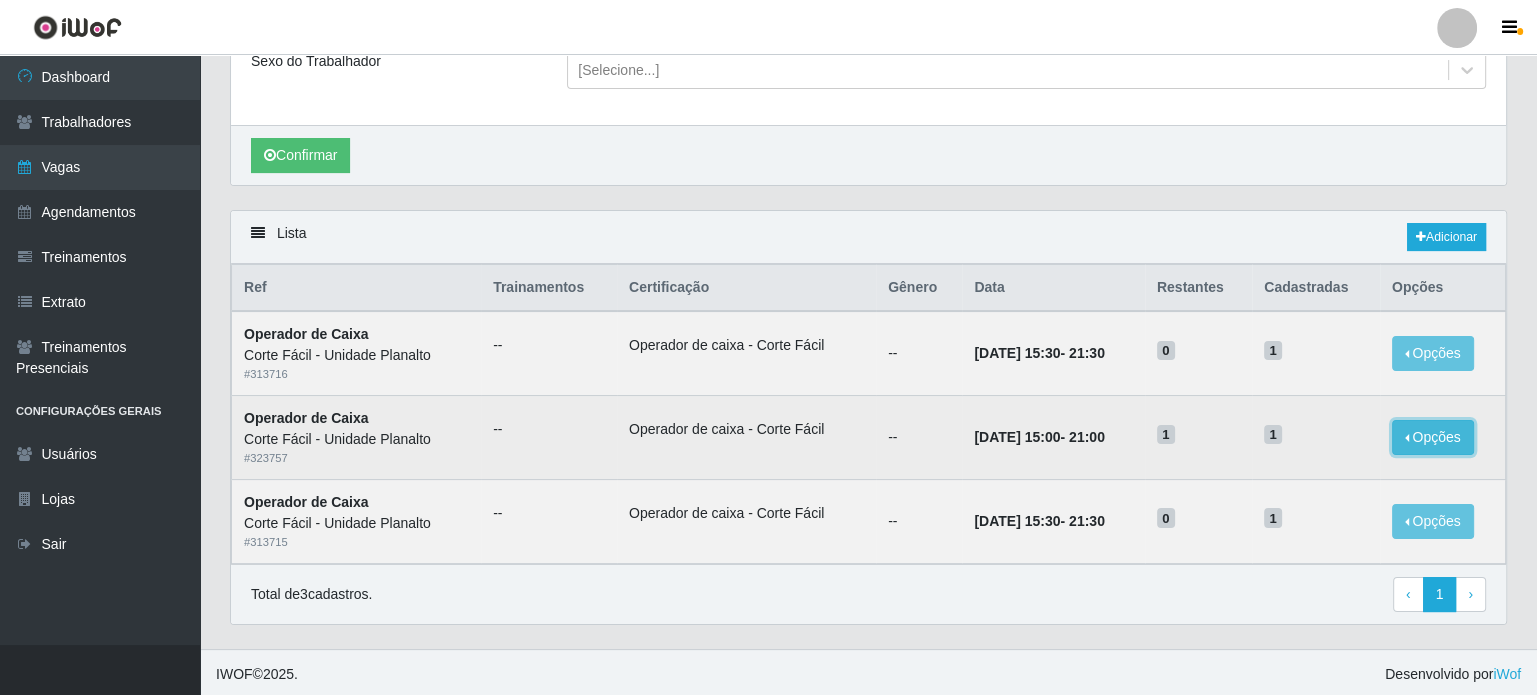 click on "Opções" at bounding box center (1433, 437) 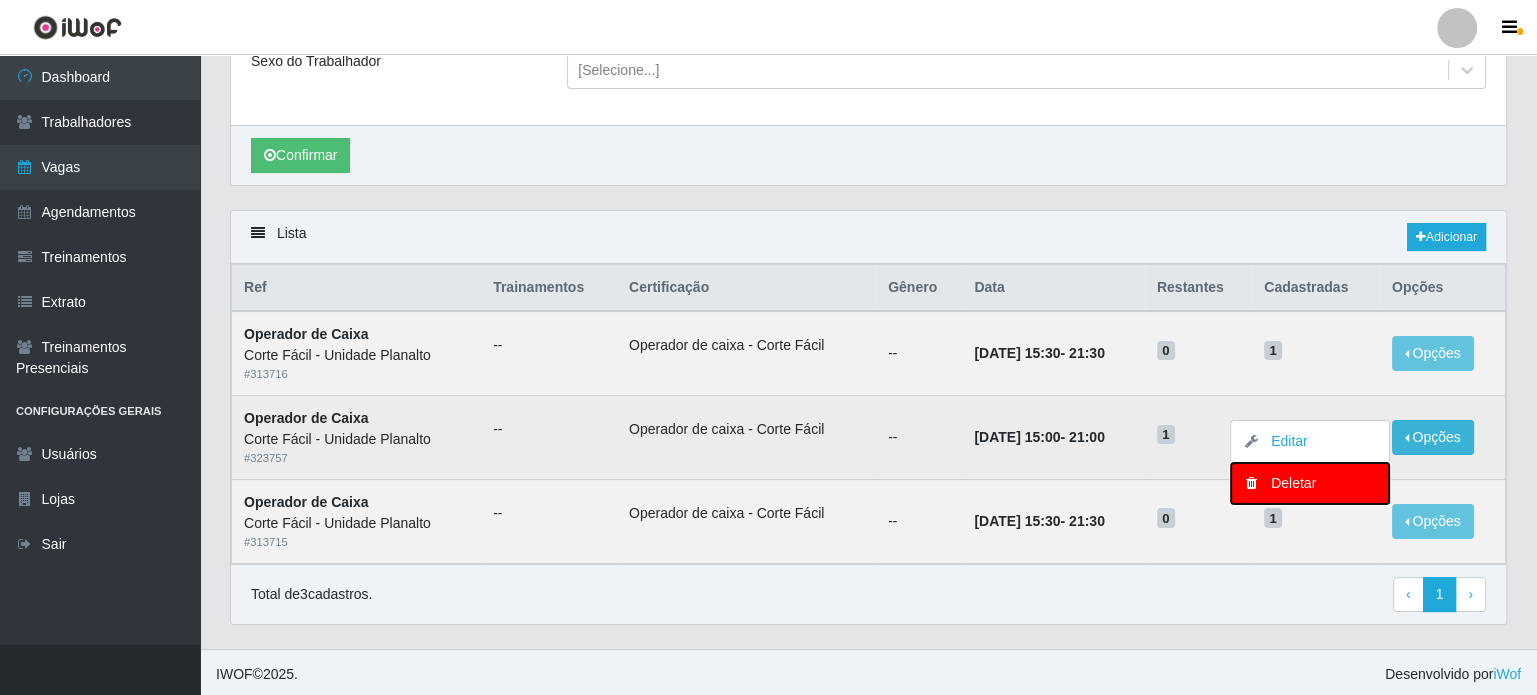 click on "Deletar" at bounding box center [1310, 483] 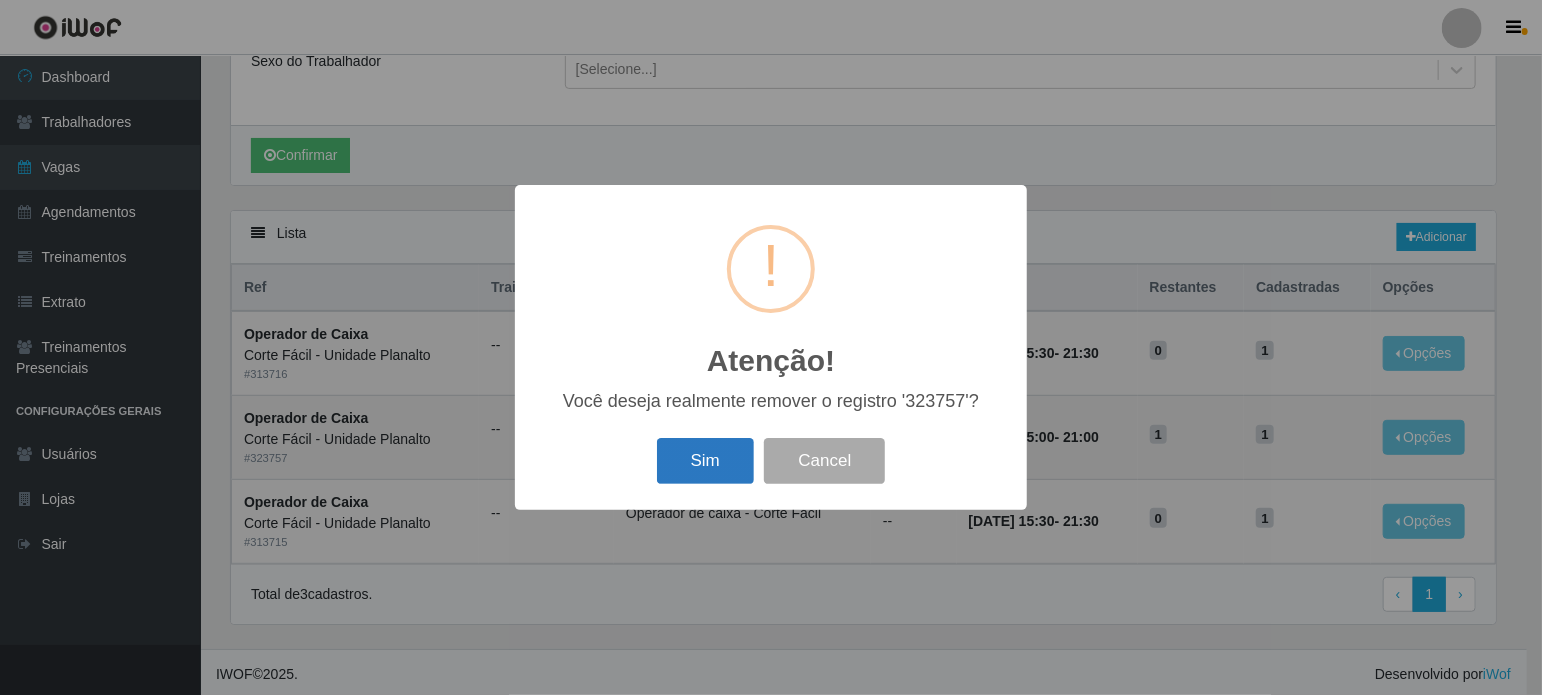 click on "Sim" at bounding box center (705, 461) 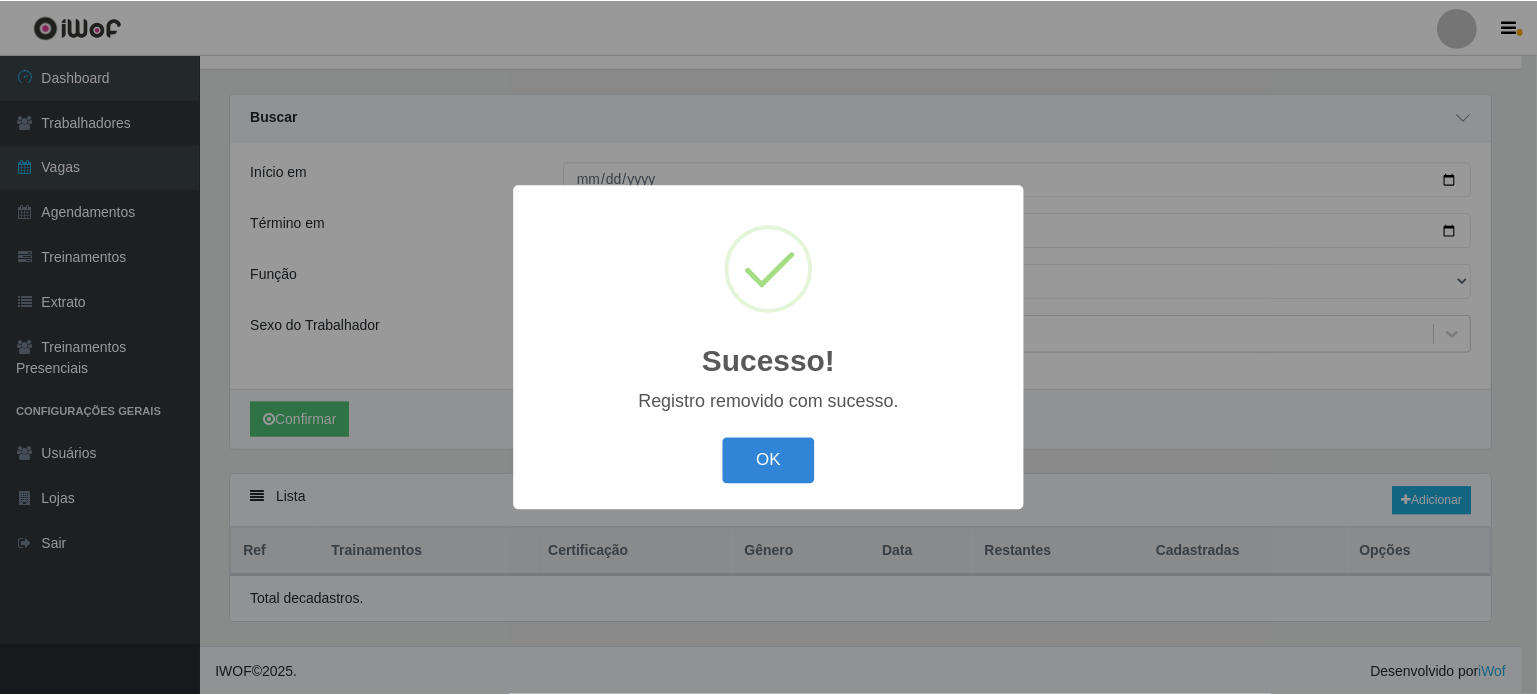 scroll, scrollTop: 212, scrollLeft: 0, axis: vertical 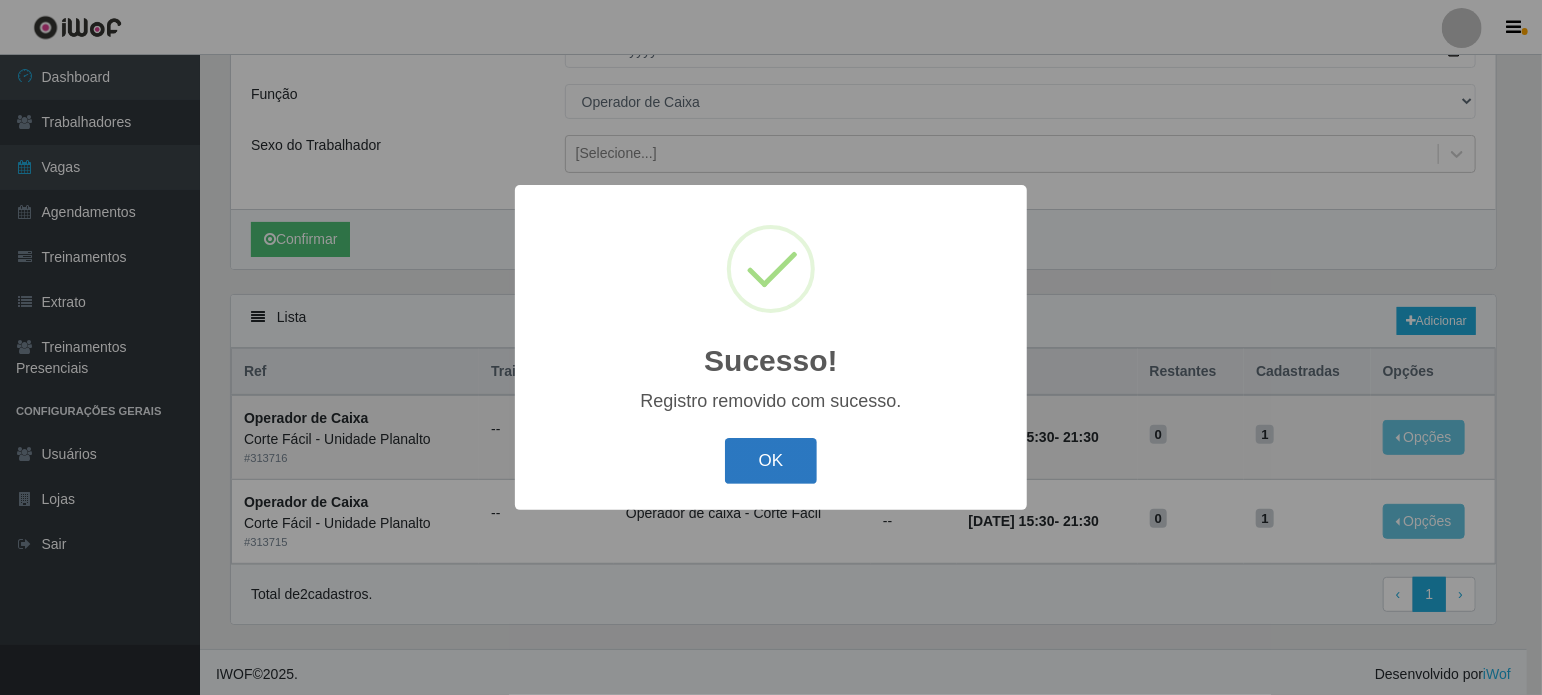 click on "OK" at bounding box center (771, 461) 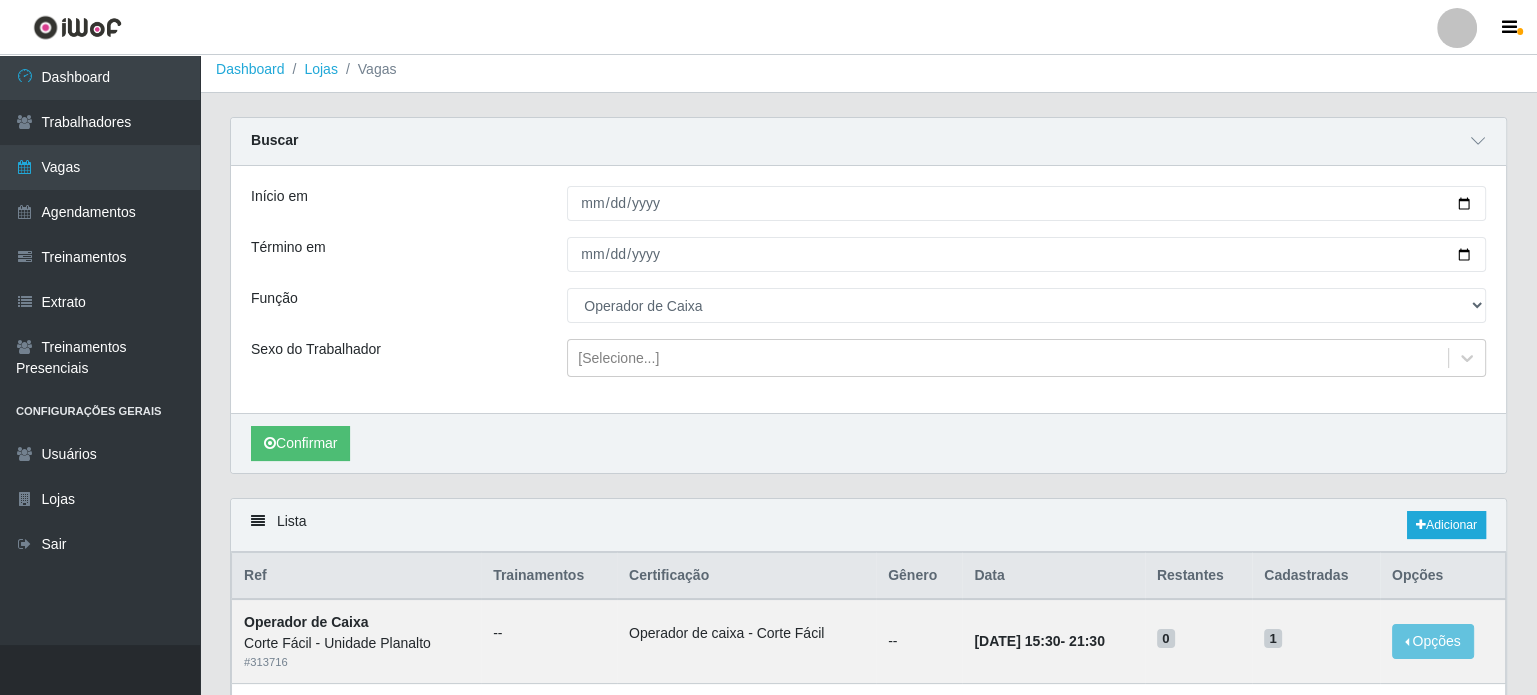 scroll, scrollTop: 0, scrollLeft: 0, axis: both 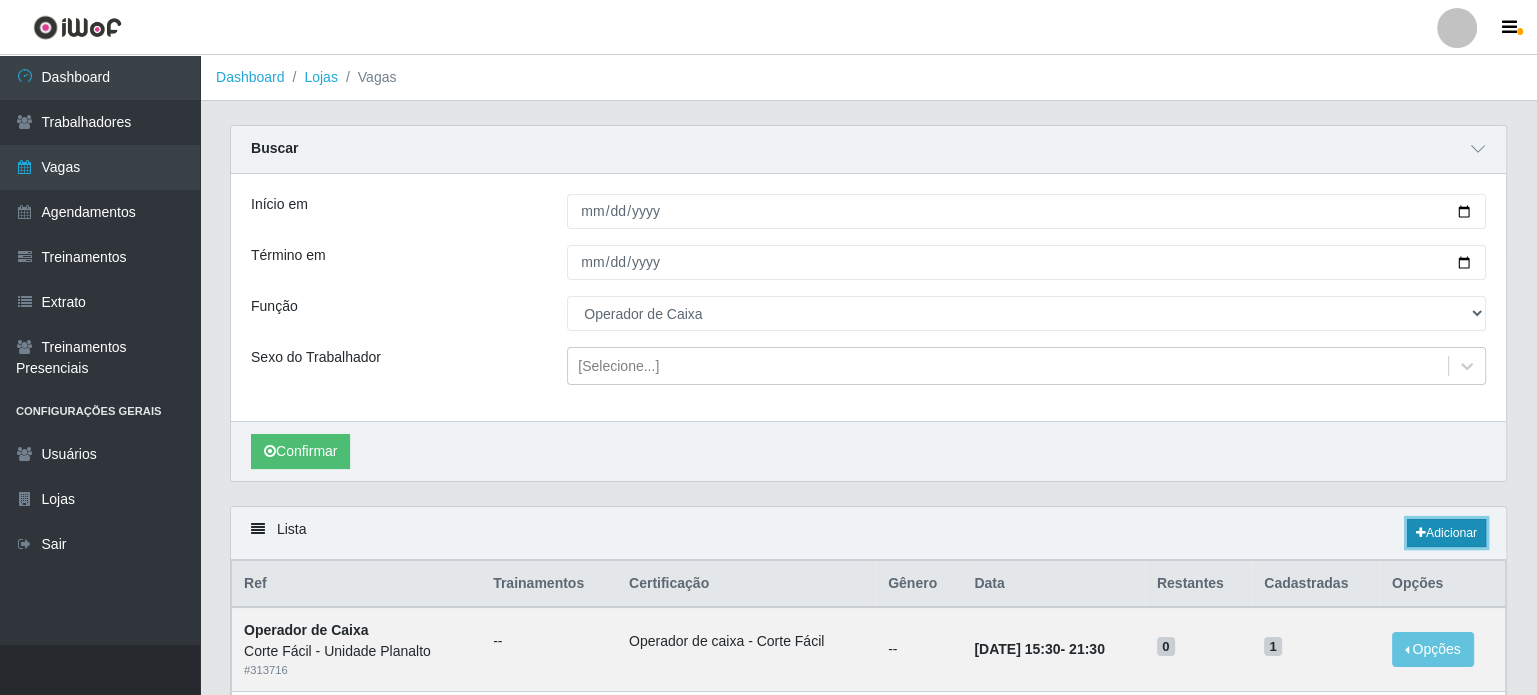click on "Adicionar" at bounding box center (1446, 533) 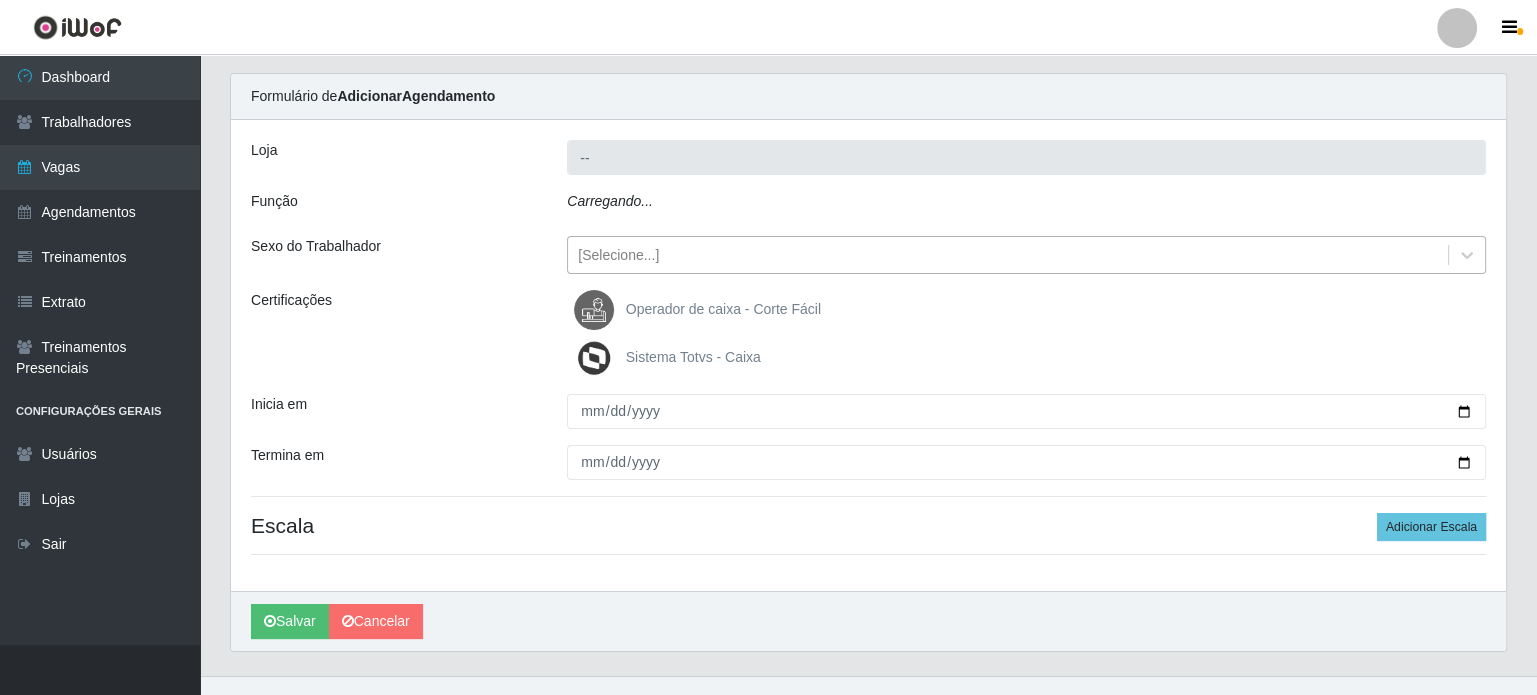 type on "Corte Fácil - Unidade Planalto" 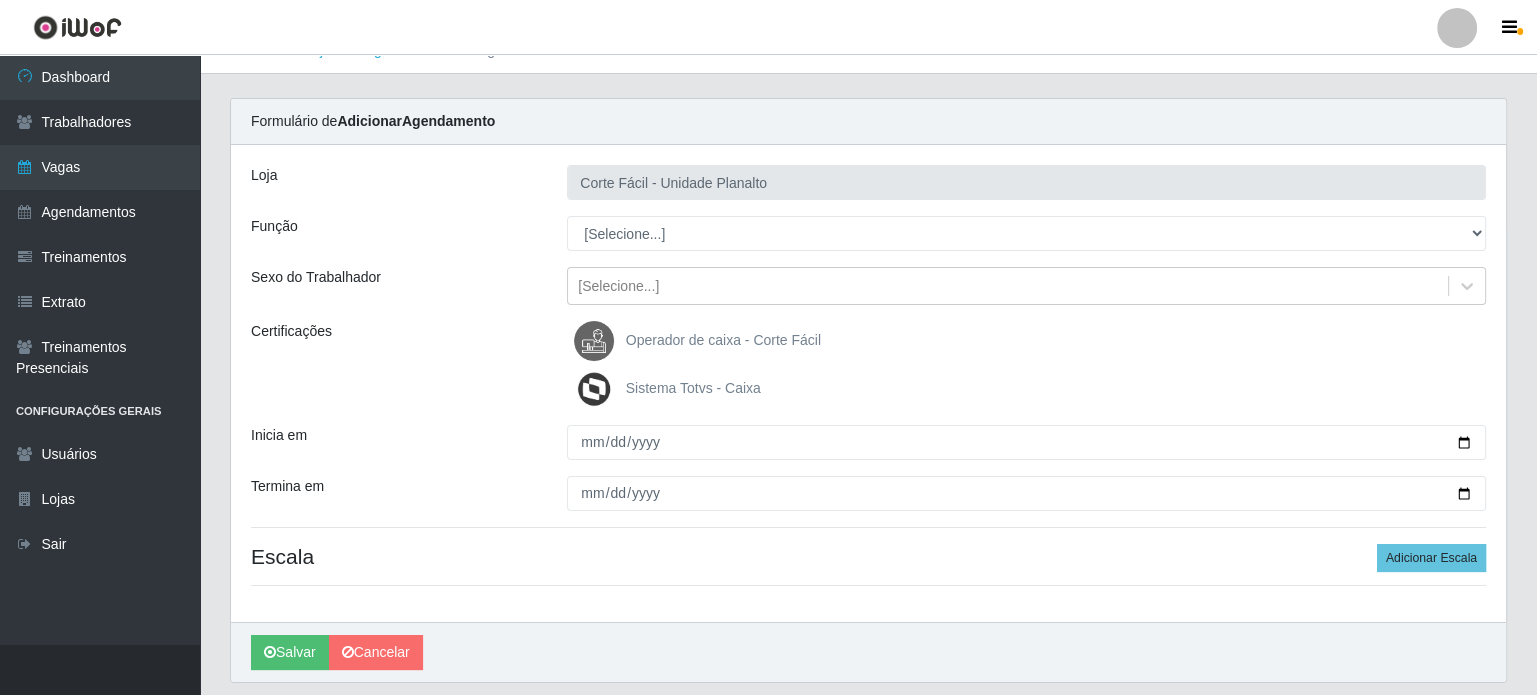 scroll, scrollTop: 0, scrollLeft: 0, axis: both 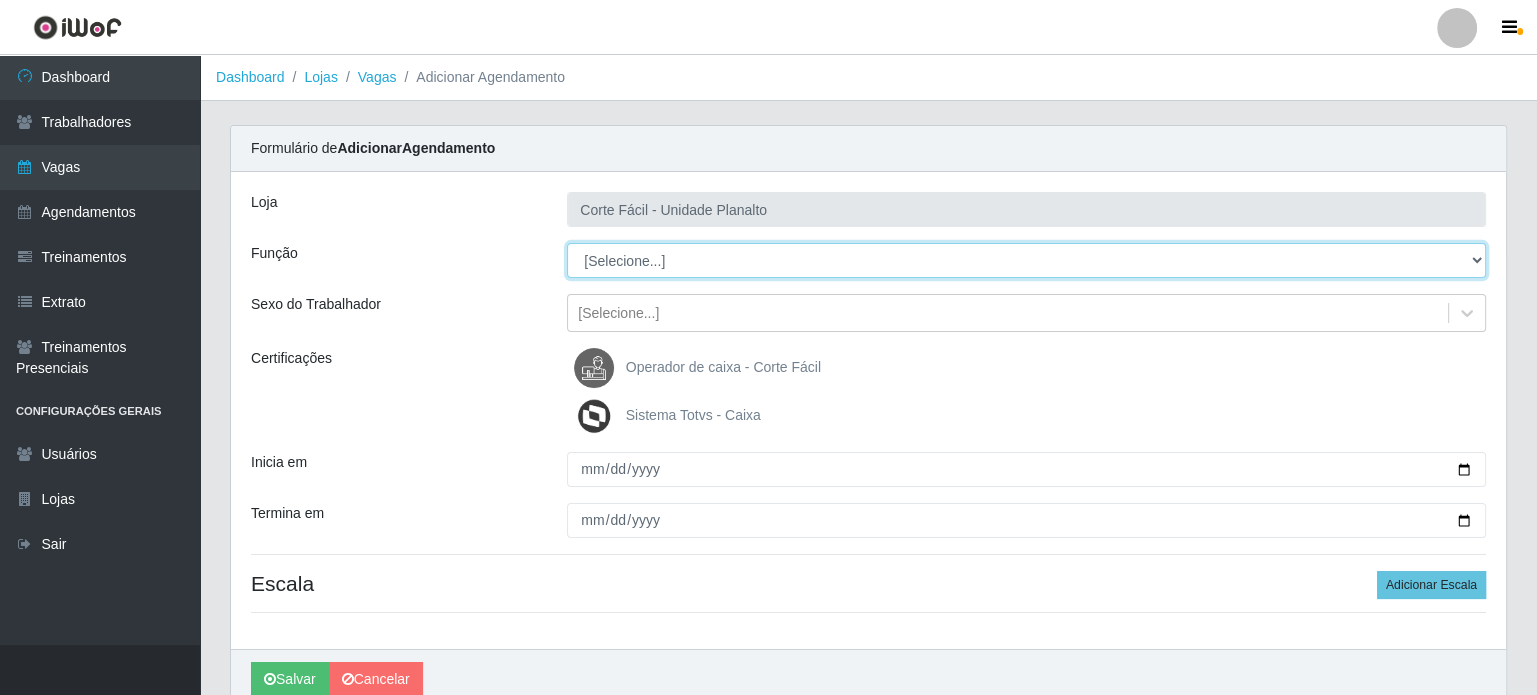 click on "[Selecione...] ASG ASG + ASG ++ Auxiliar de Estacionamento Auxiliar de Estacionamento + Auxiliar de Estacionamento ++ Balconista de Açougue  Balconista de Açougue + Balconista de Açougue ++ Balconista de Frios Balconista de Frios + Balconista de Frios ++ Balconista de Padaria  Balconista de Padaria + Balconista de Padaria ++ Embalador Embalador + Embalador ++ Operador de Caixa Operador de Caixa + Operador de Caixa ++ Repositor  Repositor + Repositor ++ Repositor de Hortifruti Repositor de Hortifruti + Repositor de Hortifruti ++" at bounding box center (1026, 260) 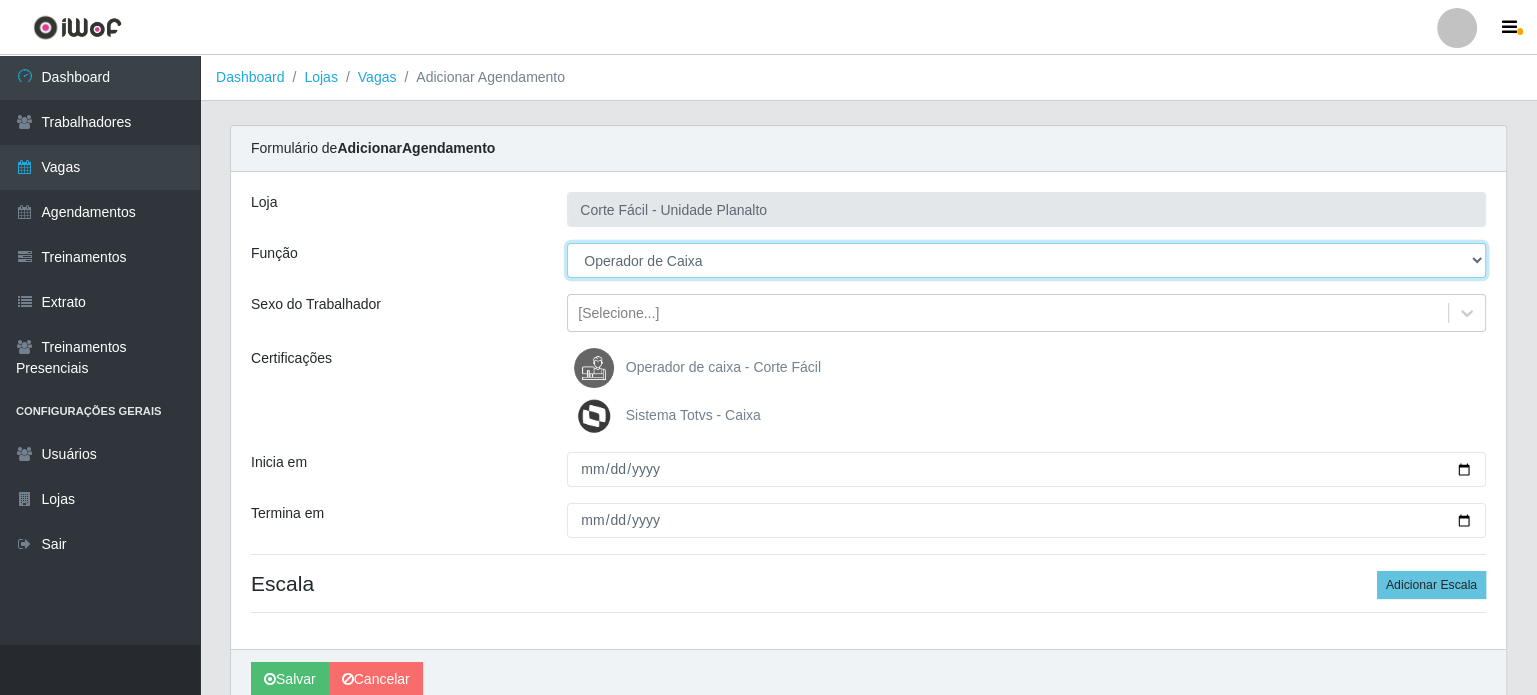 click on "[Selecione...] ASG ASG + ASG ++ Auxiliar de Estacionamento Auxiliar de Estacionamento + Auxiliar de Estacionamento ++ Balconista de Açougue  Balconista de Açougue + Balconista de Açougue ++ Balconista de Frios Balconista de Frios + Balconista de Frios ++ Balconista de Padaria  Balconista de Padaria + Balconista de Padaria ++ Embalador Embalador + Embalador ++ Operador de Caixa Operador de Caixa + Operador de Caixa ++ Repositor  Repositor + Repositor ++ Repositor de Hortifruti Repositor de Hortifruti + Repositor de Hortifruti ++" at bounding box center (1026, 260) 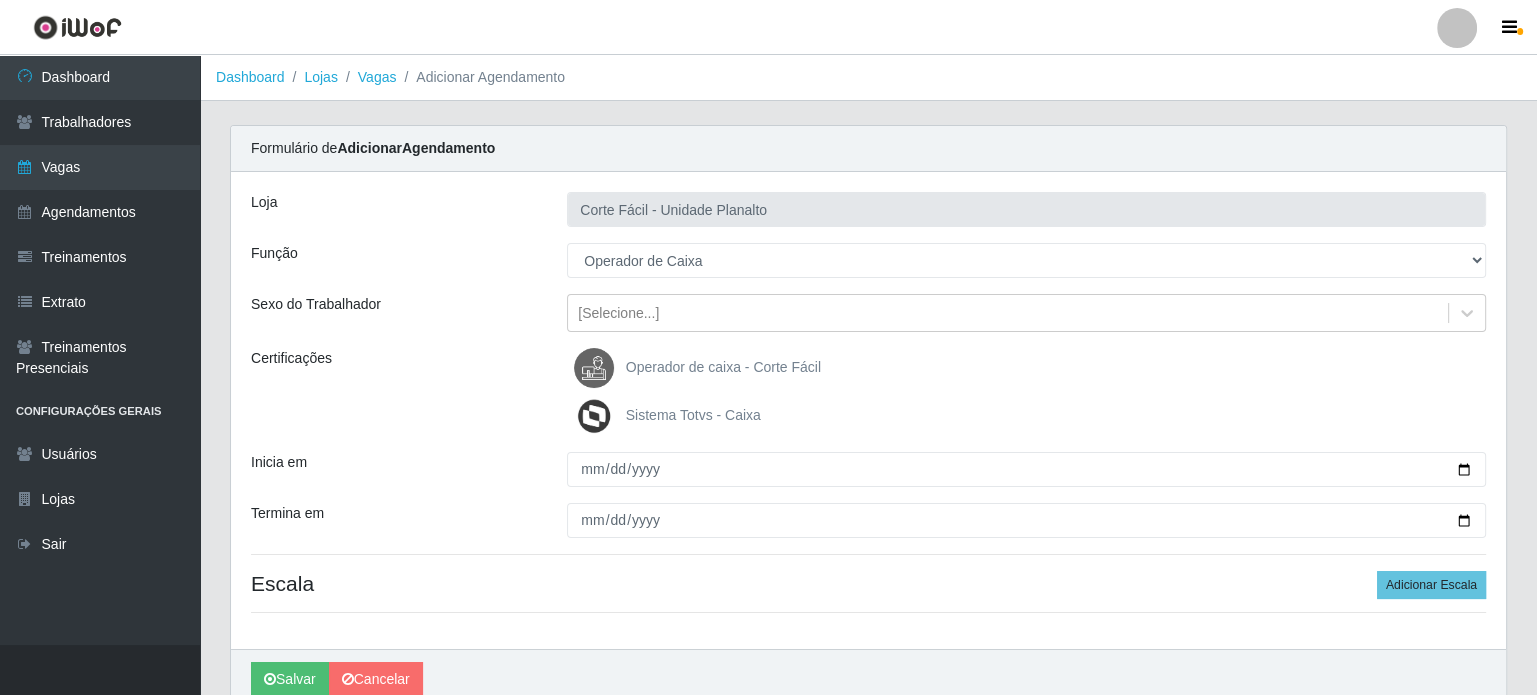 click on "Operador de caixa - Corte Fácil" at bounding box center (723, 367) 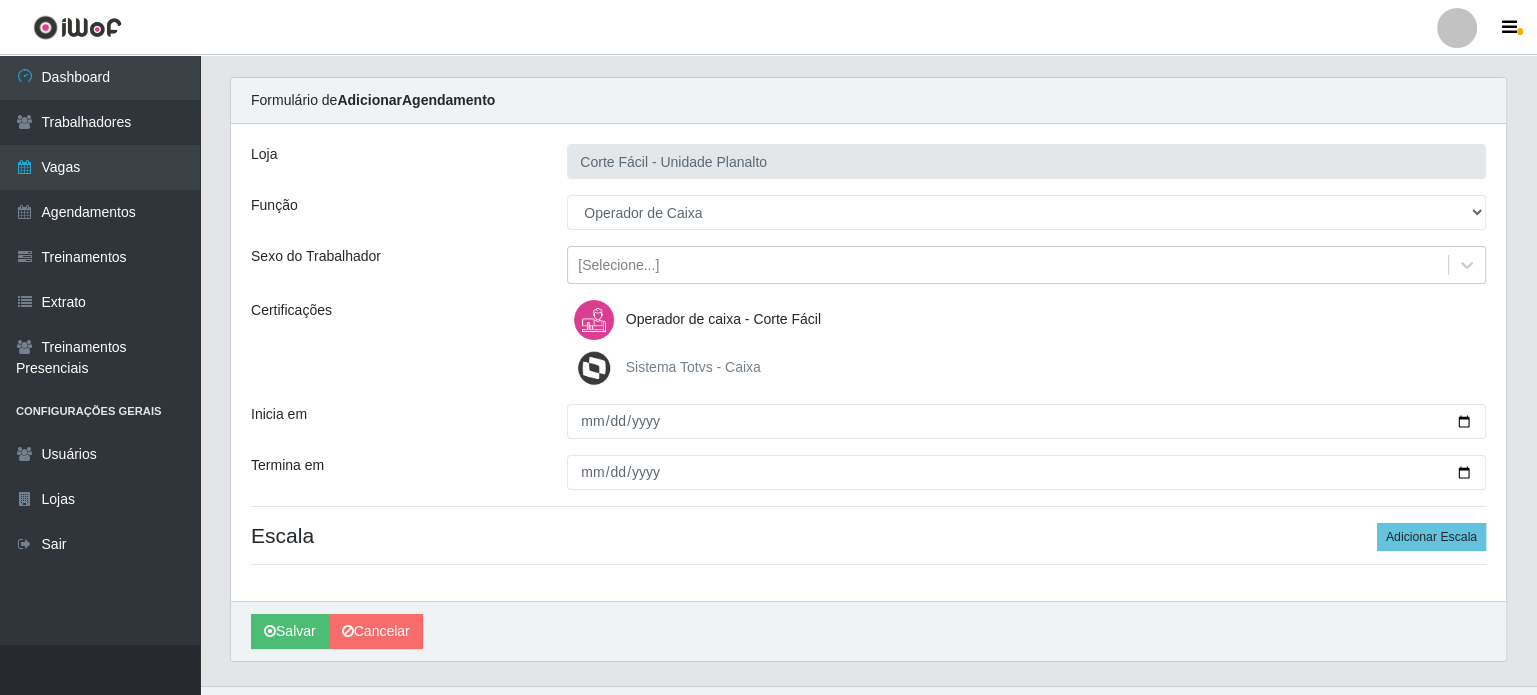 scroll, scrollTop: 87, scrollLeft: 0, axis: vertical 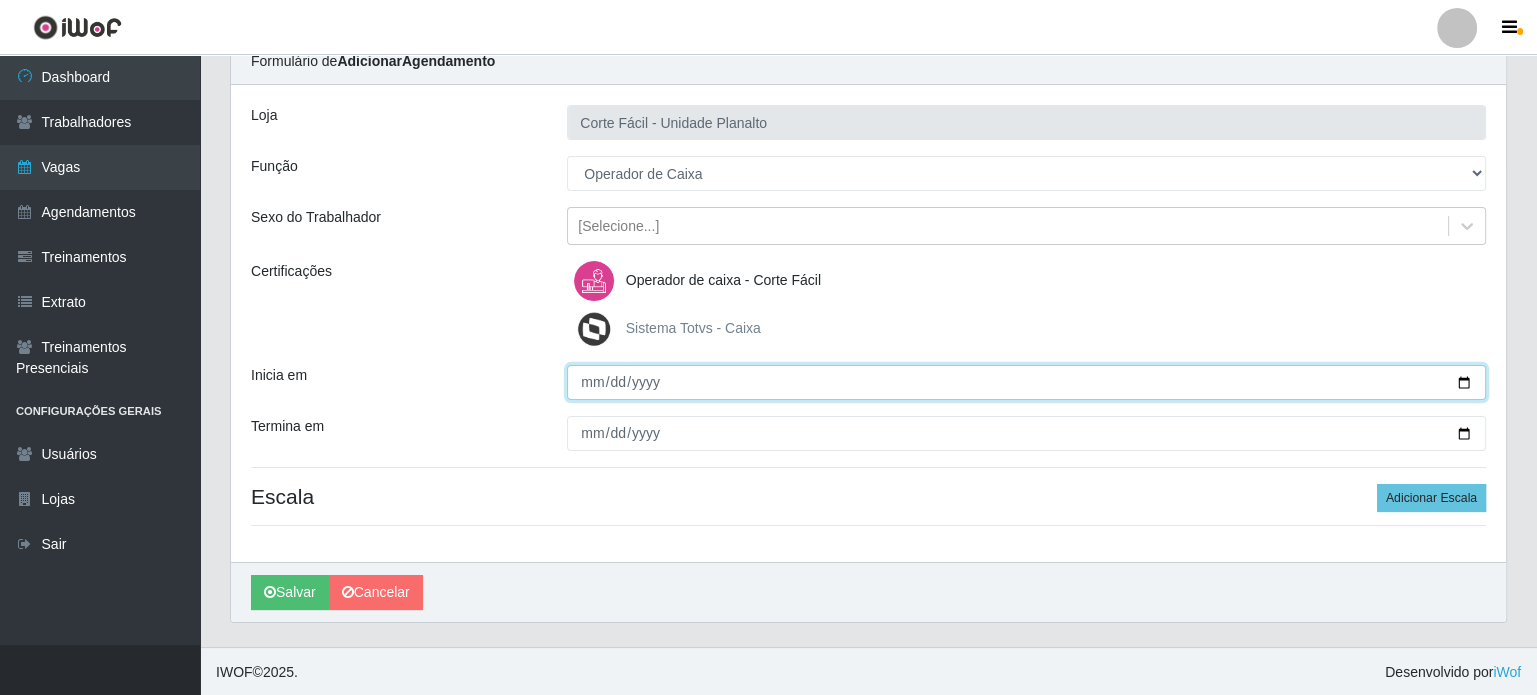 click on "Inicia em" at bounding box center (1026, 382) 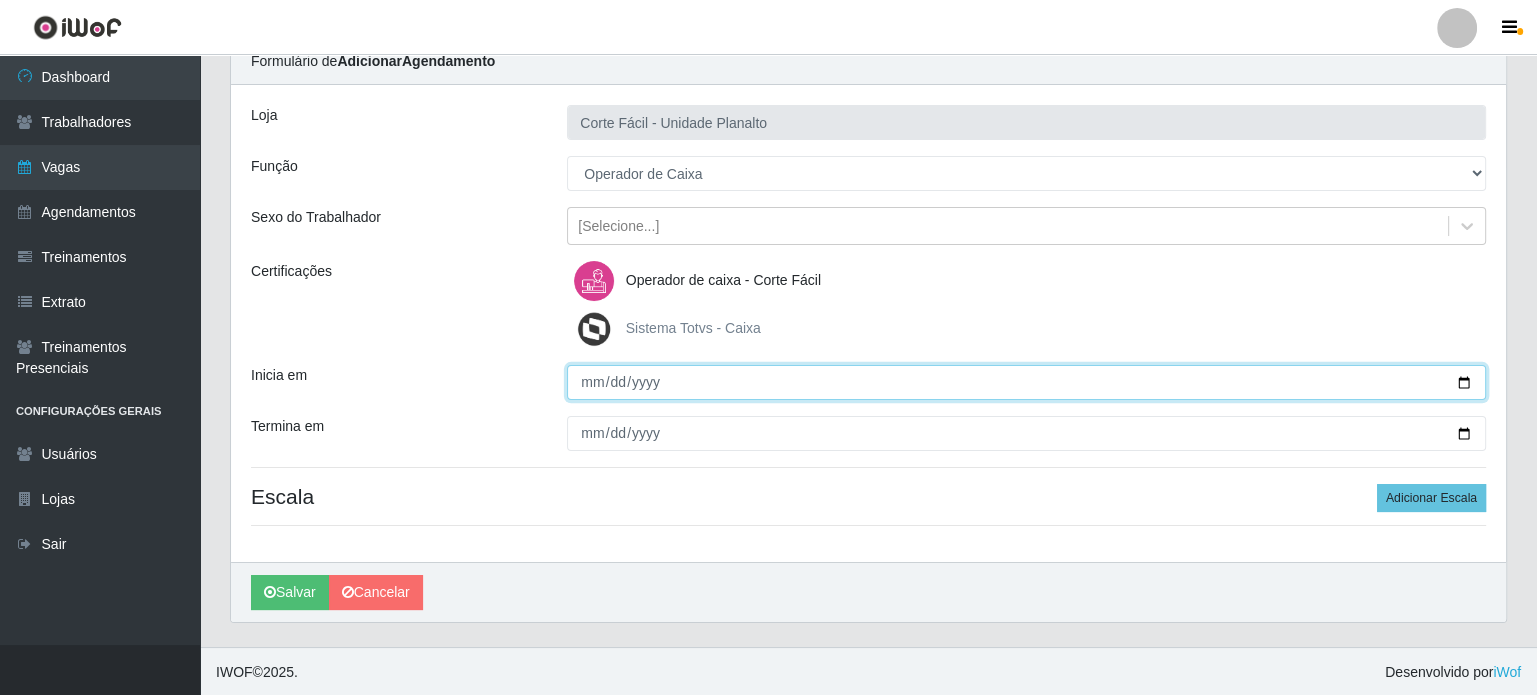 type on "2025-07-23" 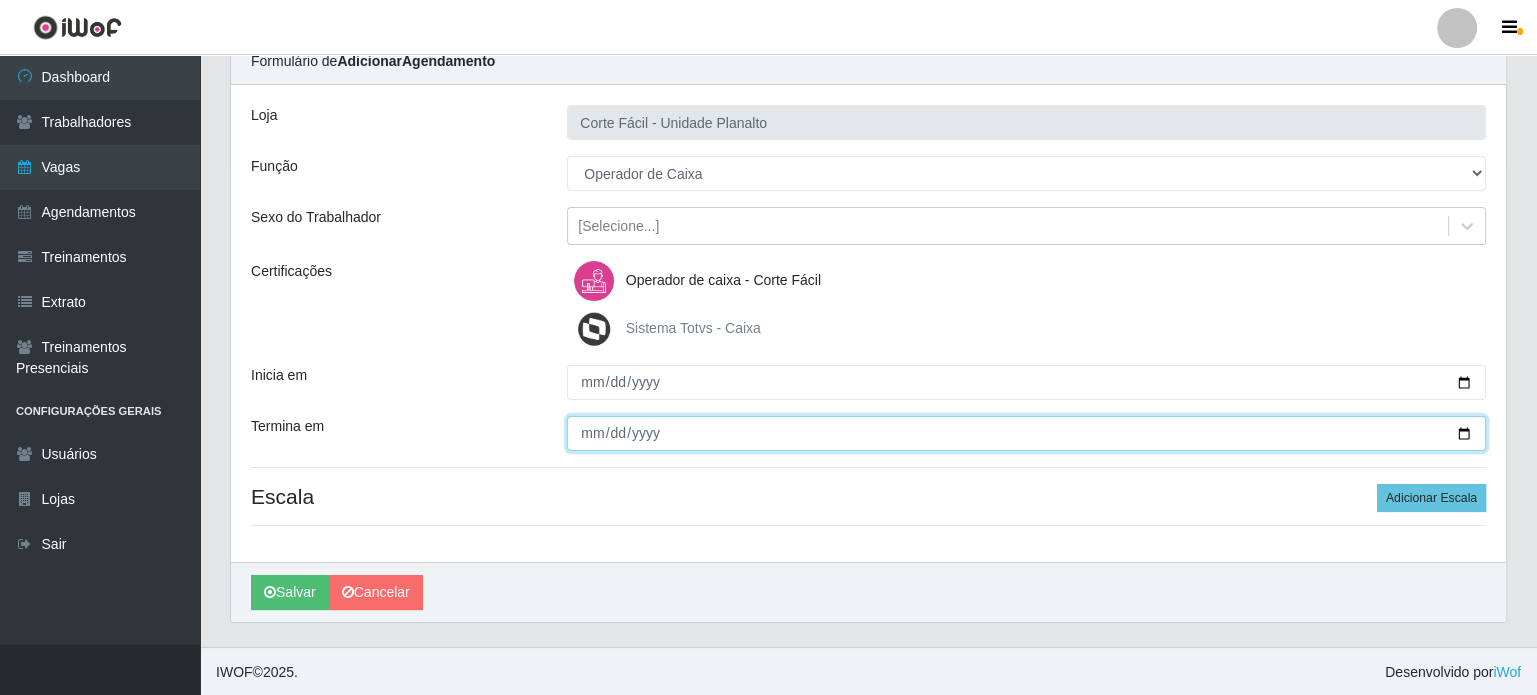 click on "Termina em" at bounding box center [1026, 433] 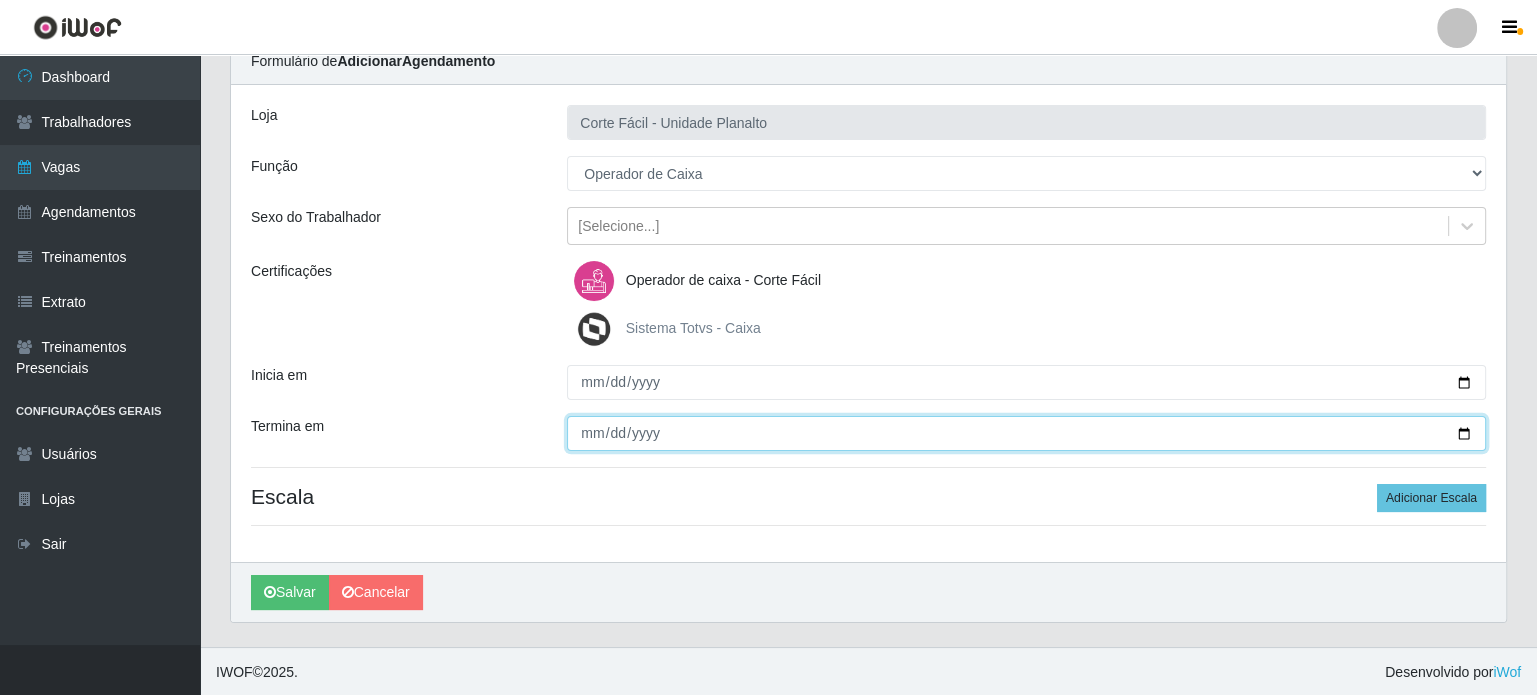 type on "2025-07-24" 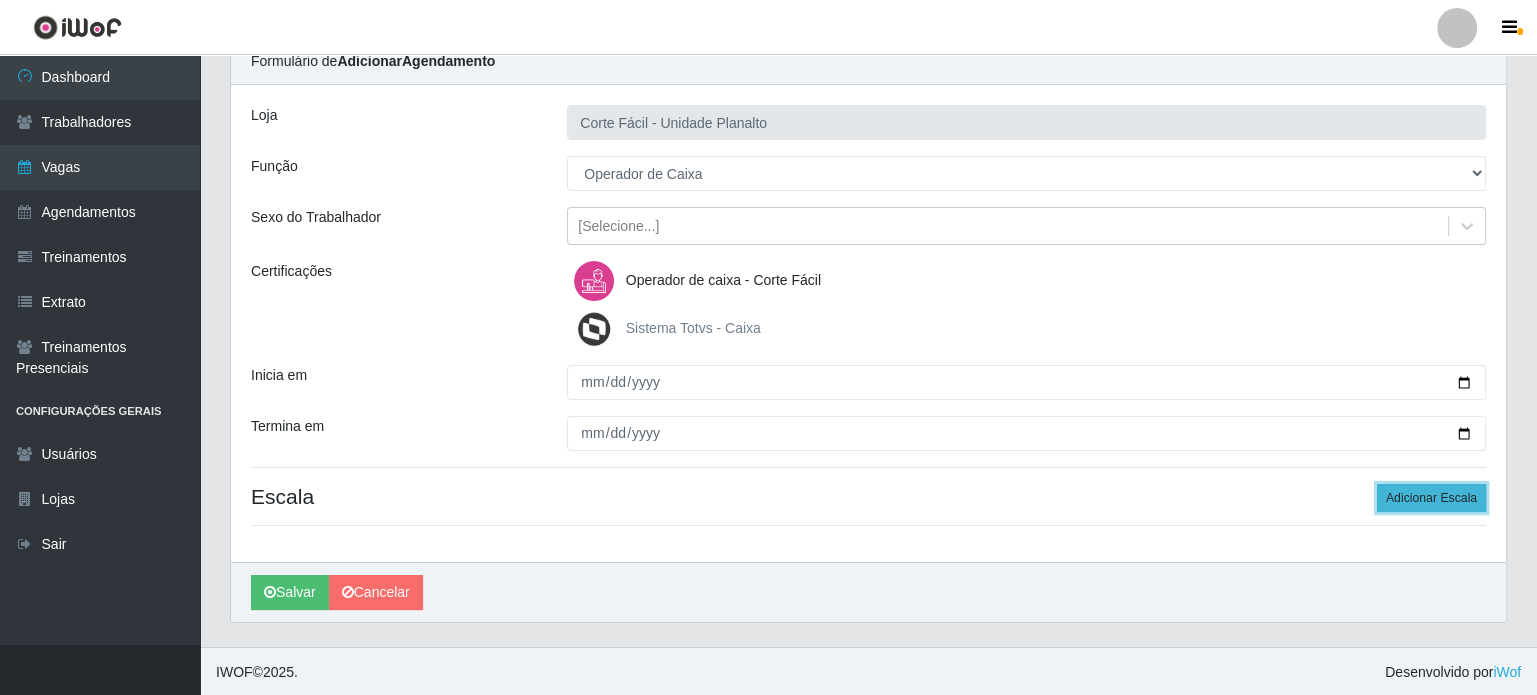 click on "Adicionar Escala" at bounding box center (1431, 498) 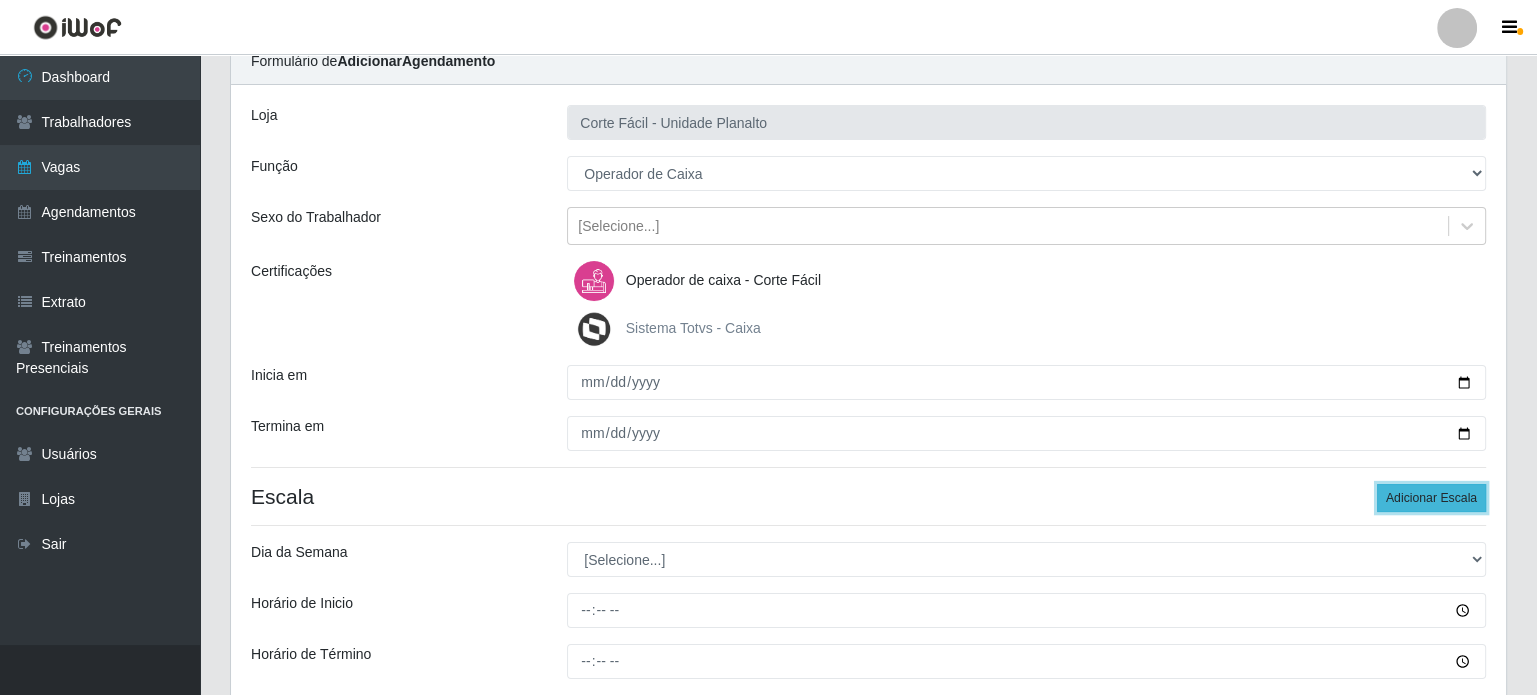 click on "Adicionar Escala" at bounding box center [1431, 498] 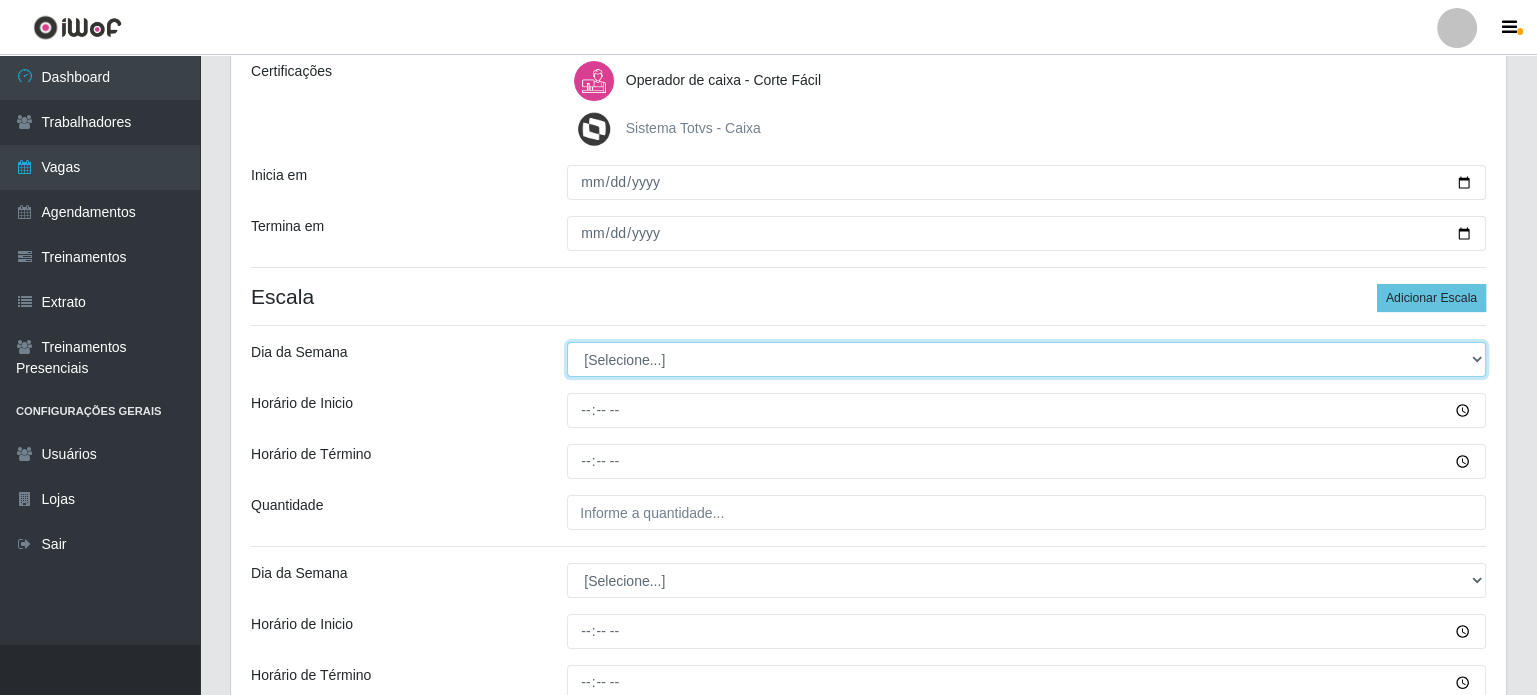 click on "[Selecione...] Segunda Terça Quarta Quinta Sexta Sábado Domingo" at bounding box center (1026, 359) 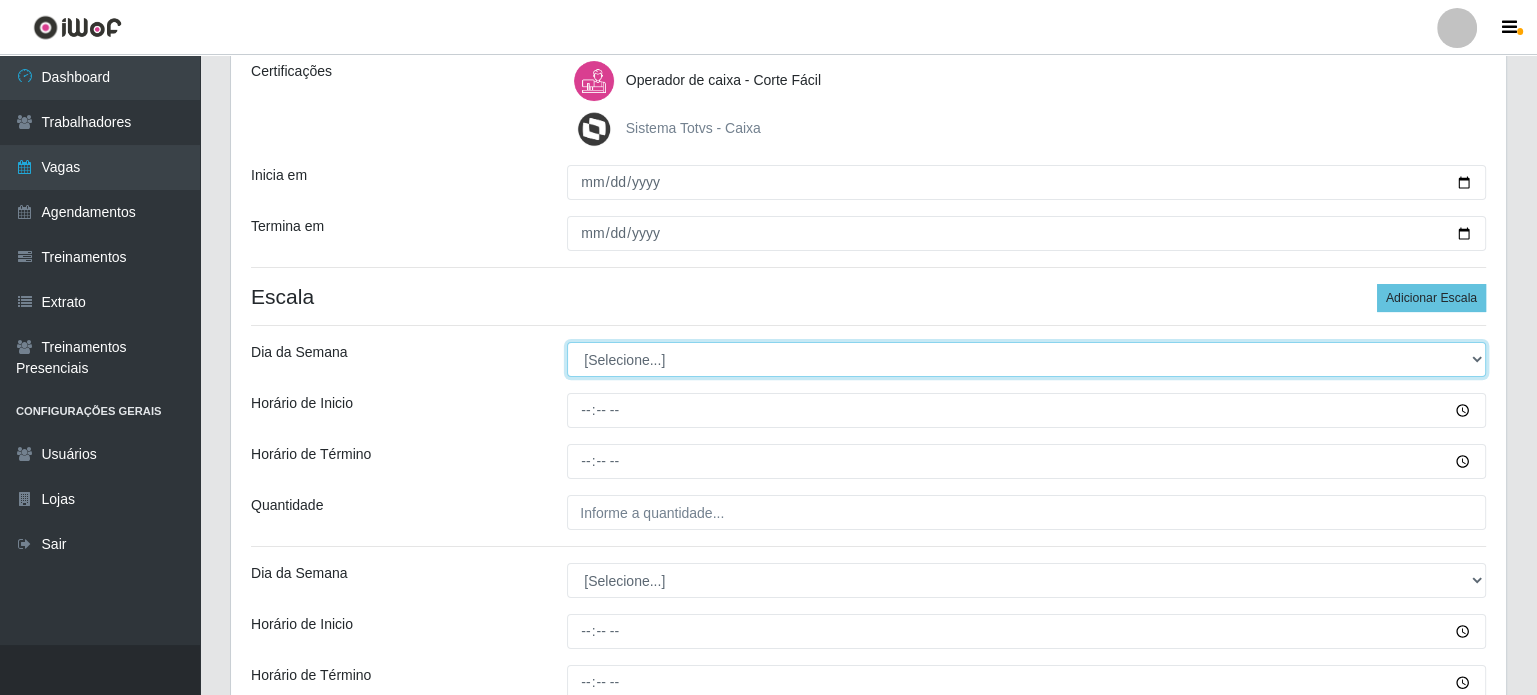 select on "4" 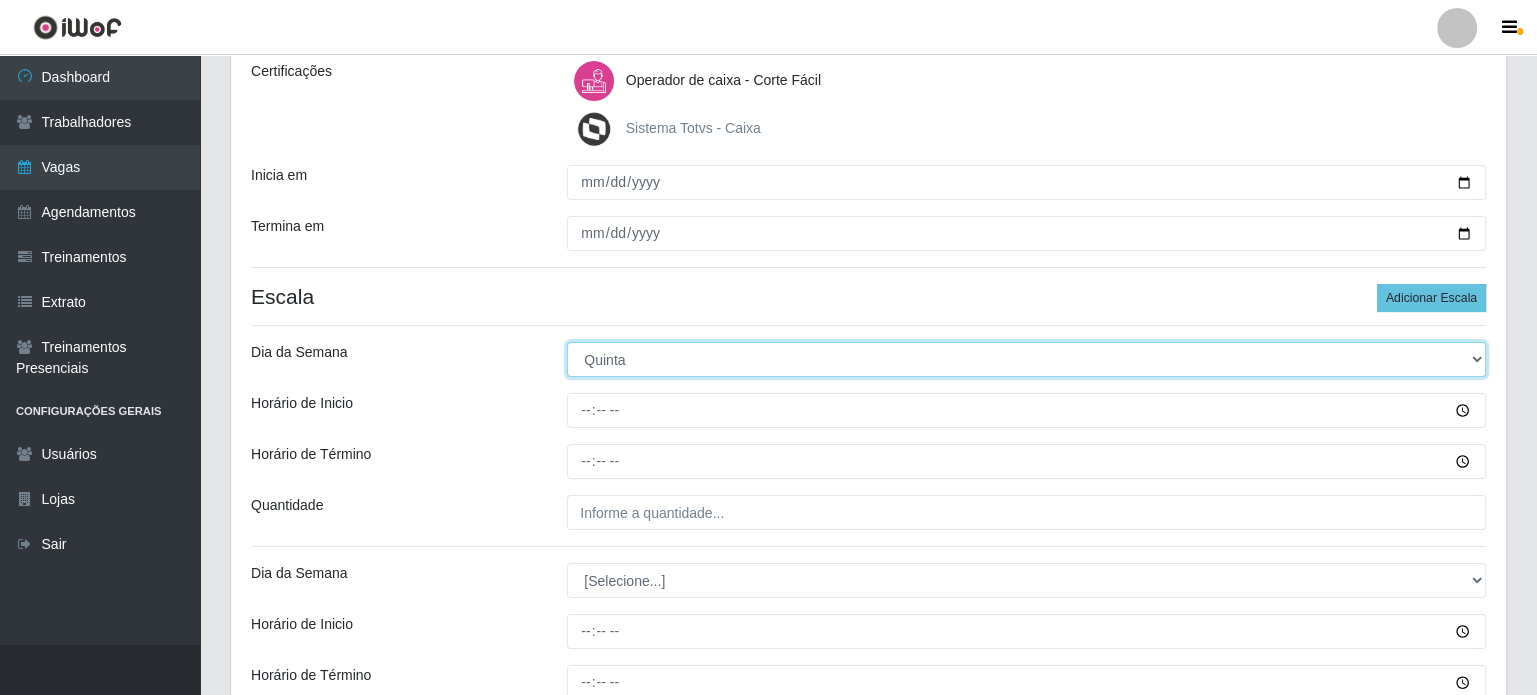 click on "[Selecione...] Segunda Terça Quarta Quinta Sexta Sábado Domingo" at bounding box center [1026, 359] 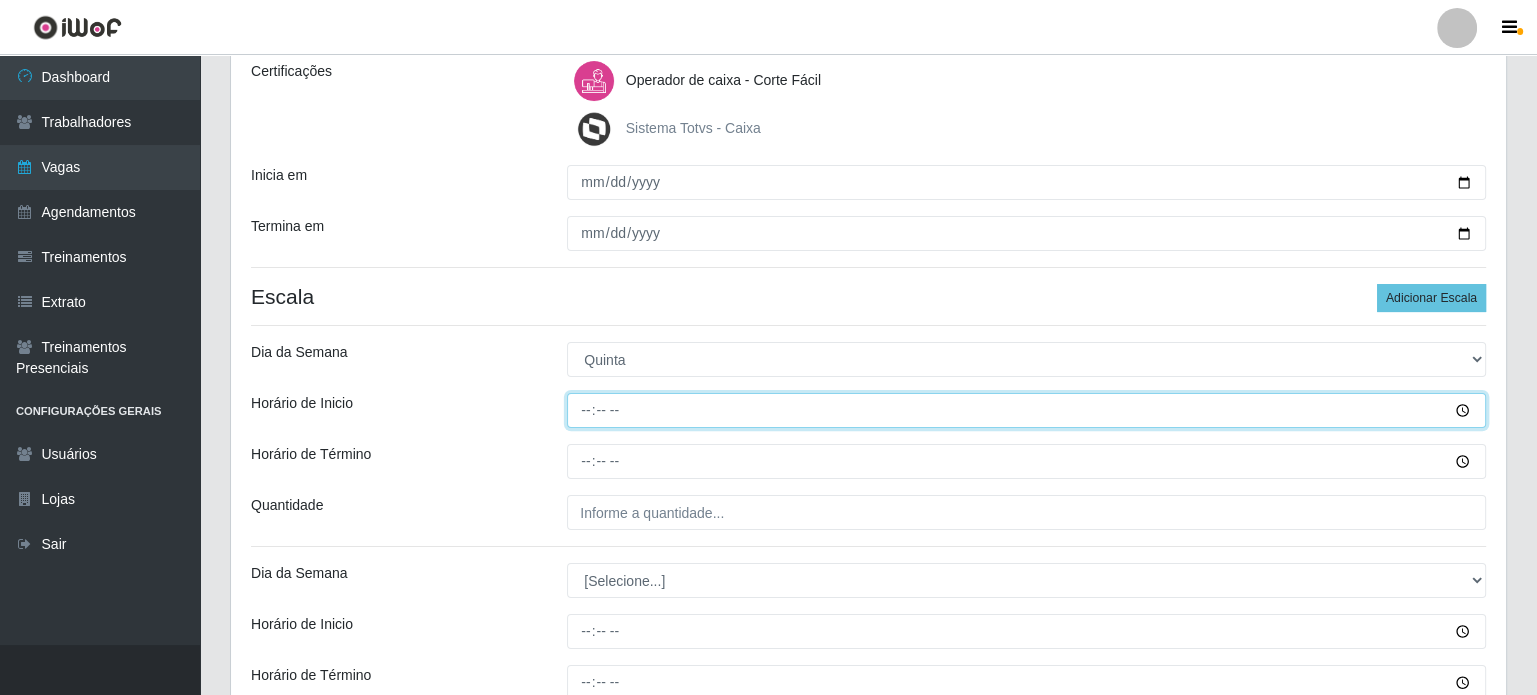 click on "Horário de Inicio" at bounding box center [1026, 410] 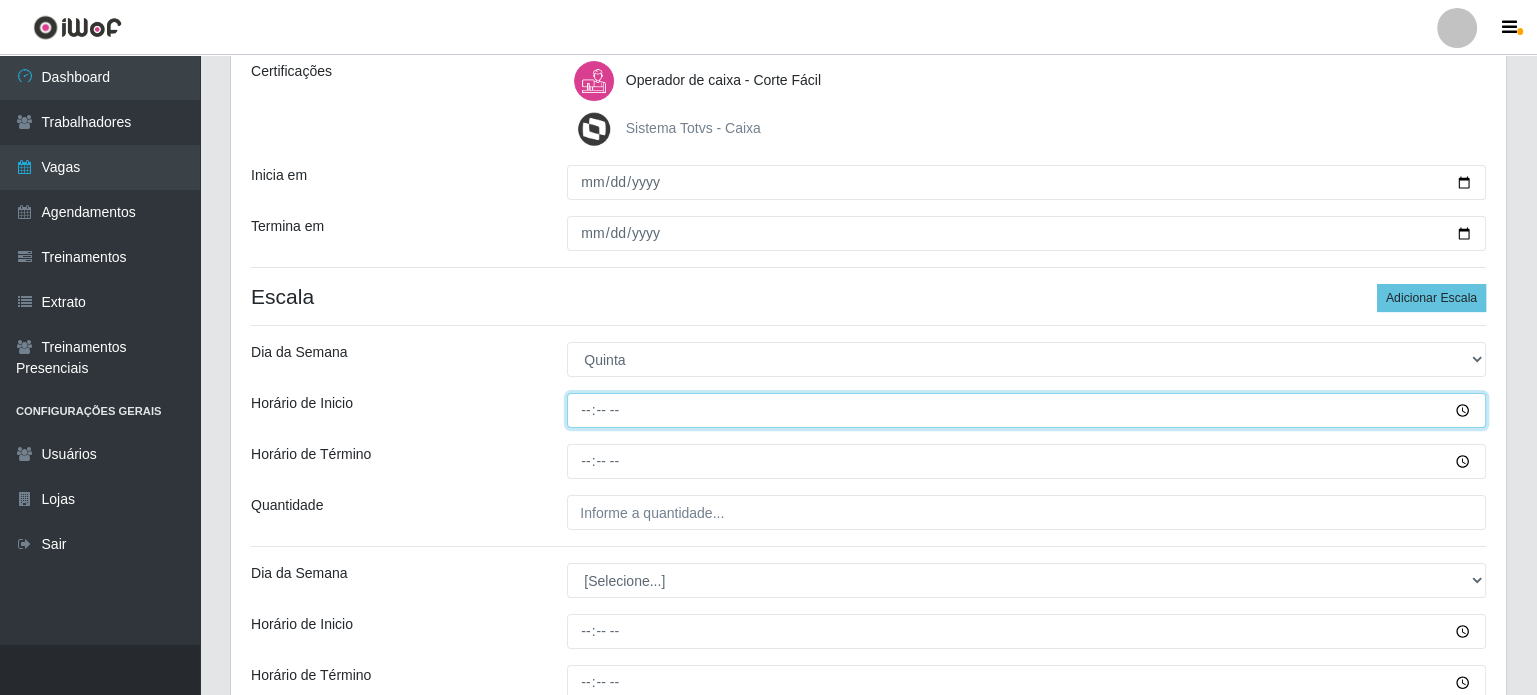 type on "15:00" 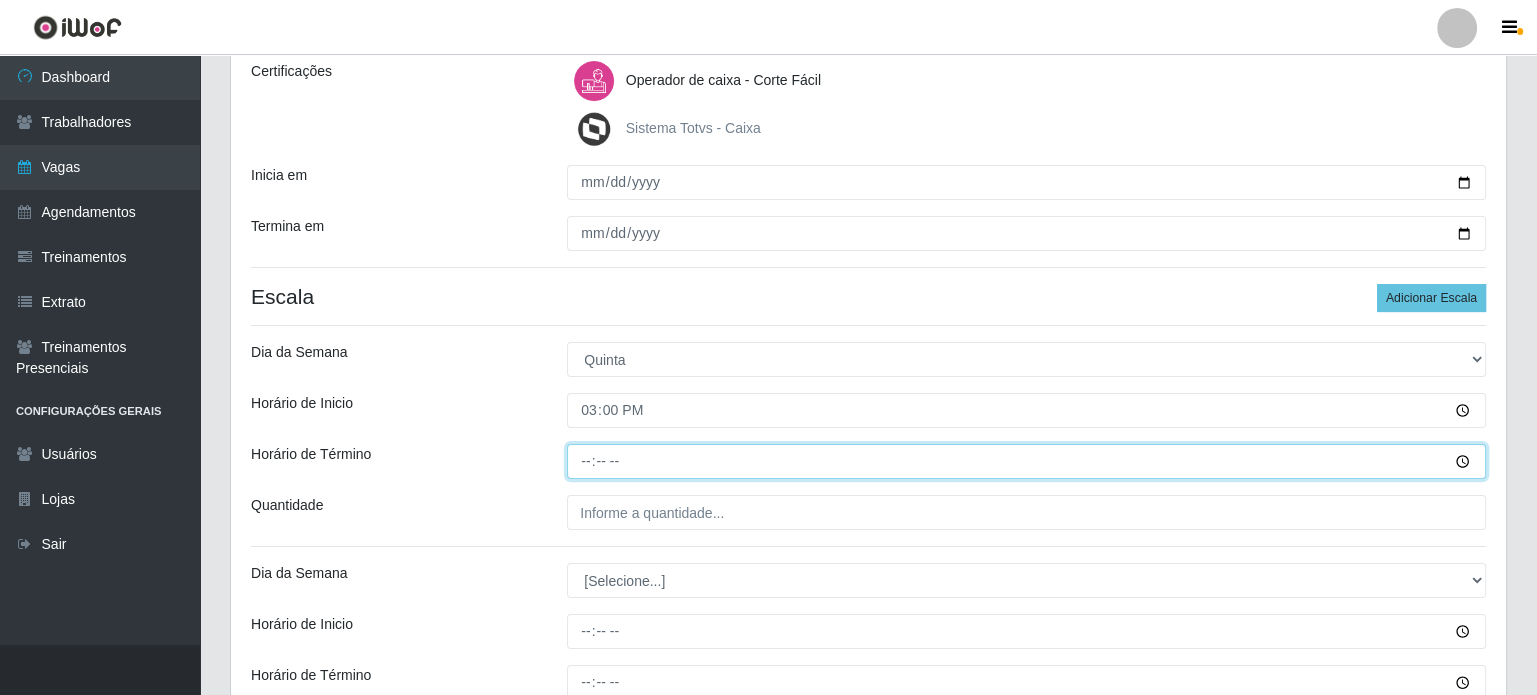 click on "Horário de Término" at bounding box center (1026, 461) 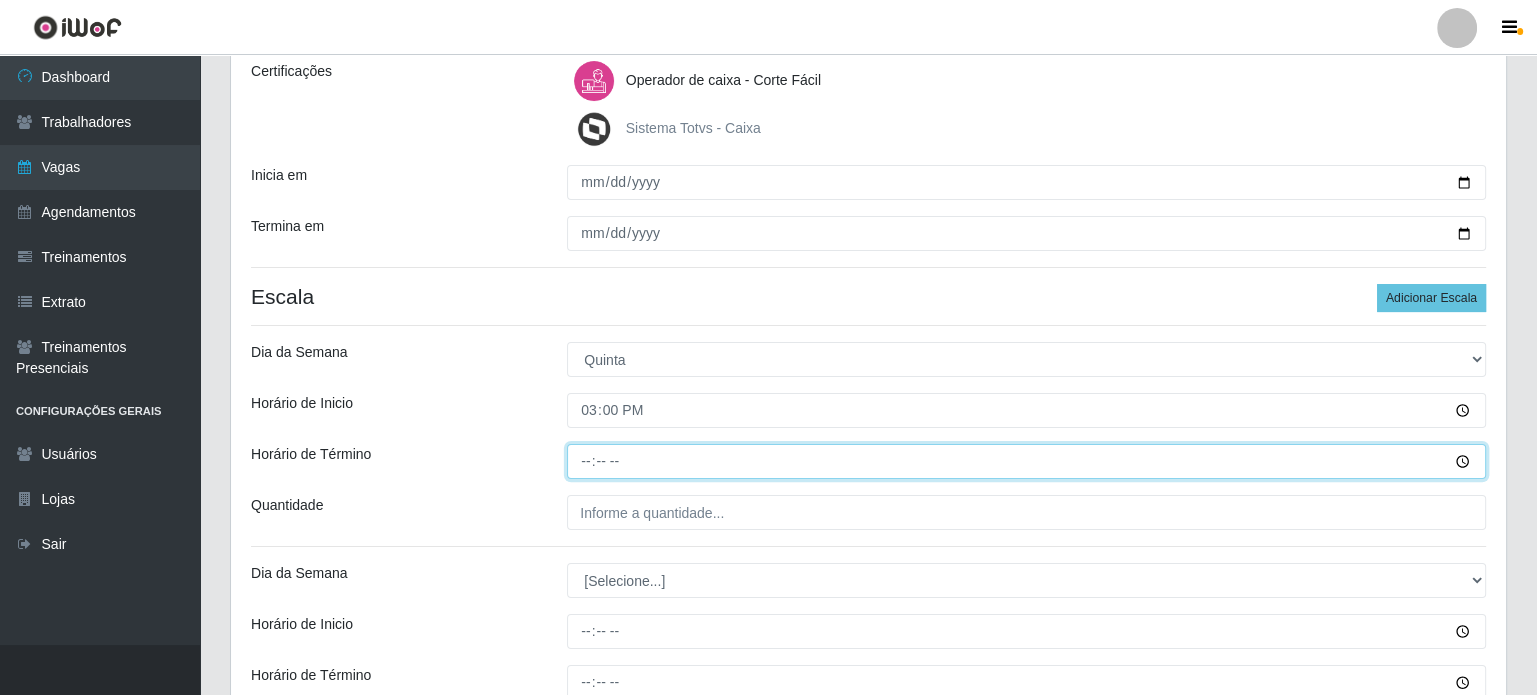 type on "21:00" 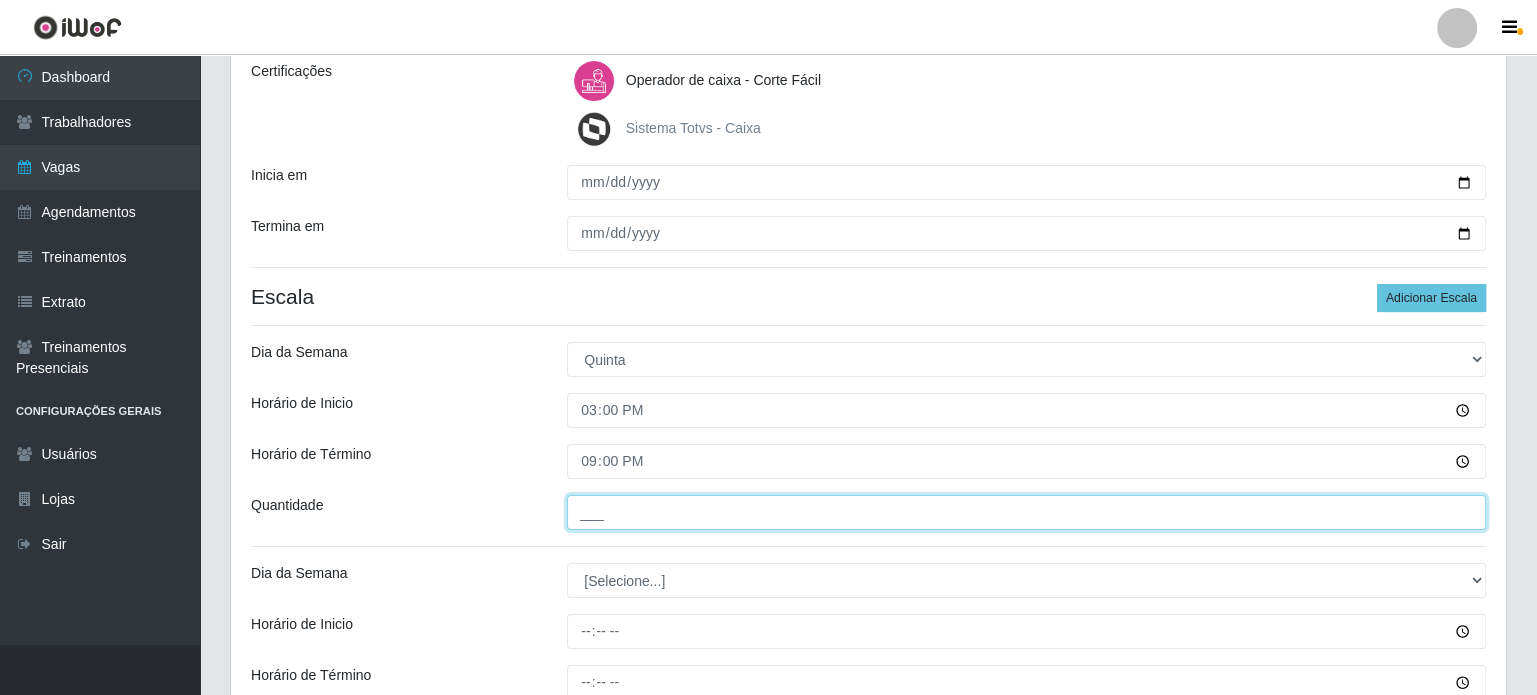 click on "___" at bounding box center (1026, 512) 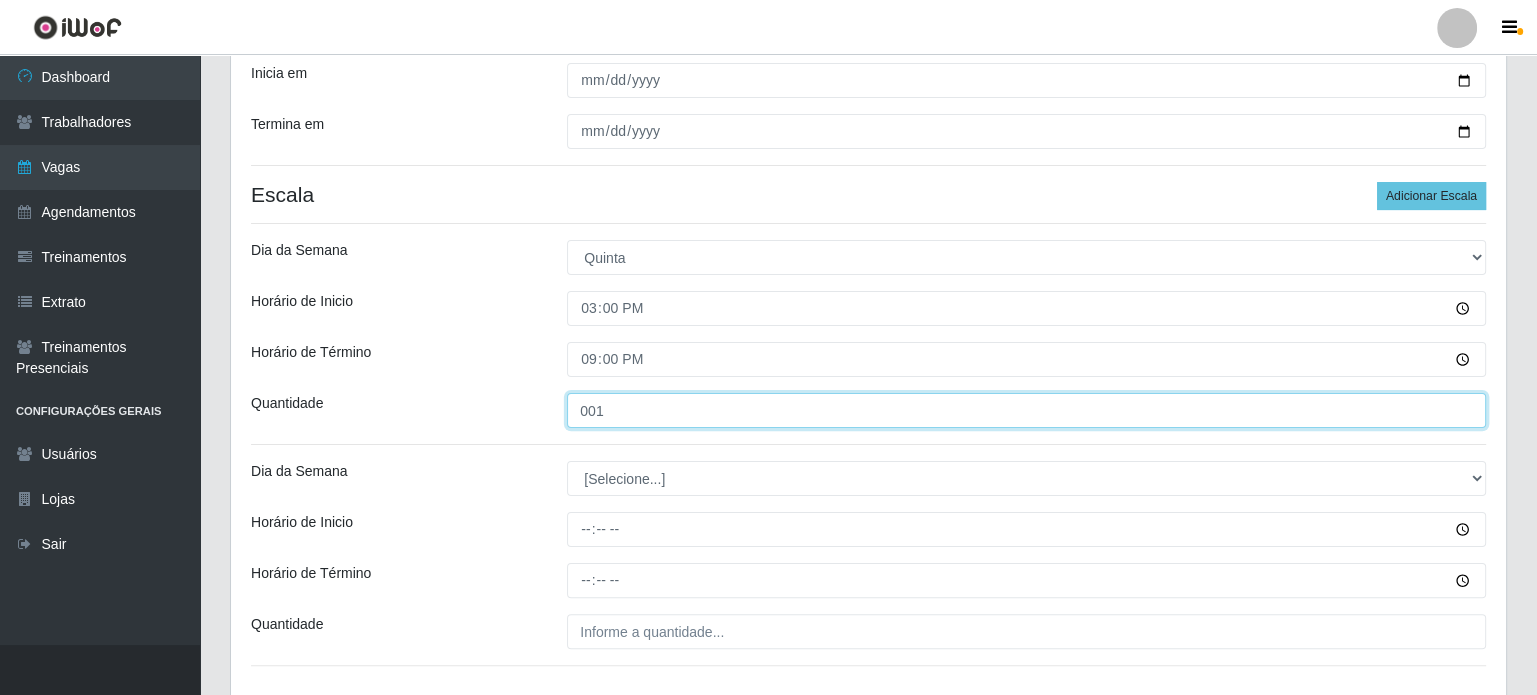 scroll, scrollTop: 528, scrollLeft: 0, axis: vertical 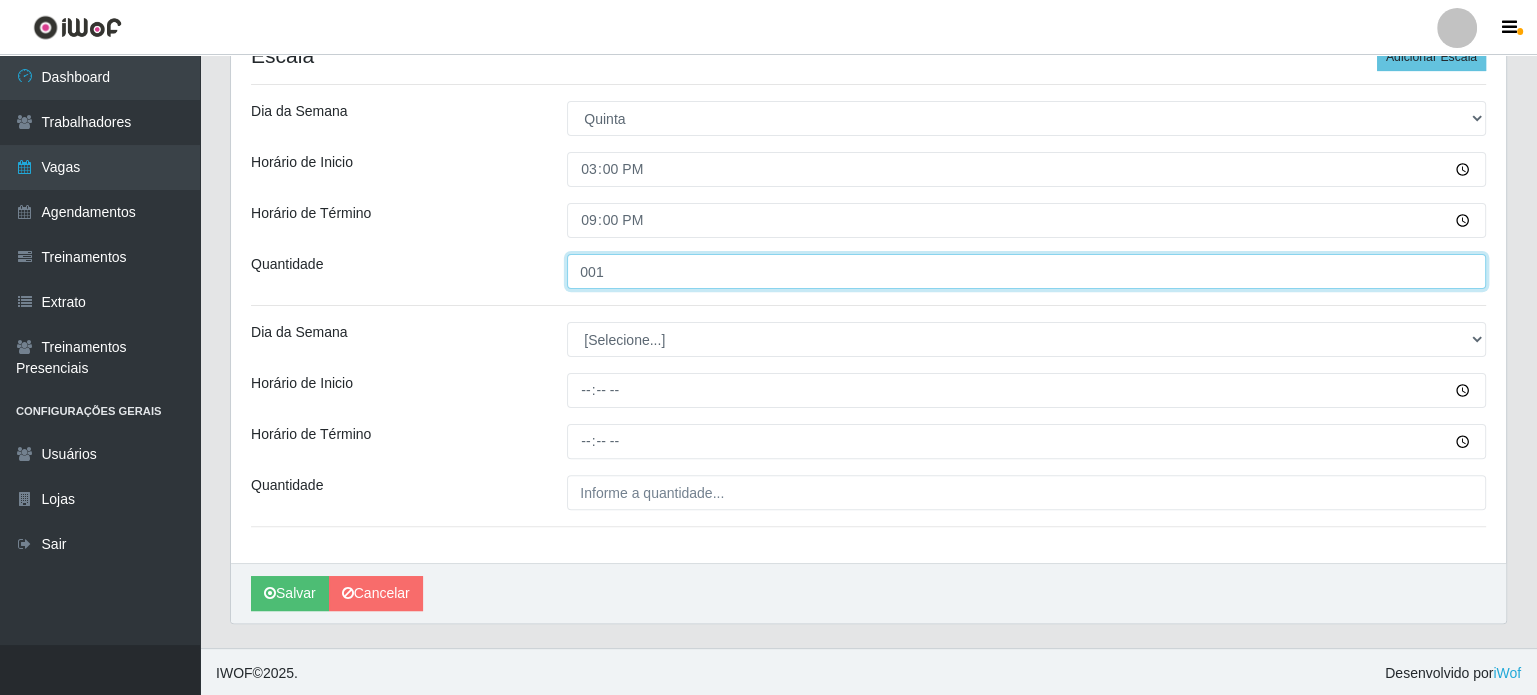 type on "001" 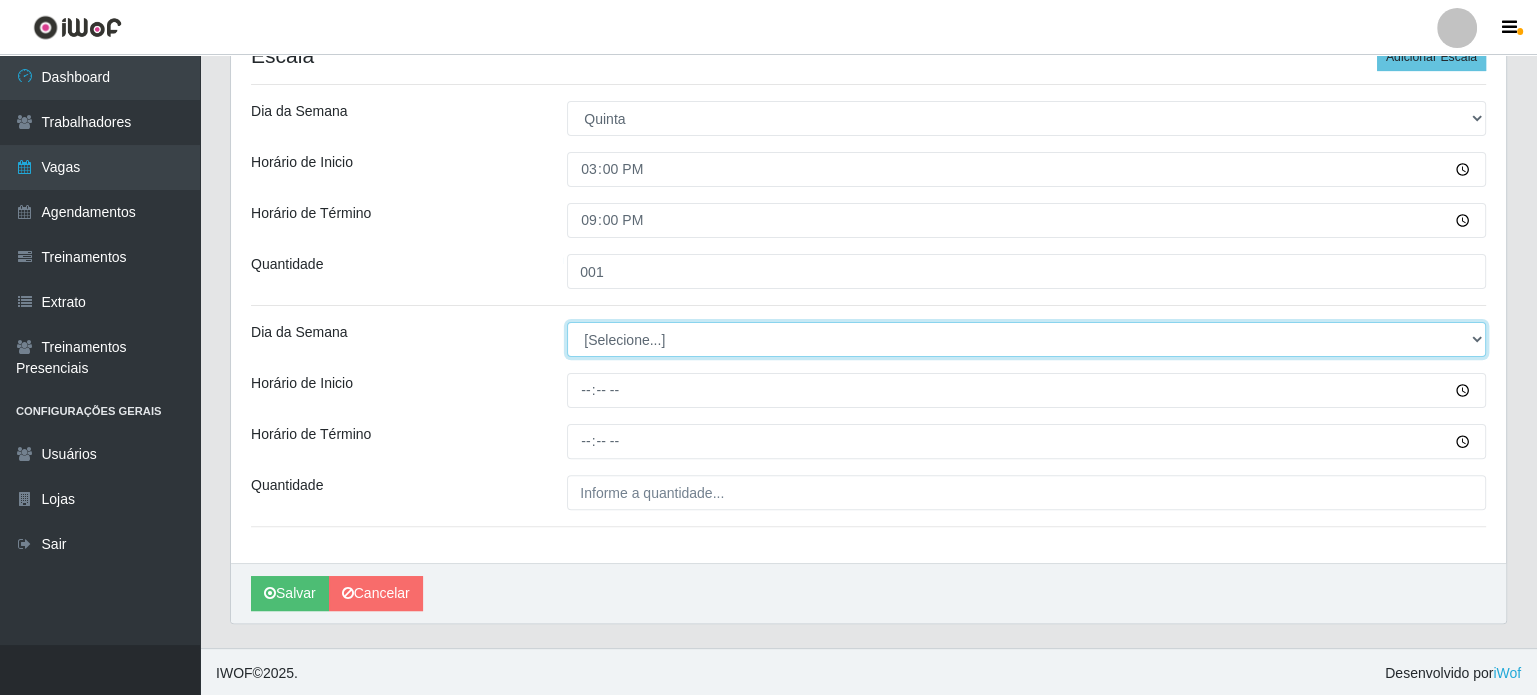 click on "[Selecione...] Segunda Terça Quarta Quinta Sexta Sábado Domingo" at bounding box center (1026, 339) 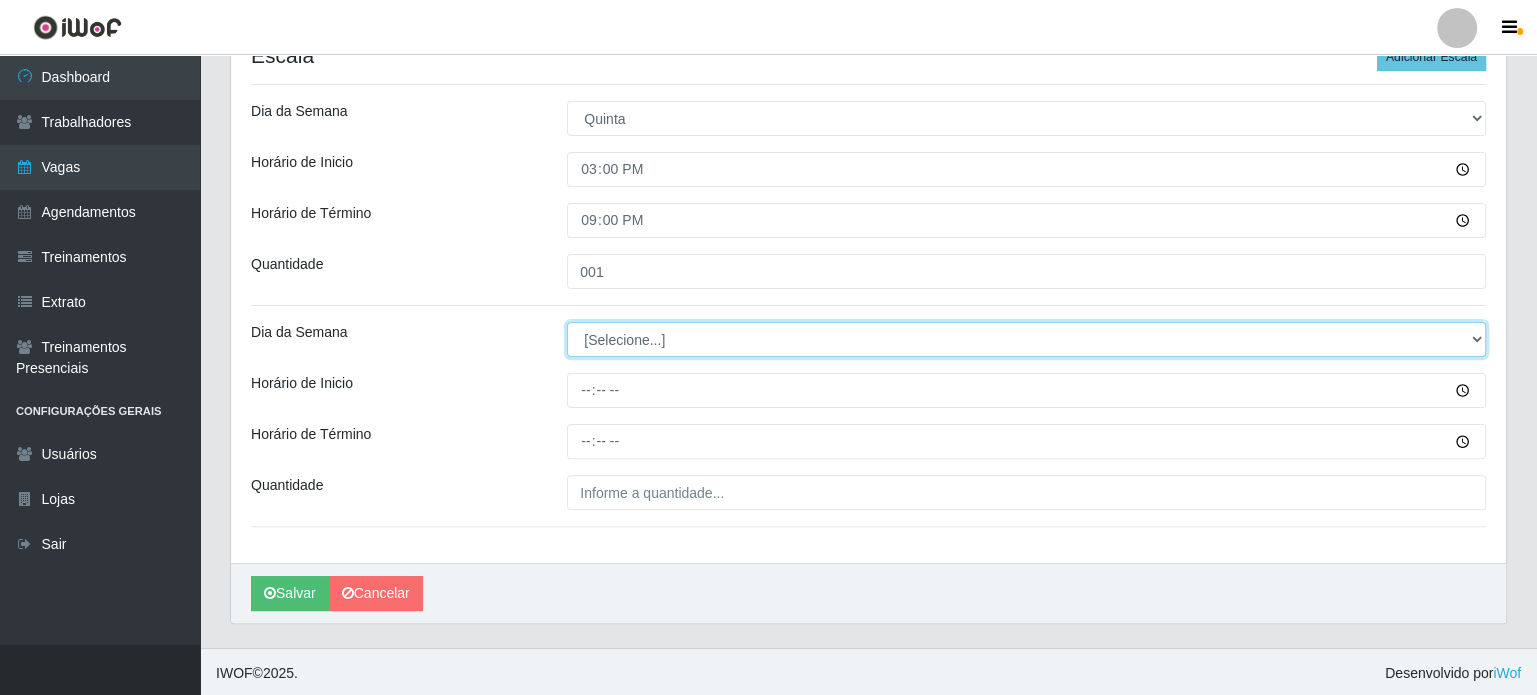 select on "5" 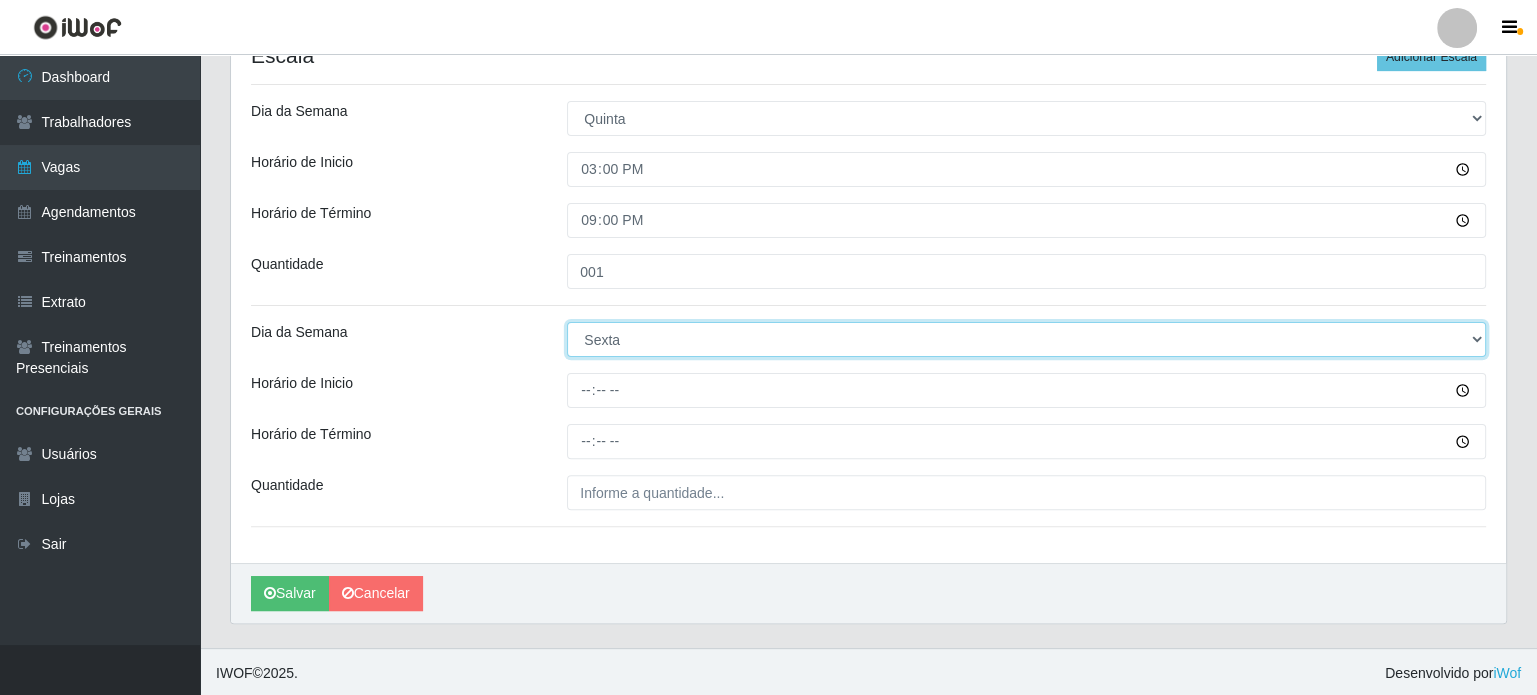click on "[Selecione...] Segunda Terça Quarta Quinta Sexta Sábado Domingo" at bounding box center (1026, 339) 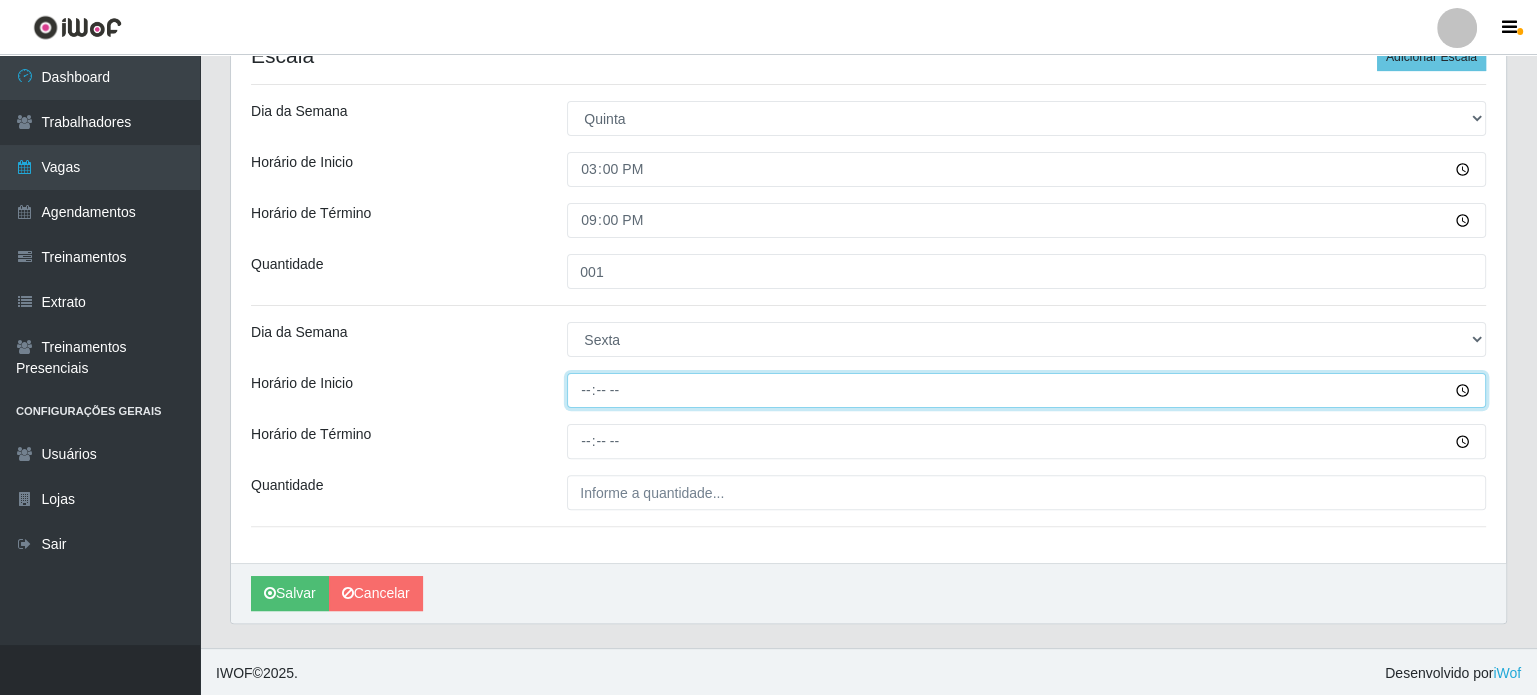 click on "Horário de Inicio" at bounding box center [1026, 390] 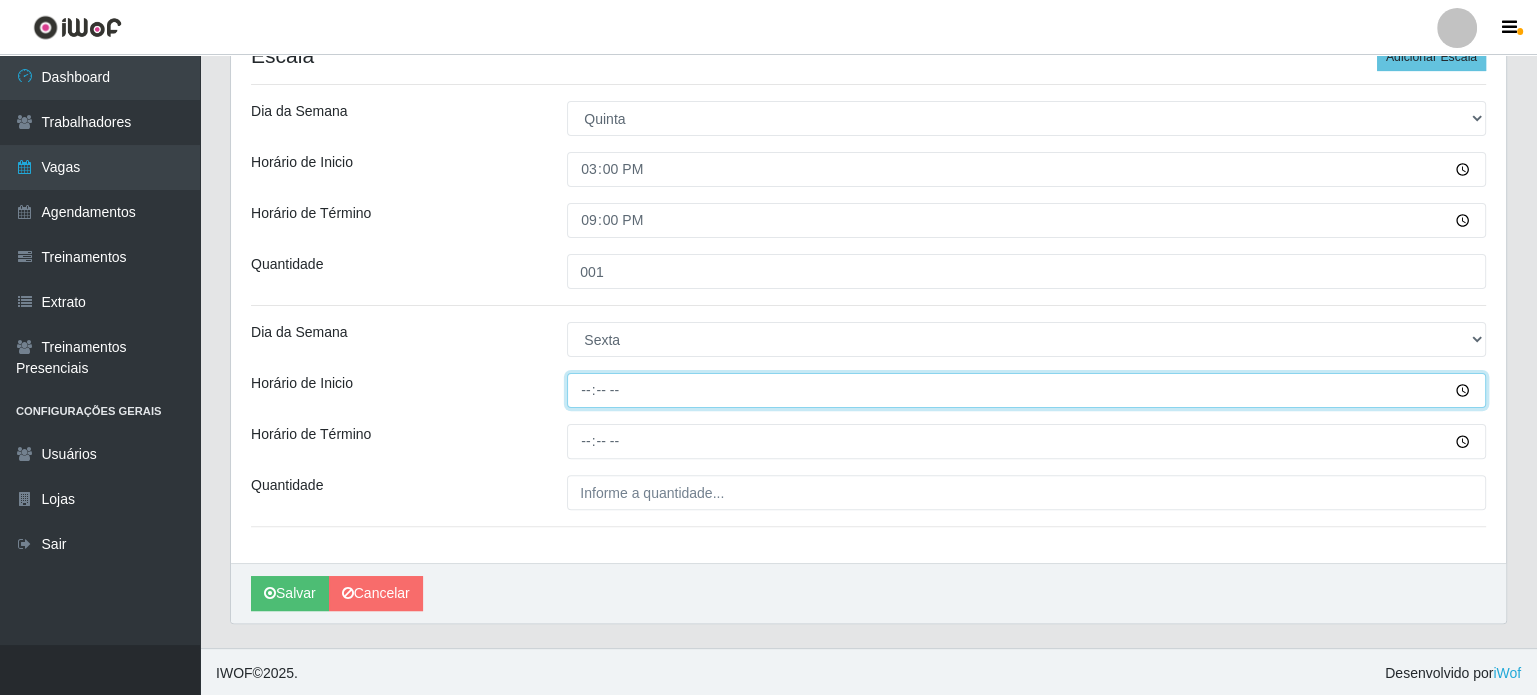 type on "15:00" 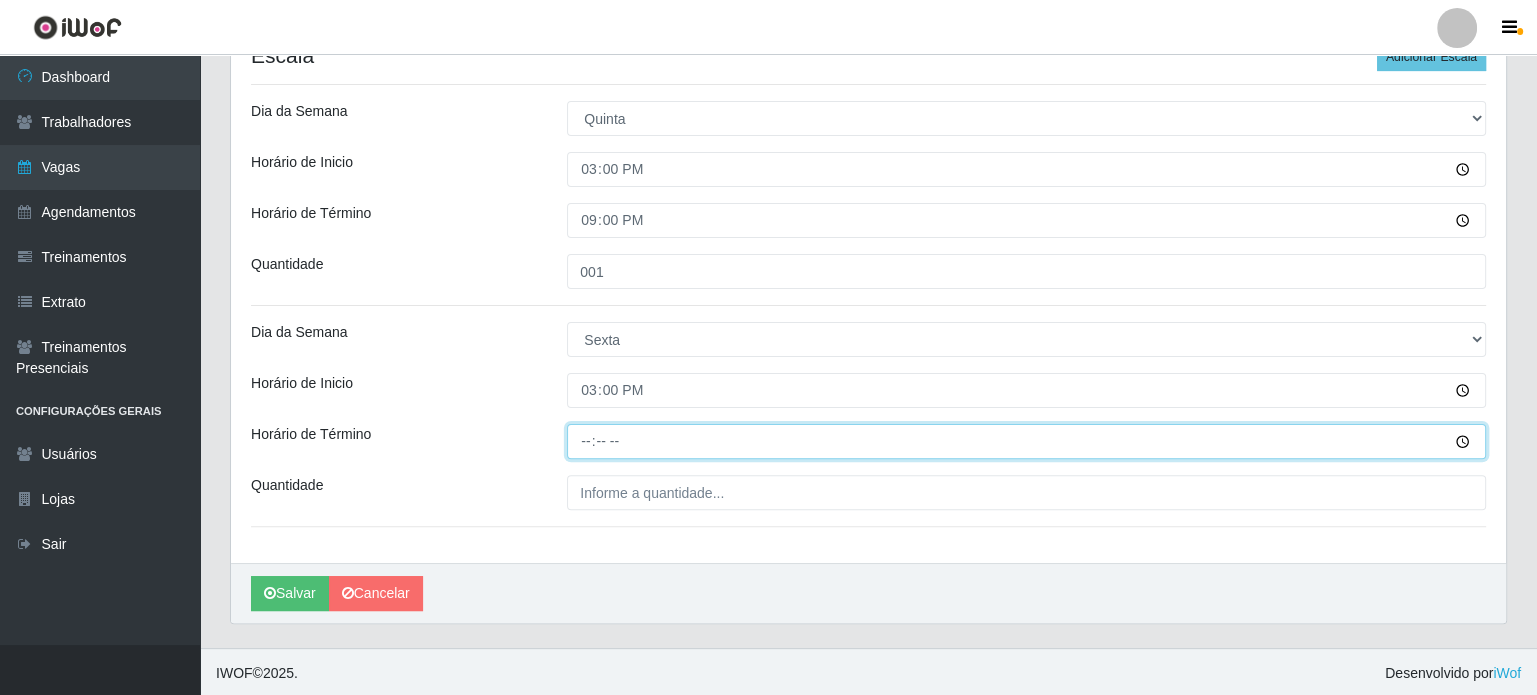 click on "Horário de Término" at bounding box center [1026, 441] 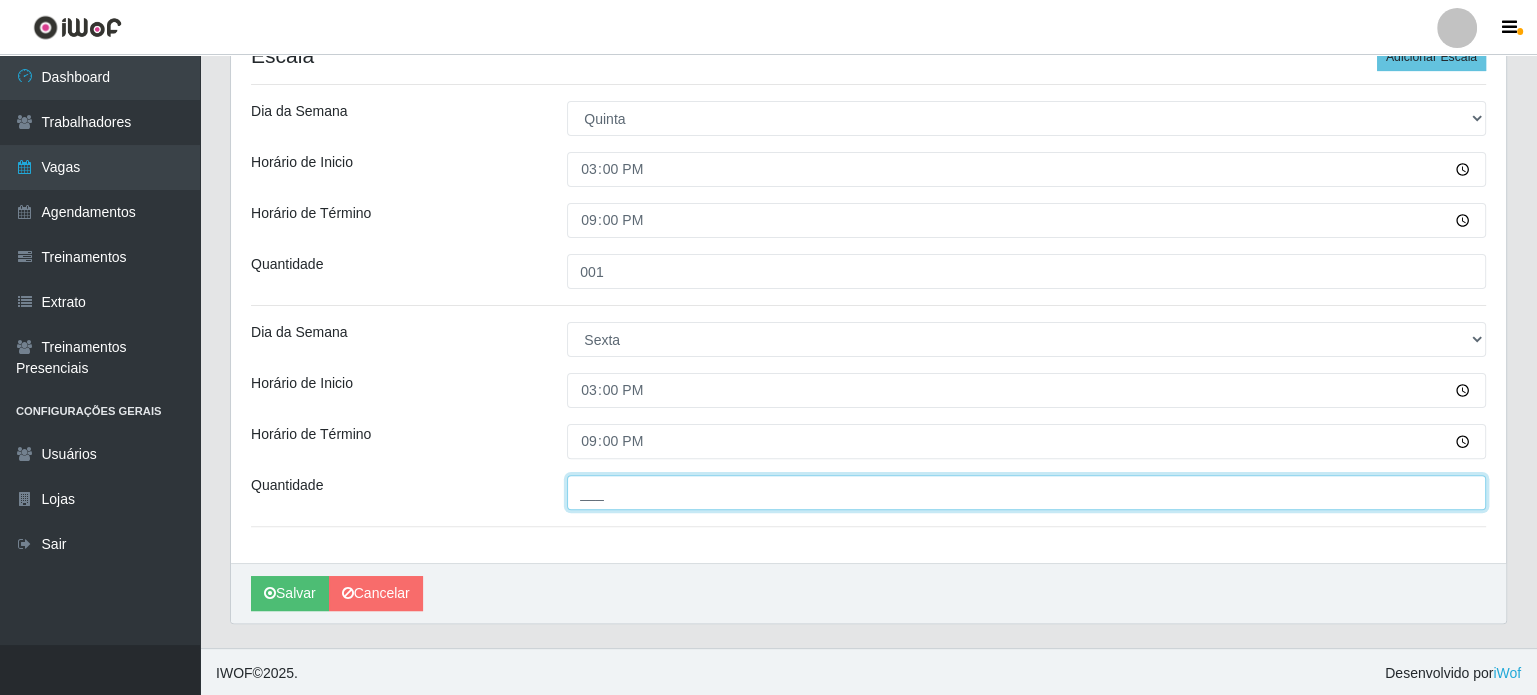 click on "___" at bounding box center (1026, 492) 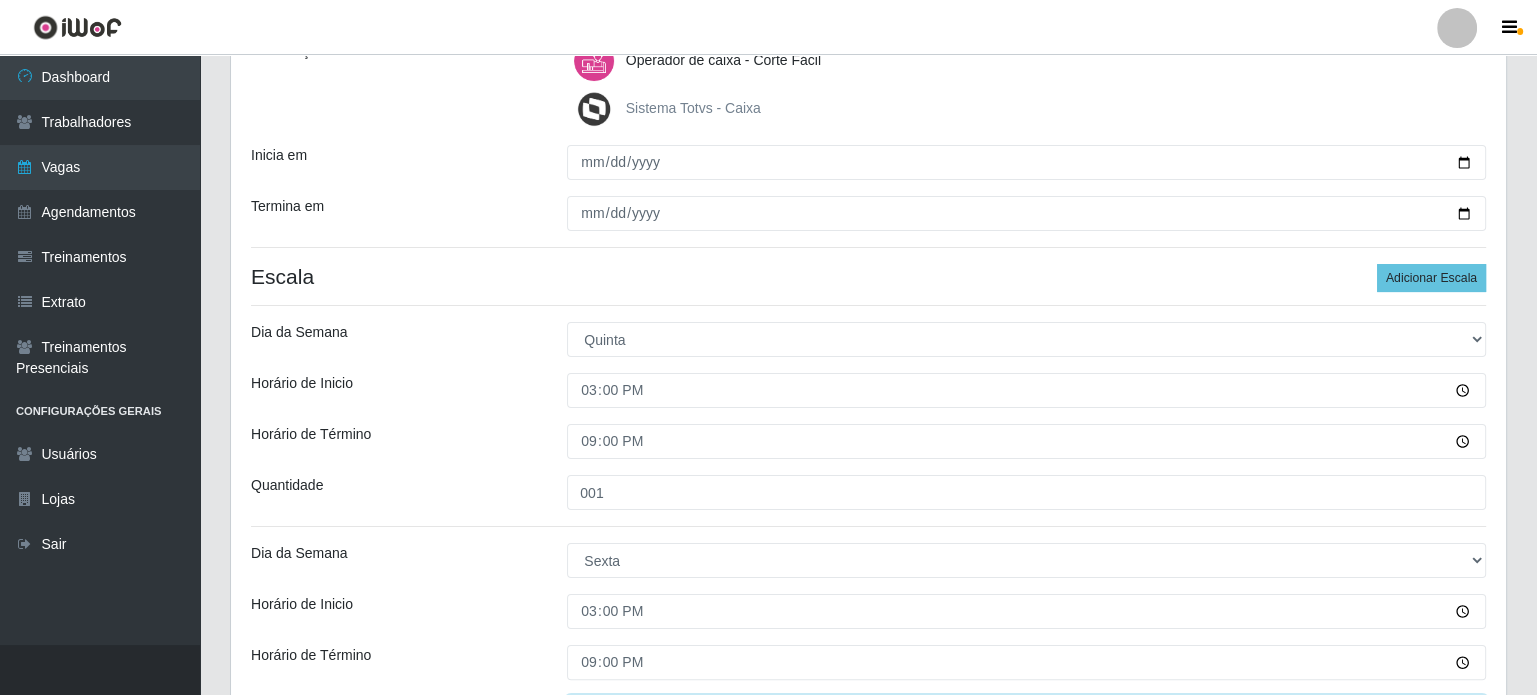 scroll, scrollTop: 528, scrollLeft: 0, axis: vertical 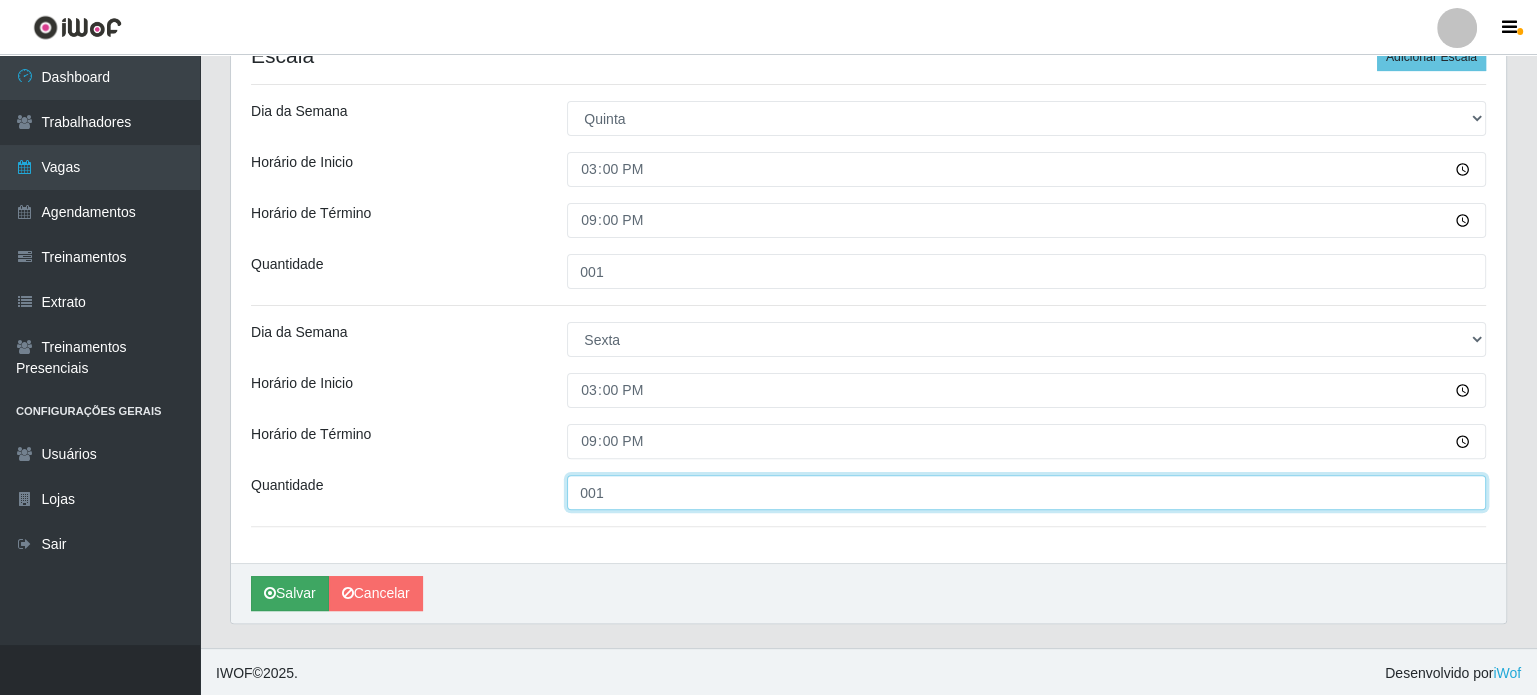 type on "001" 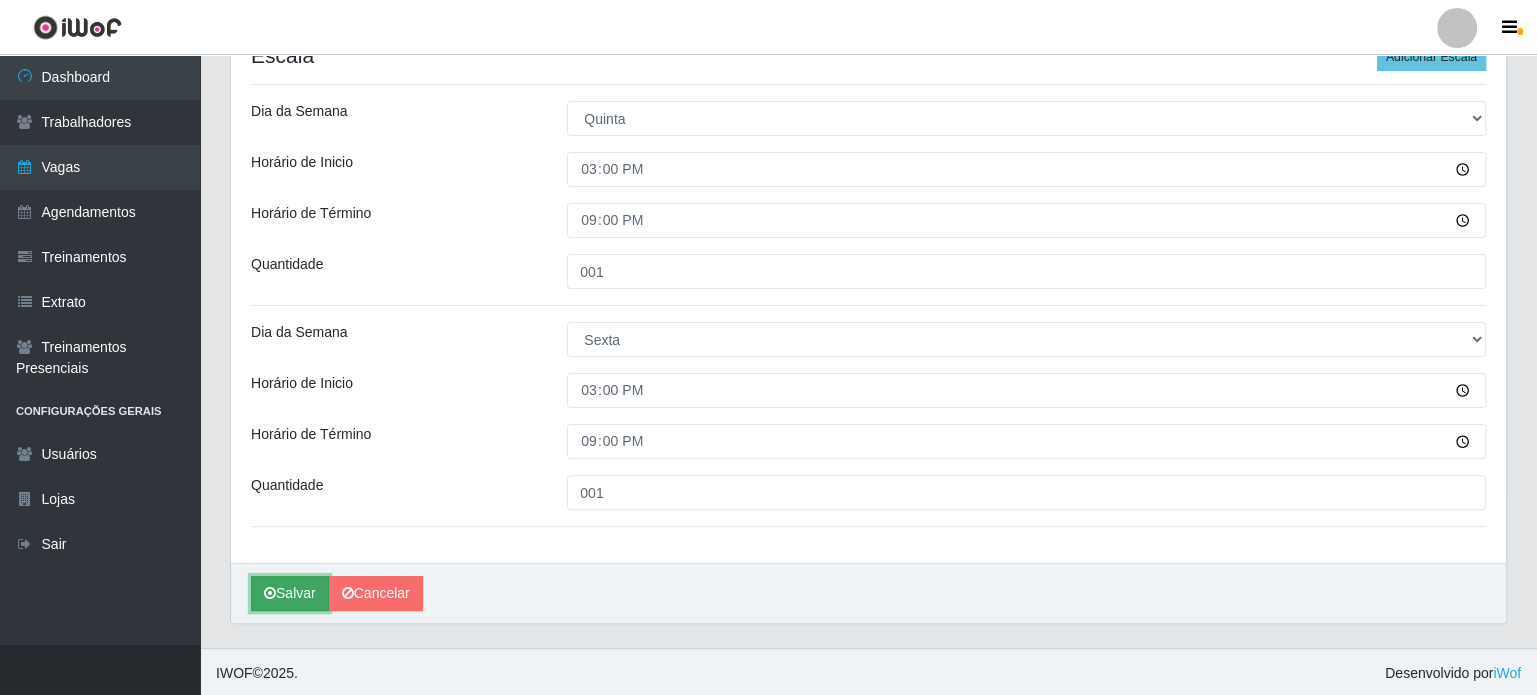 click on "Salvar" at bounding box center [290, 593] 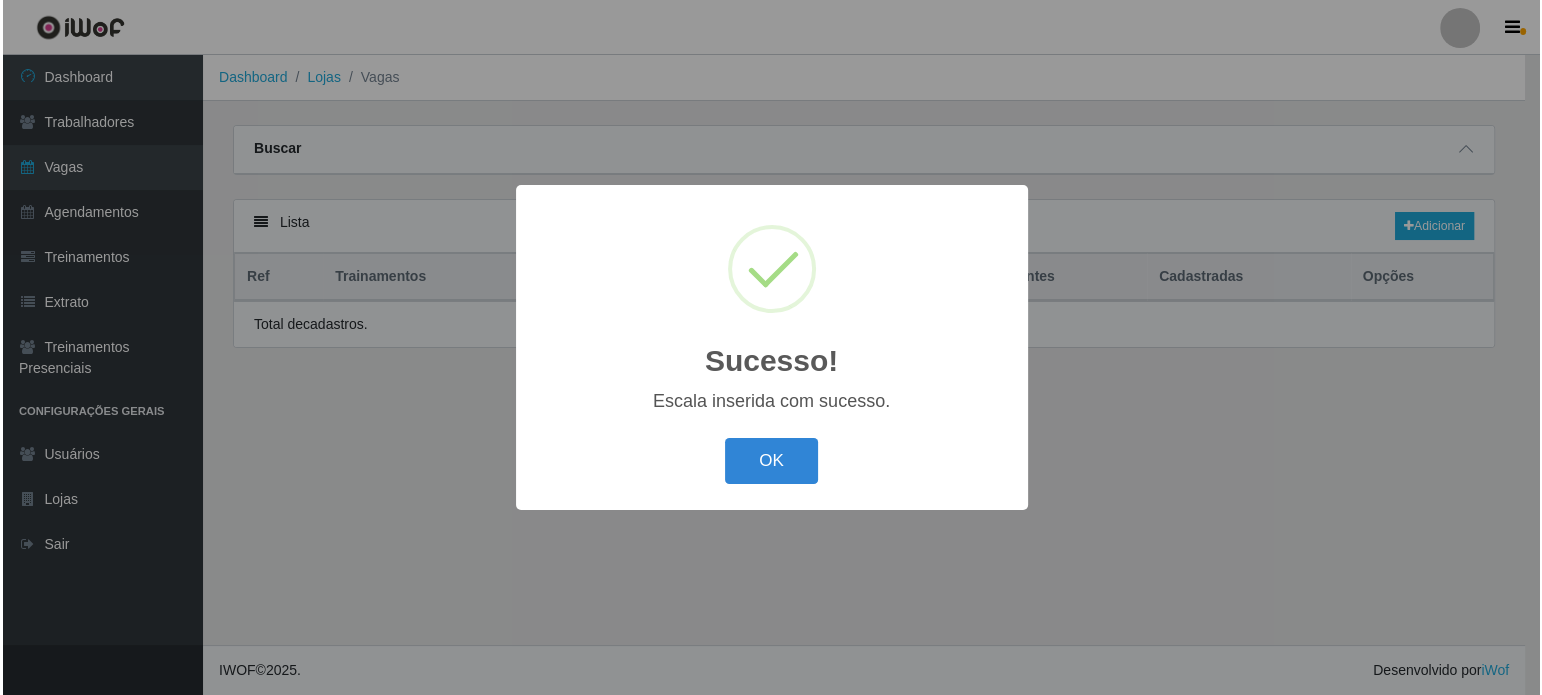 scroll, scrollTop: 0, scrollLeft: 0, axis: both 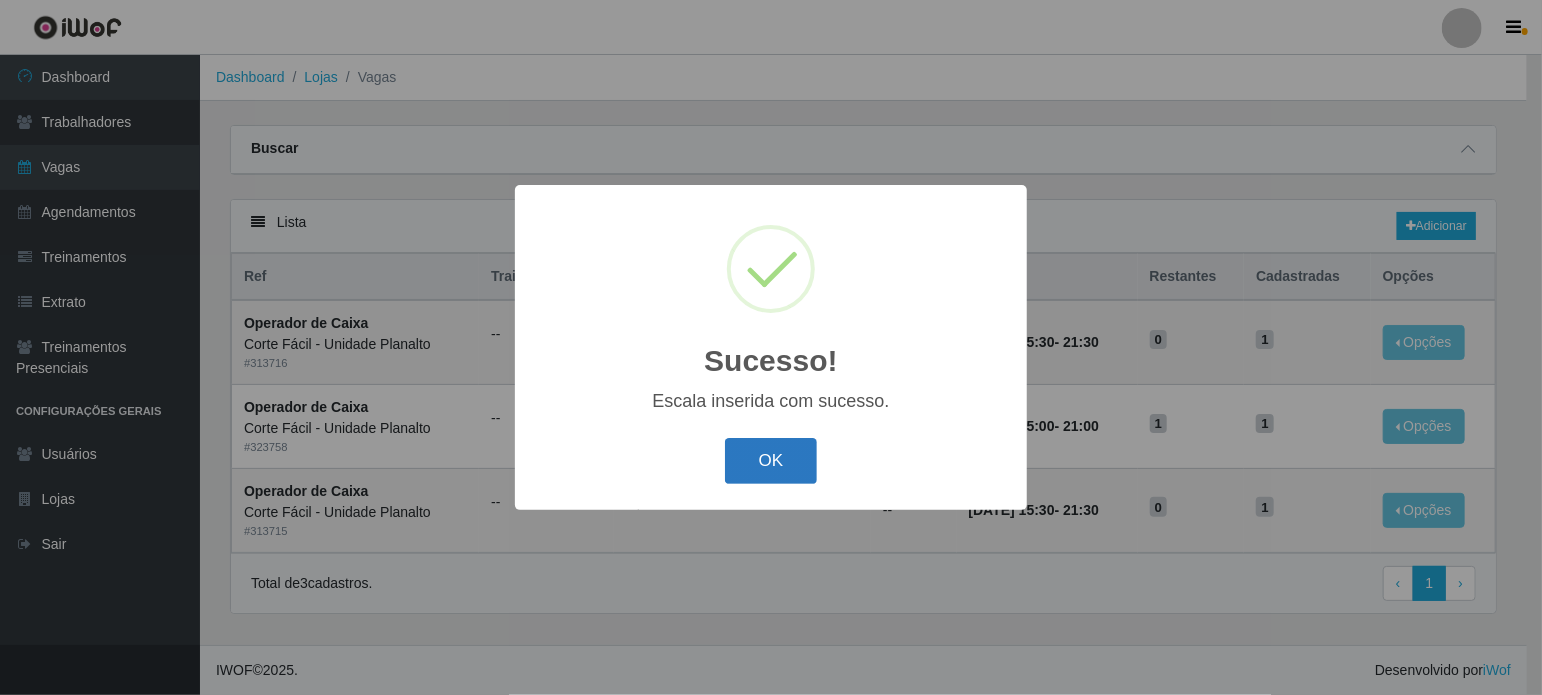 click on "OK" at bounding box center (771, 461) 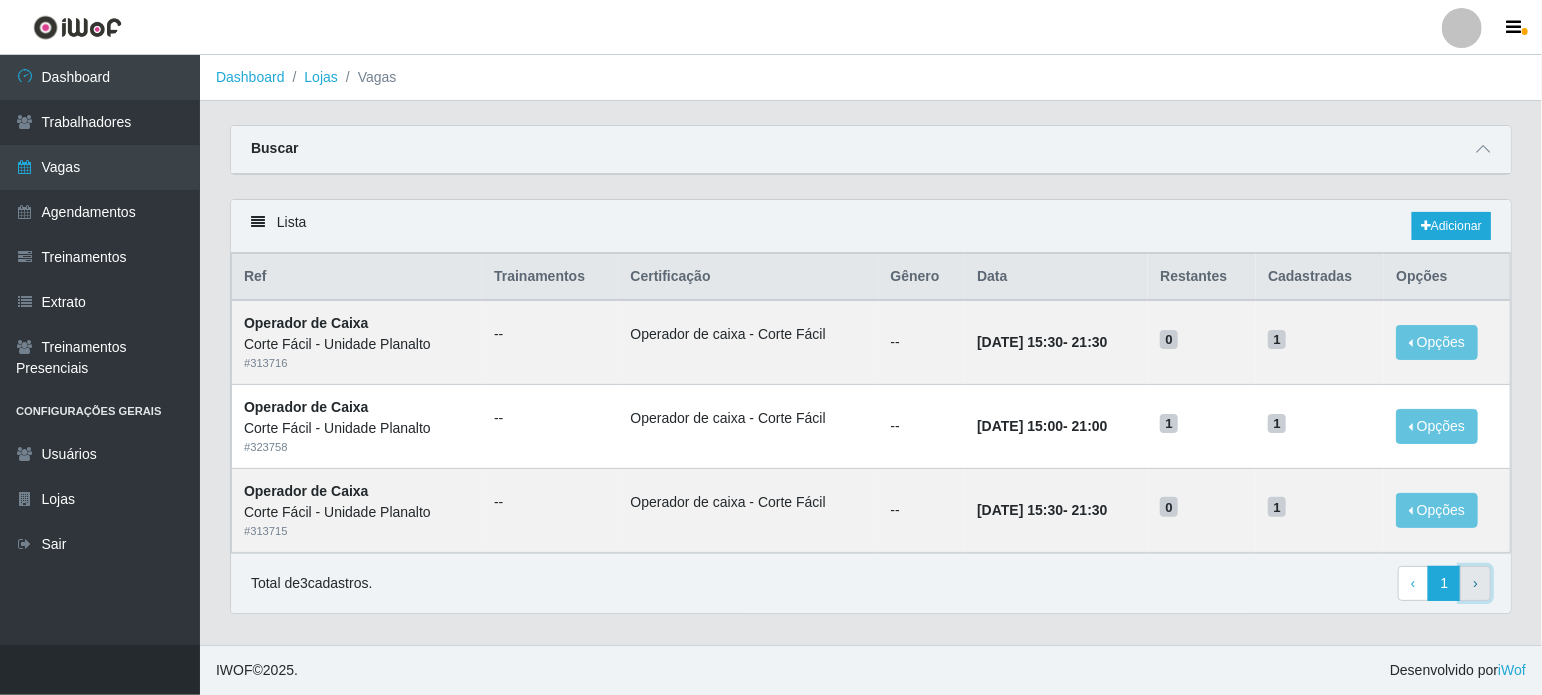 click on "› Next" at bounding box center (1475, 584) 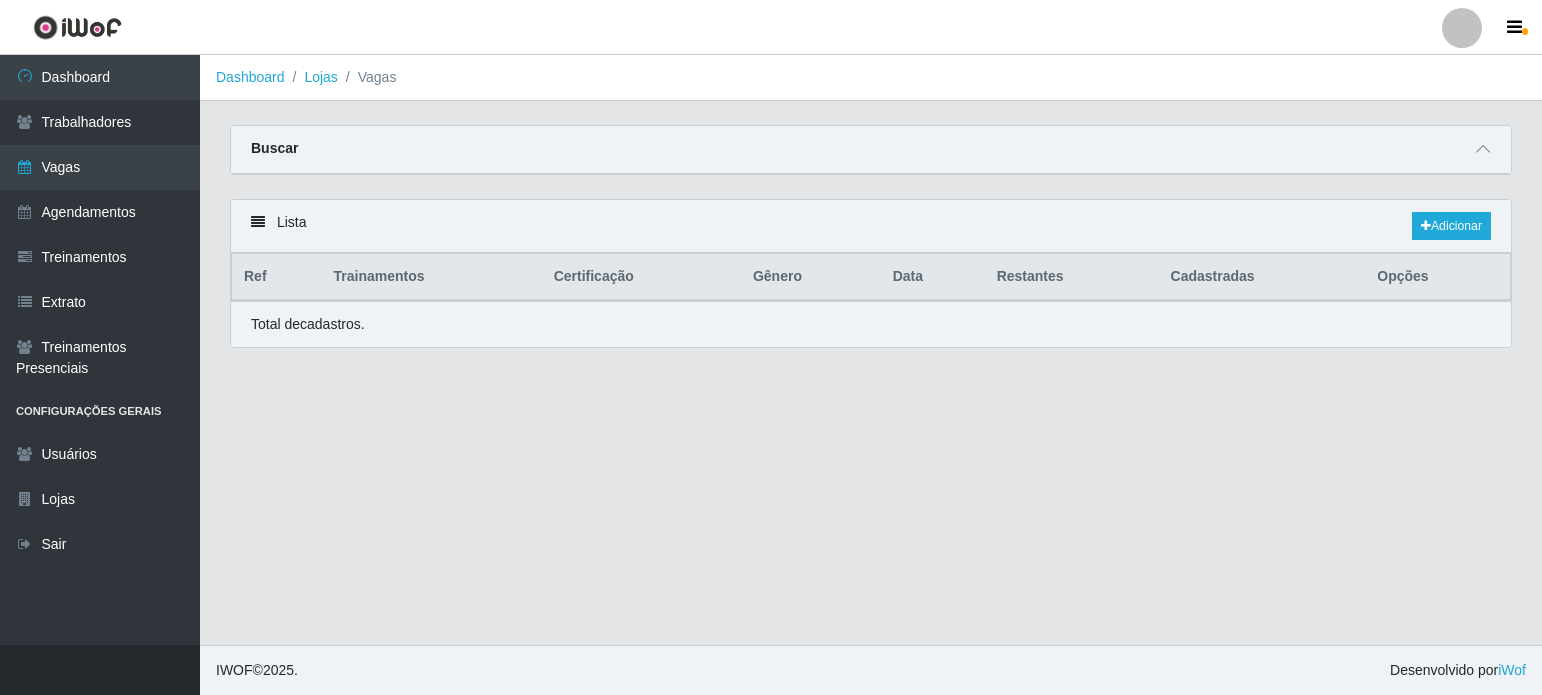 scroll, scrollTop: 0, scrollLeft: 0, axis: both 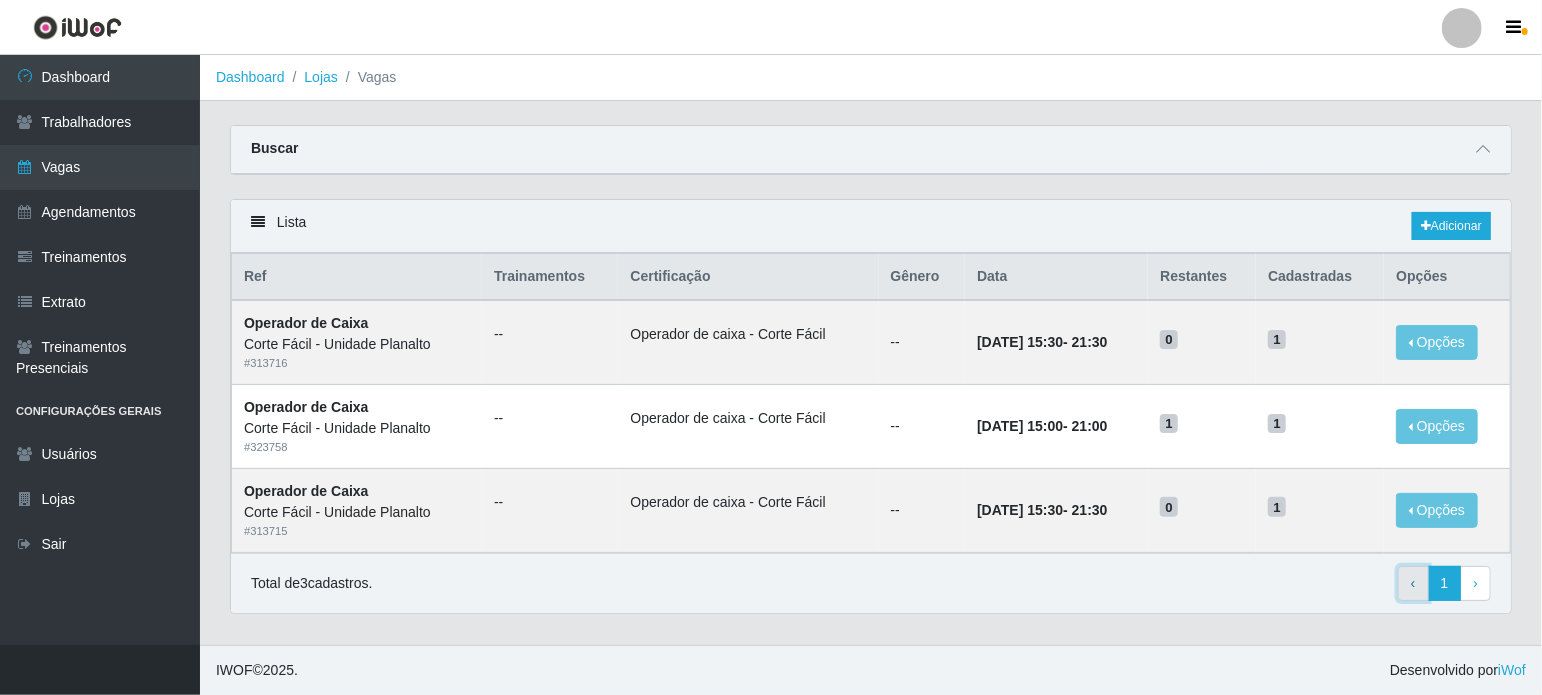 click on "‹ Previous" at bounding box center [1413, 584] 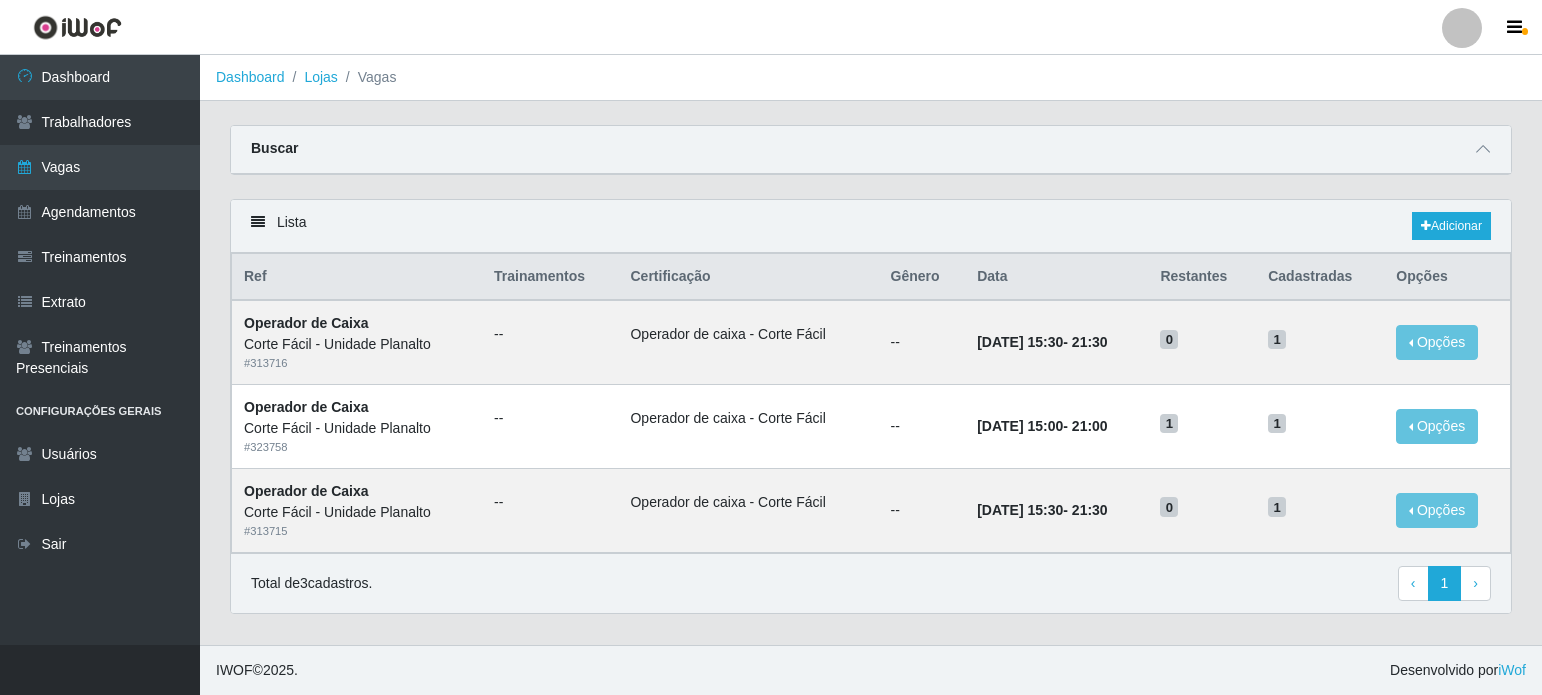 select on "22" 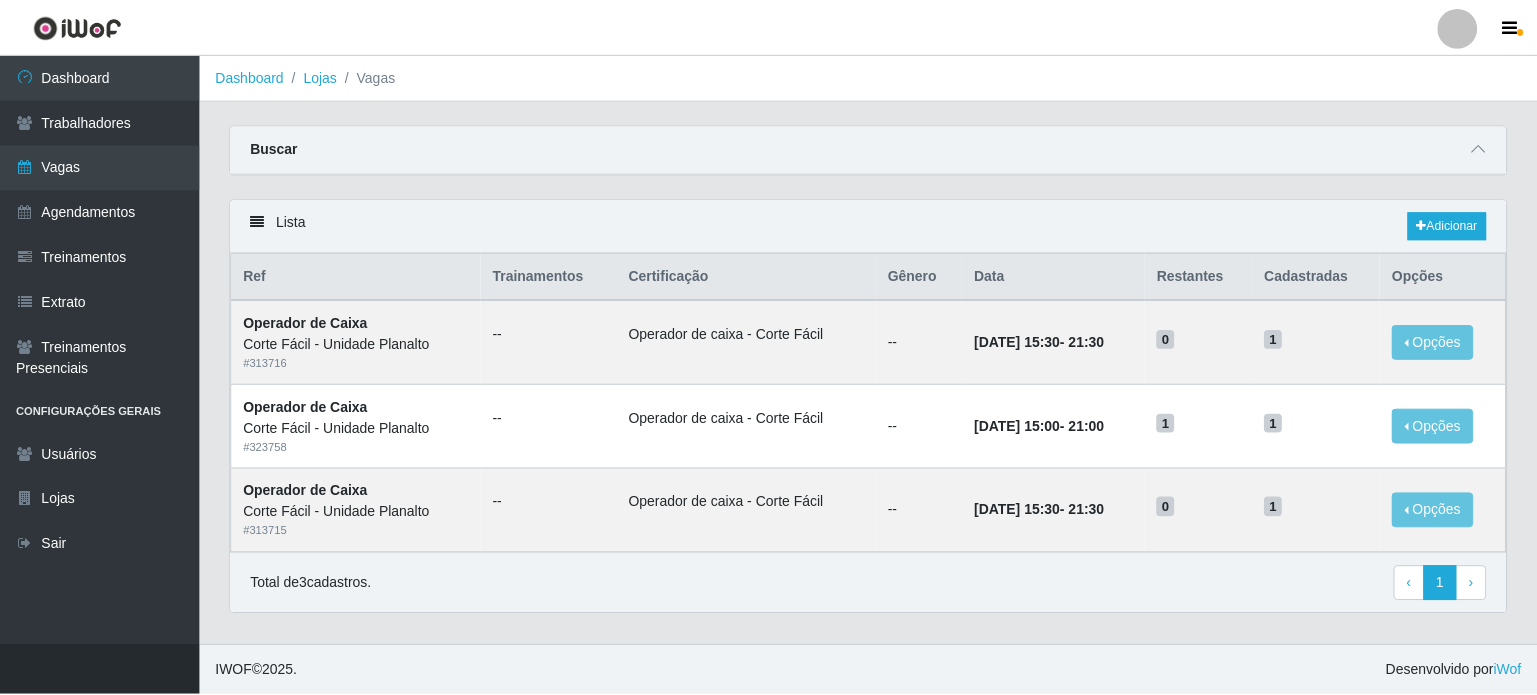 scroll, scrollTop: 0, scrollLeft: 0, axis: both 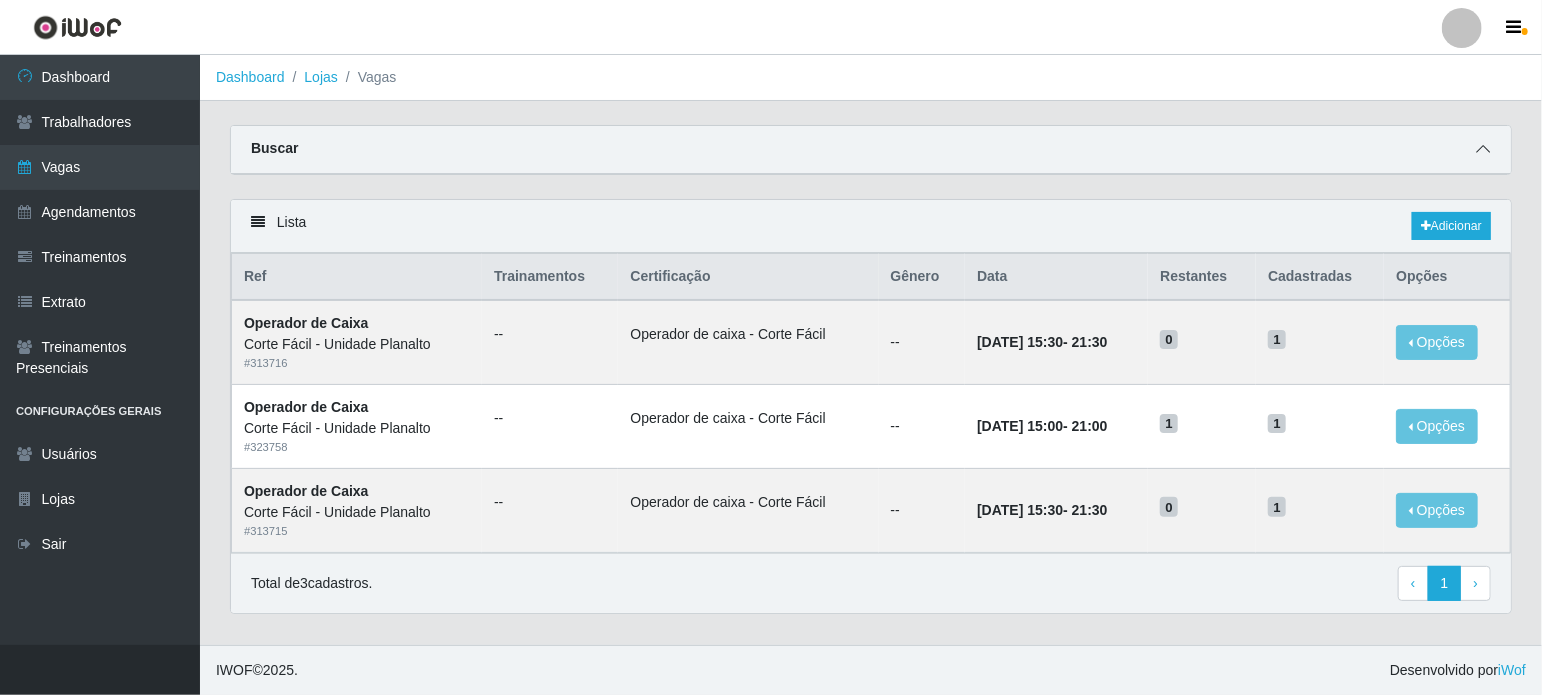 click at bounding box center [1483, 149] 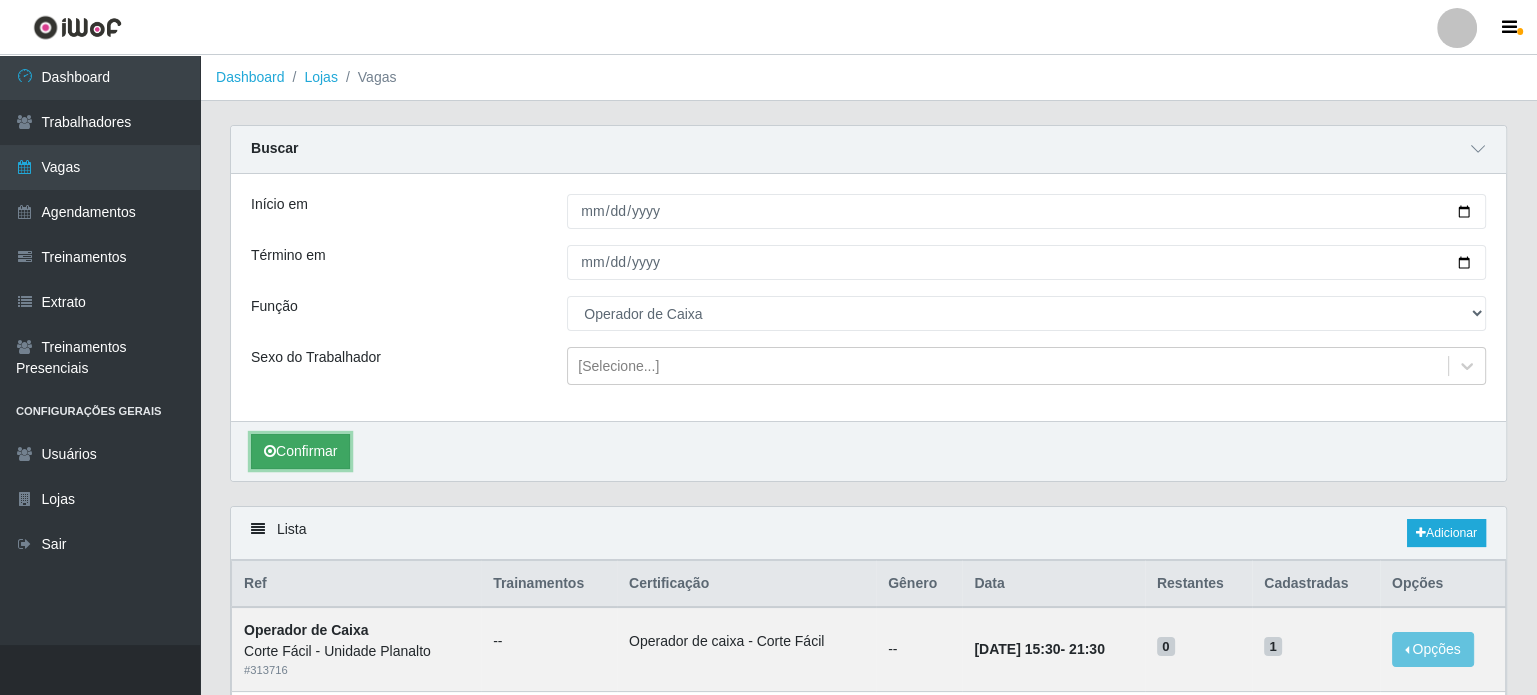 click on "Confirmar" at bounding box center [300, 451] 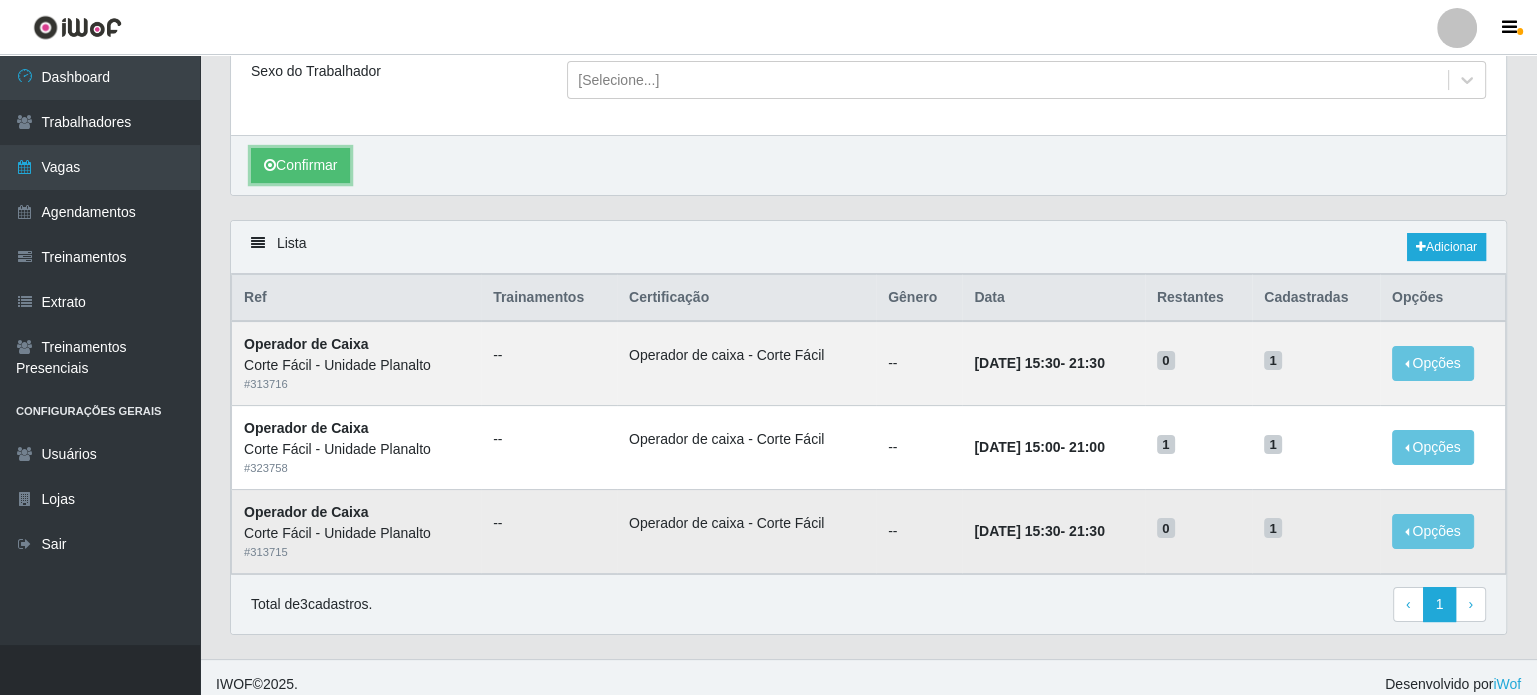 scroll, scrollTop: 296, scrollLeft: 0, axis: vertical 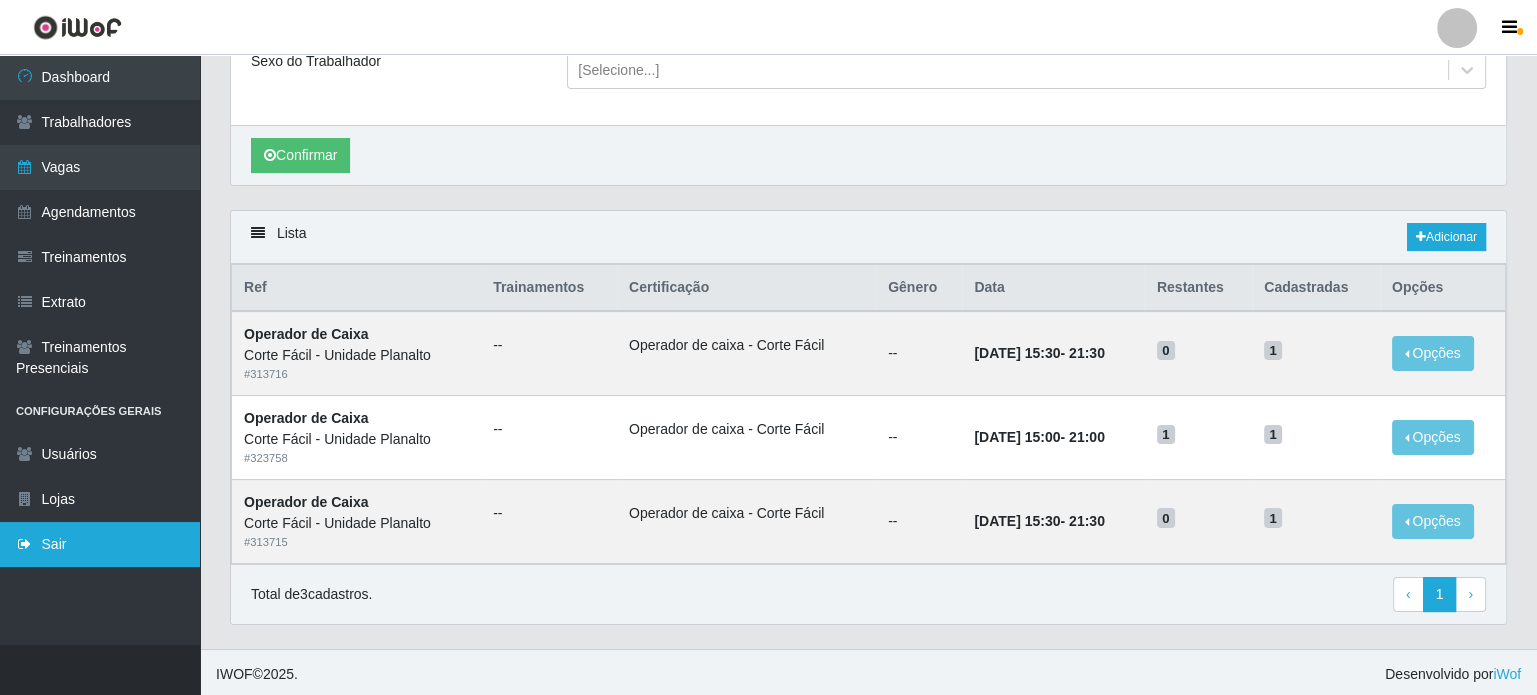 click on "Sair" at bounding box center (100, 544) 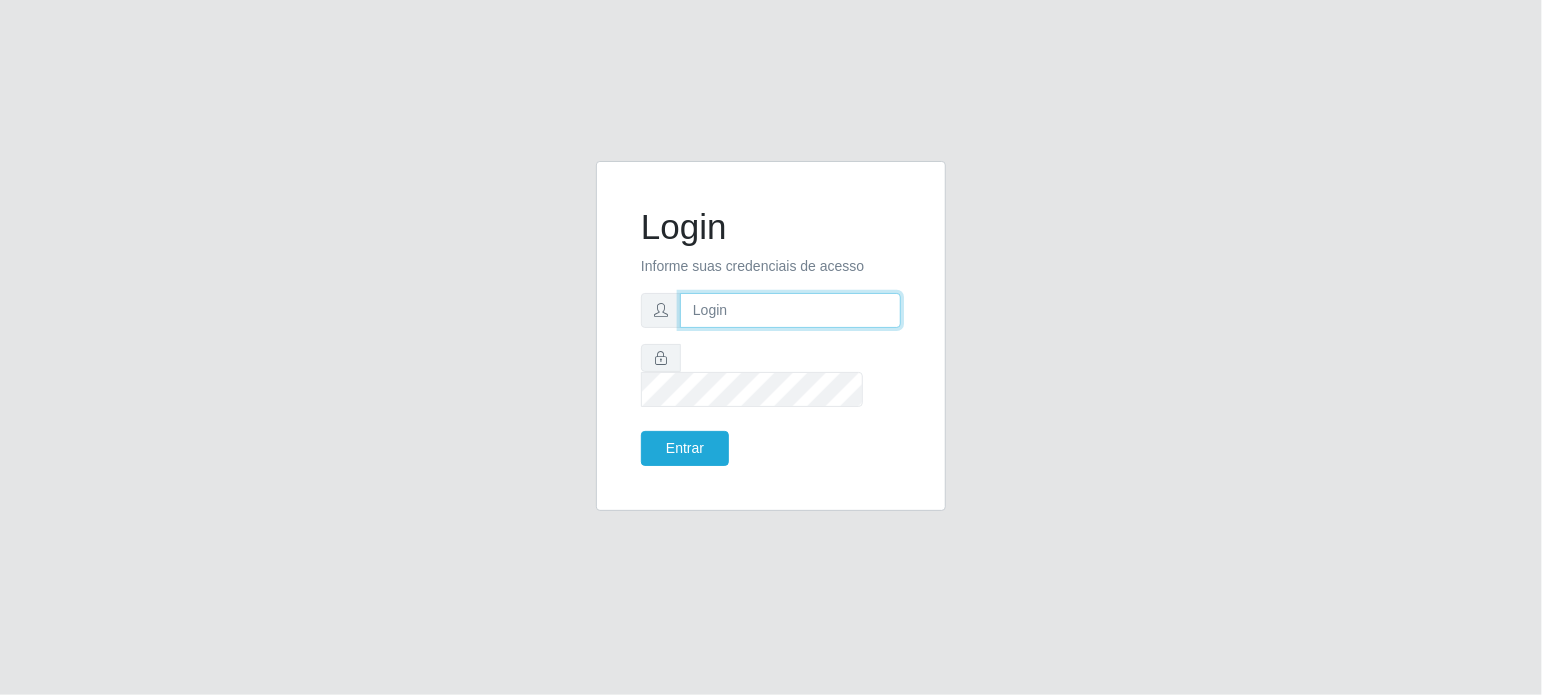 click at bounding box center [790, 310] 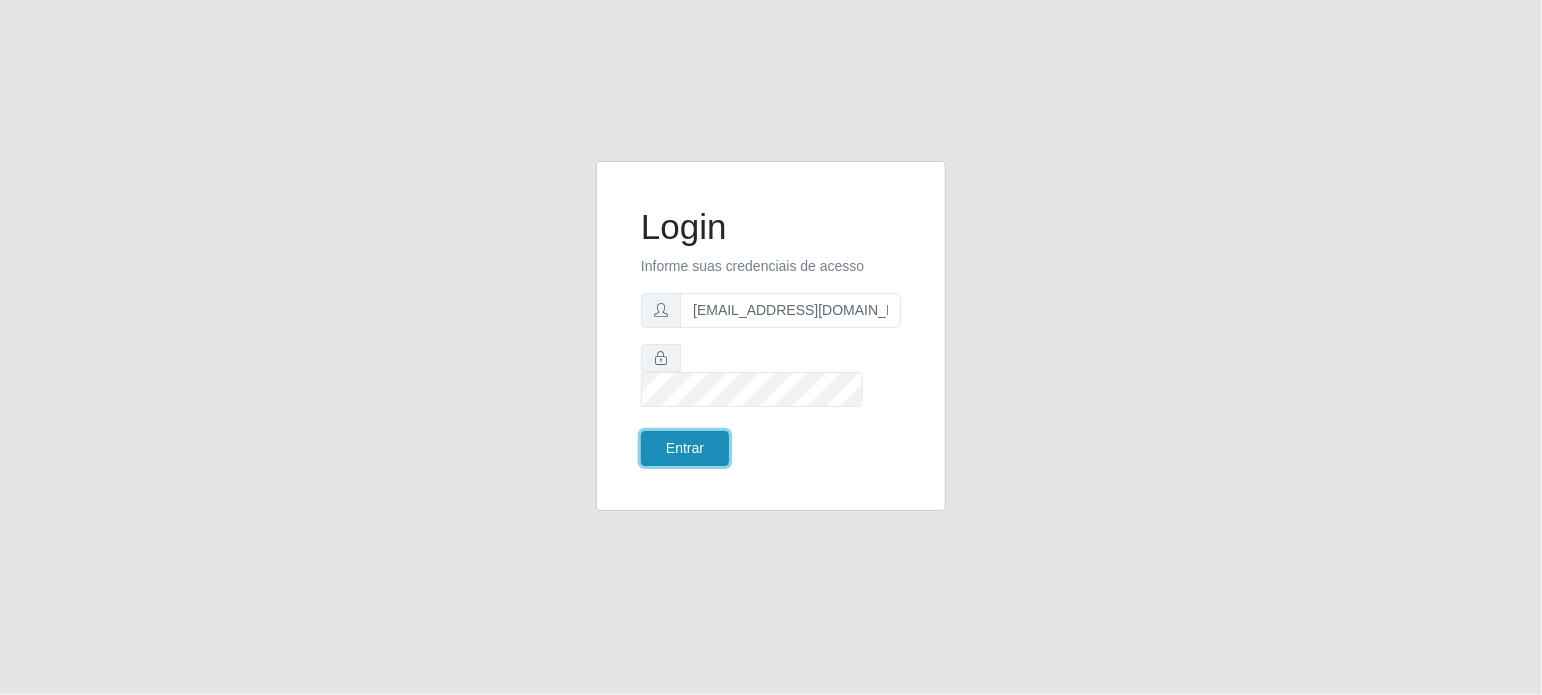 click on "Entrar" at bounding box center [685, 448] 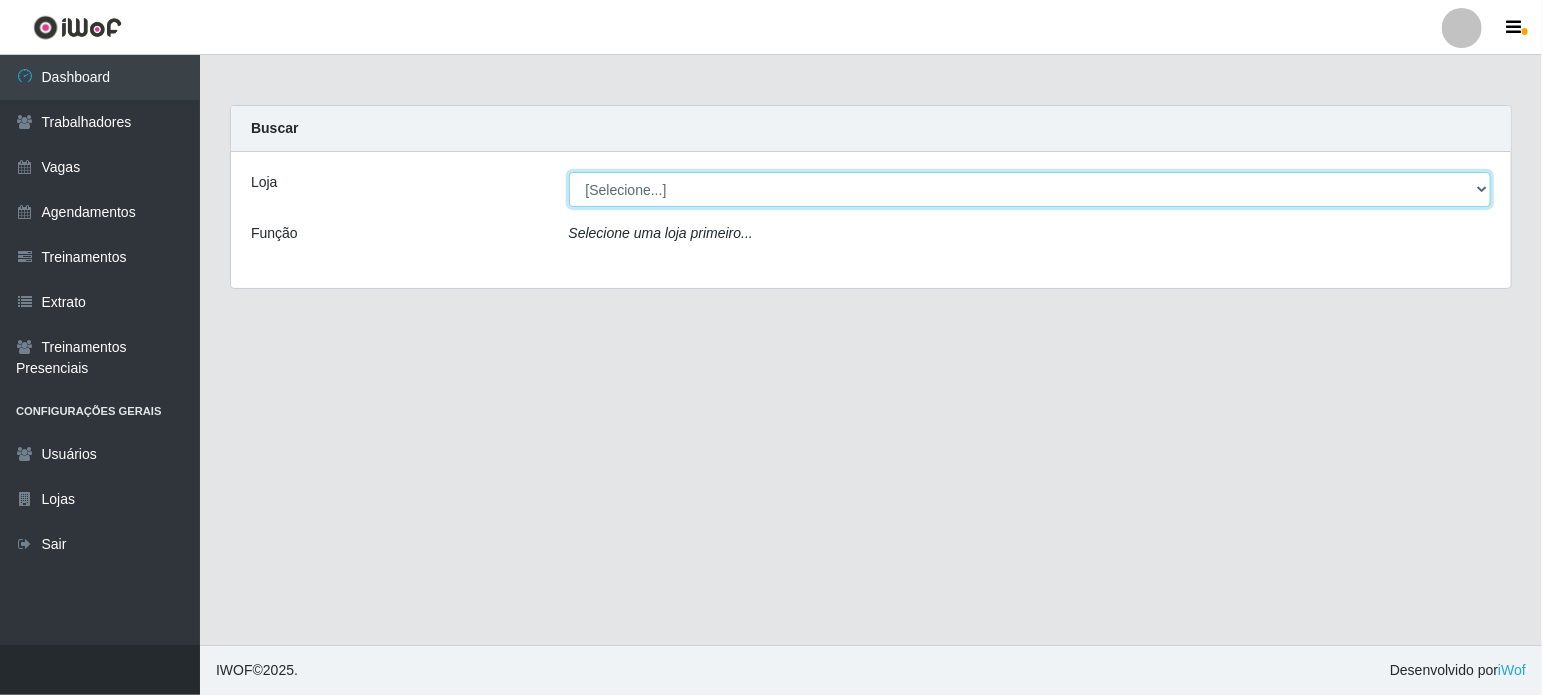 click on "[Selecione...] Corte Fácil - Unidade Planalto" at bounding box center (1030, 189) 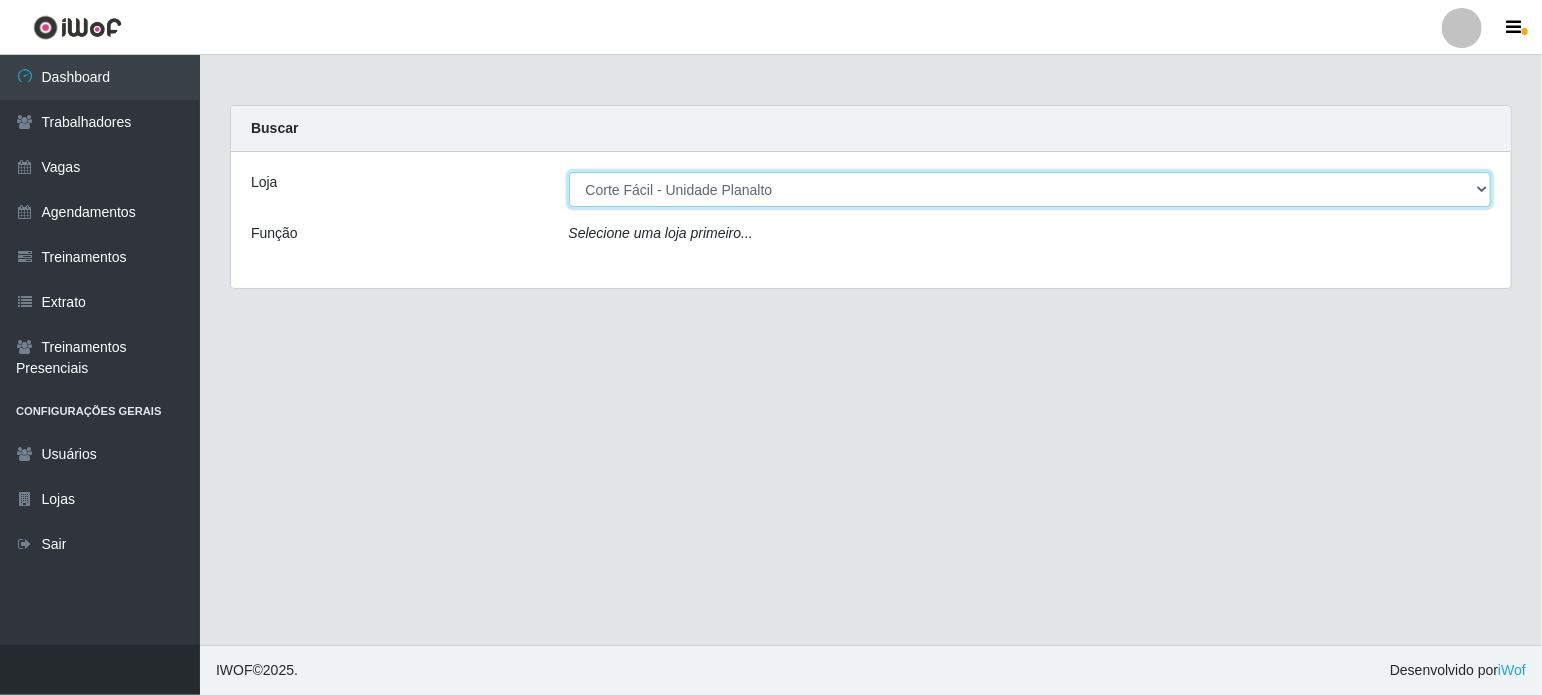 click on "[Selecione...] Corte Fácil - Unidade Planalto" at bounding box center (1030, 189) 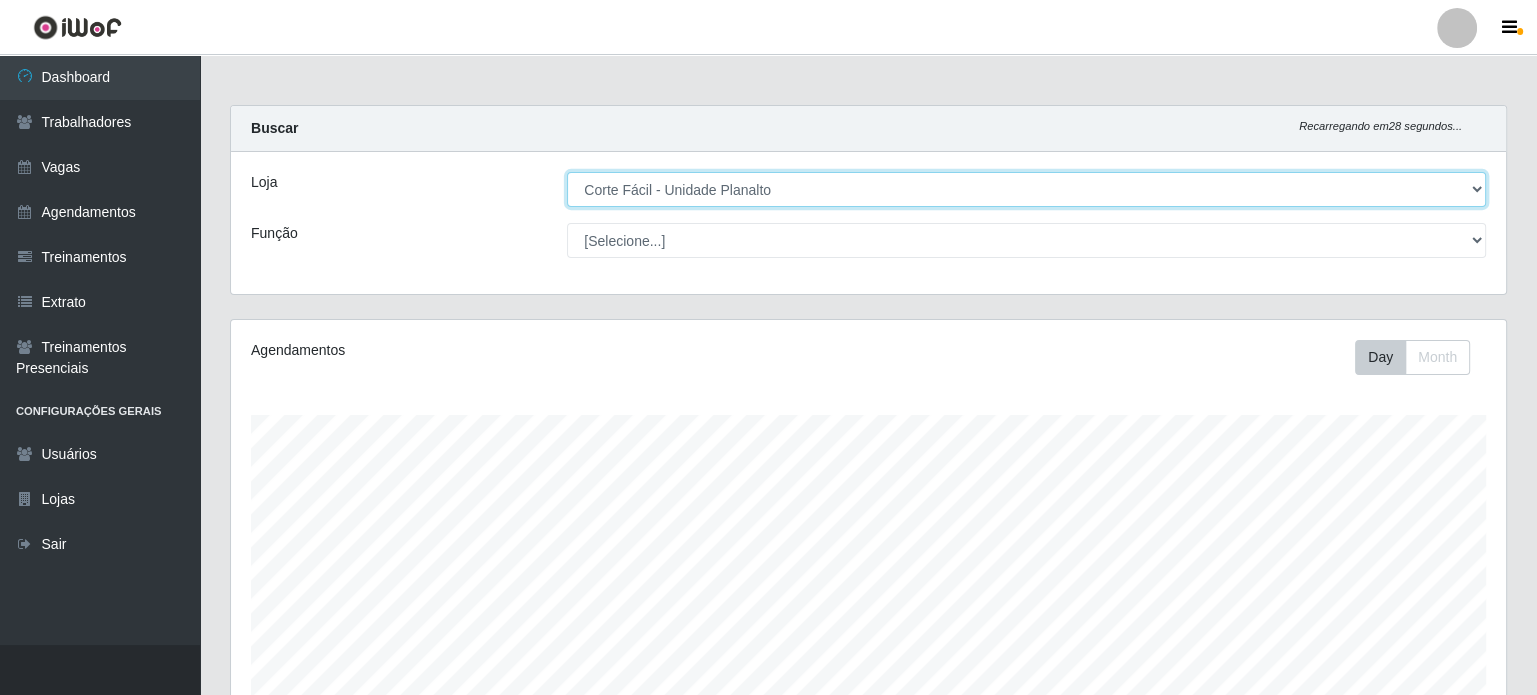 scroll, scrollTop: 999585, scrollLeft: 998724, axis: both 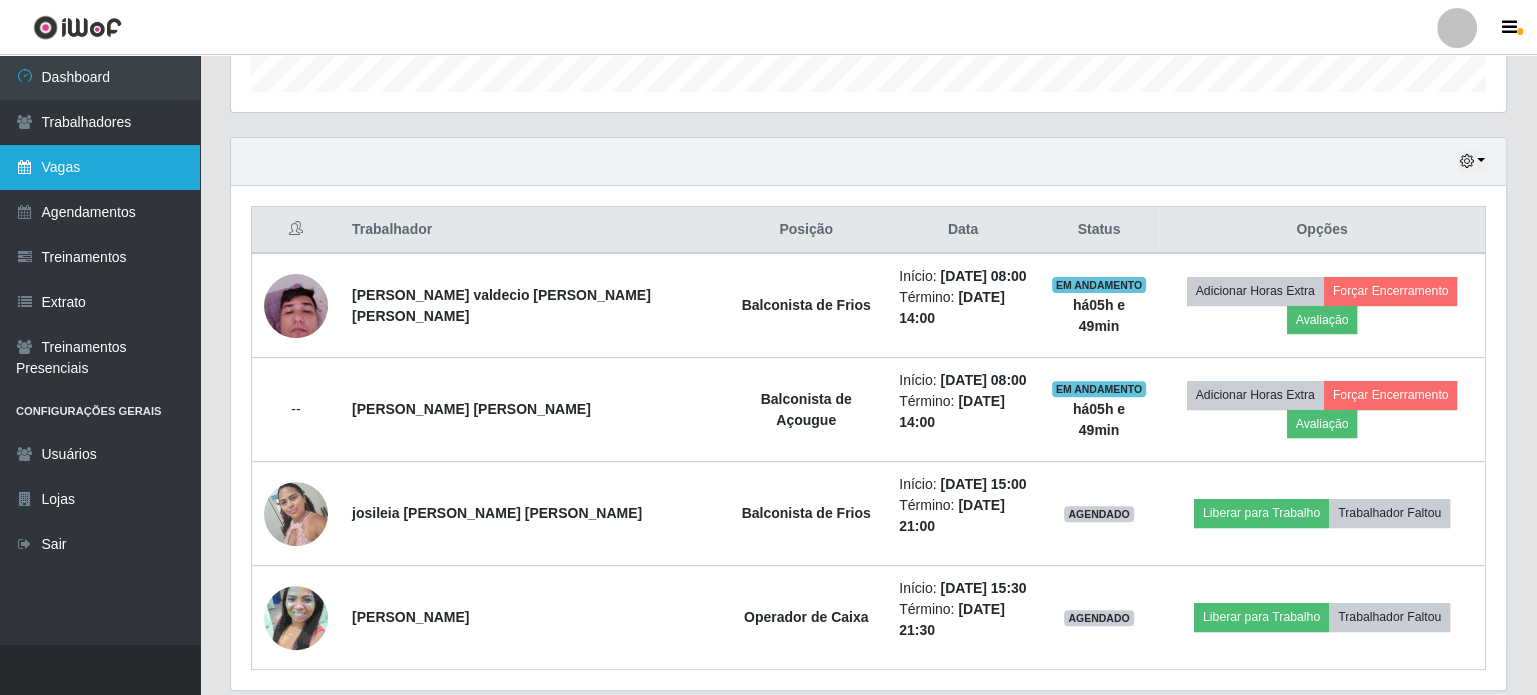 click on "Vagas" at bounding box center [100, 167] 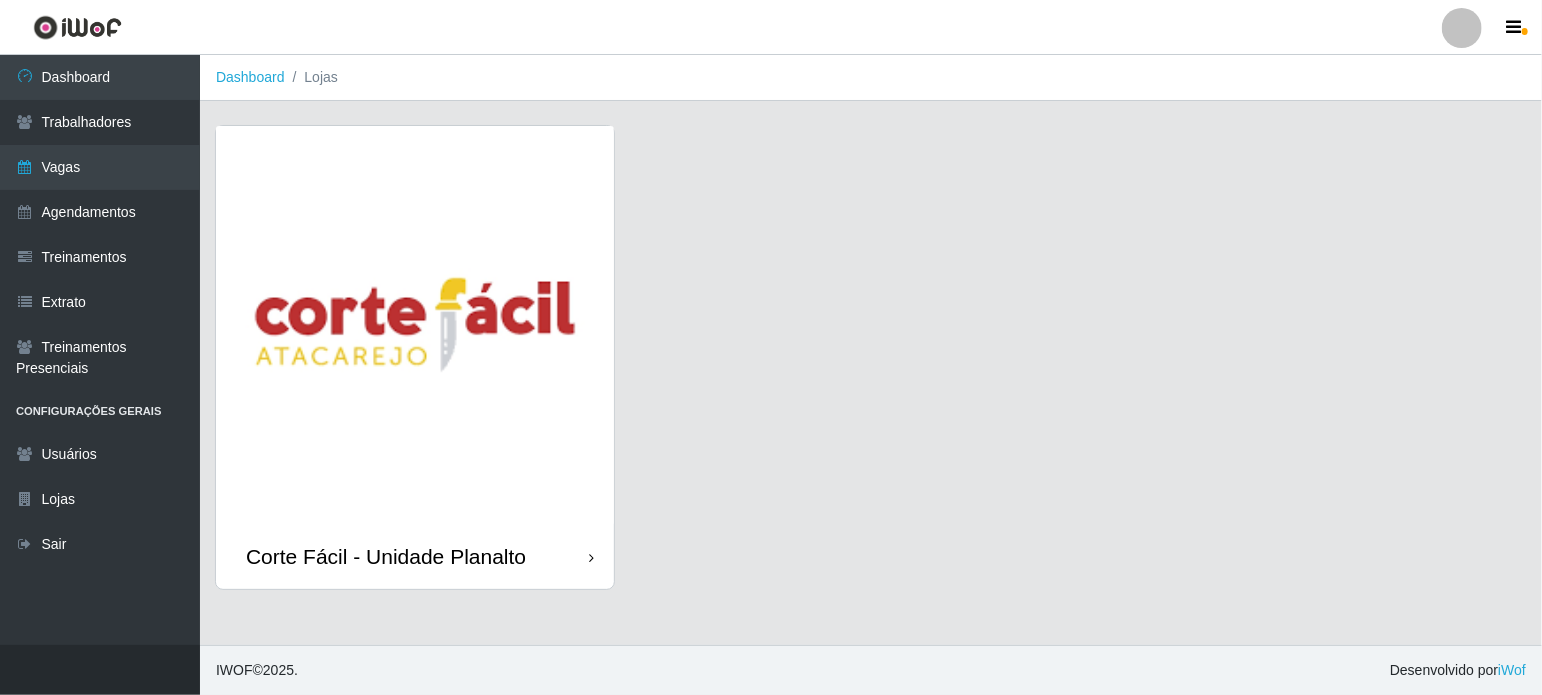 click at bounding box center [415, 325] 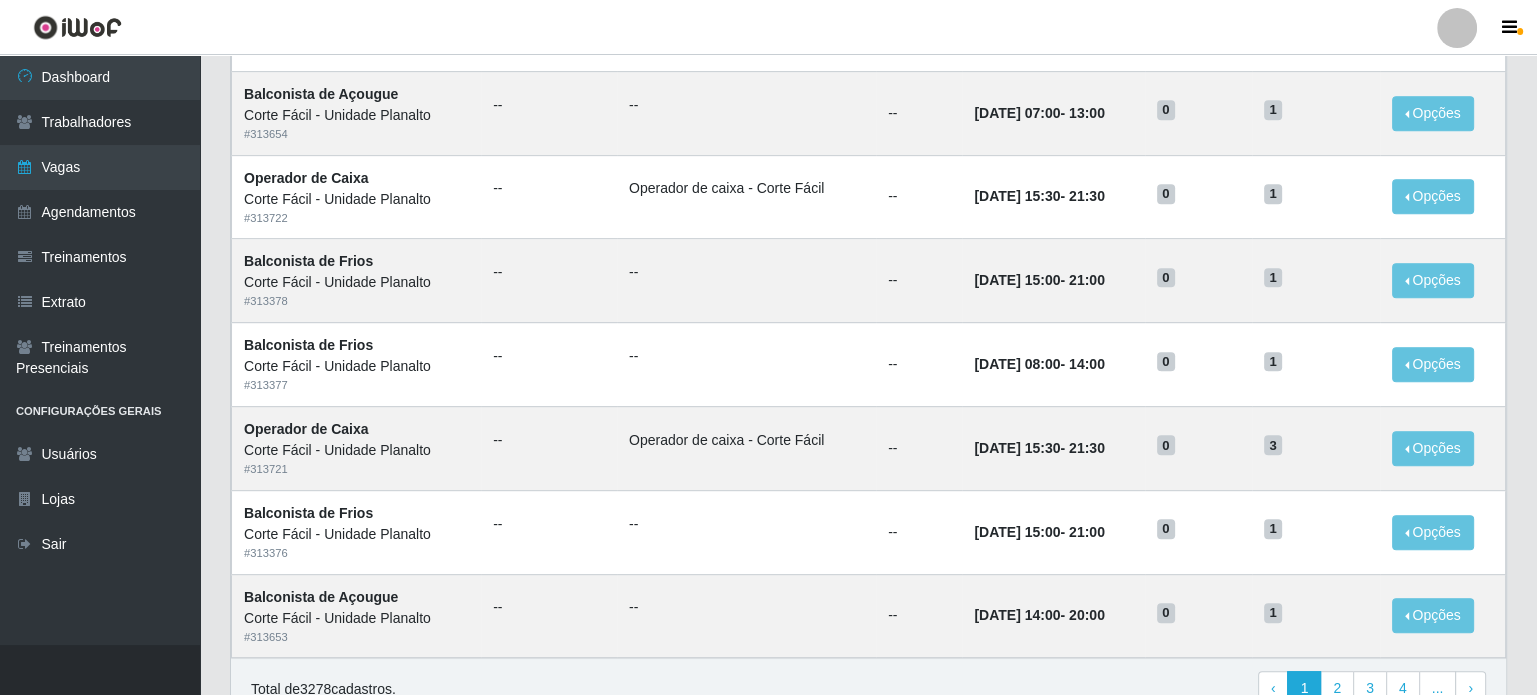 scroll, scrollTop: 993, scrollLeft: 0, axis: vertical 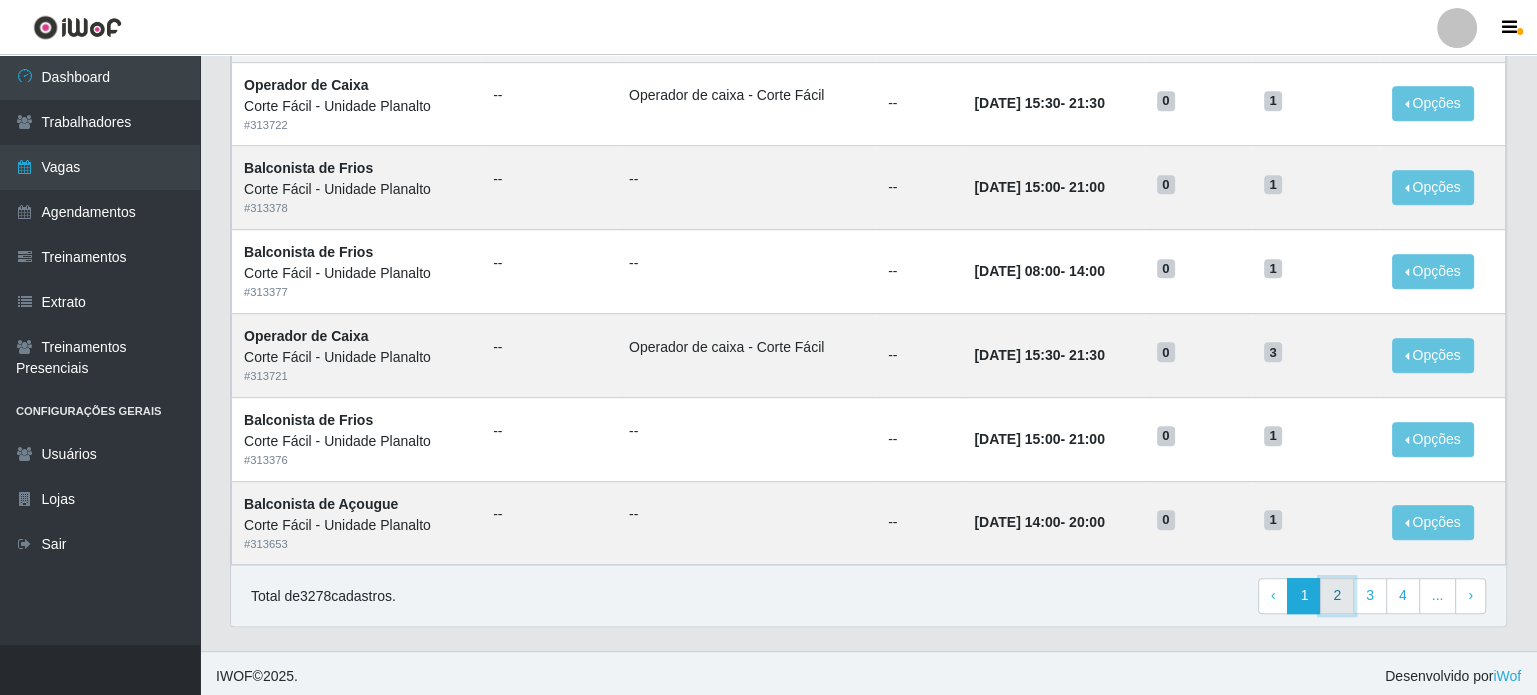 click on "2" at bounding box center (1337, 596) 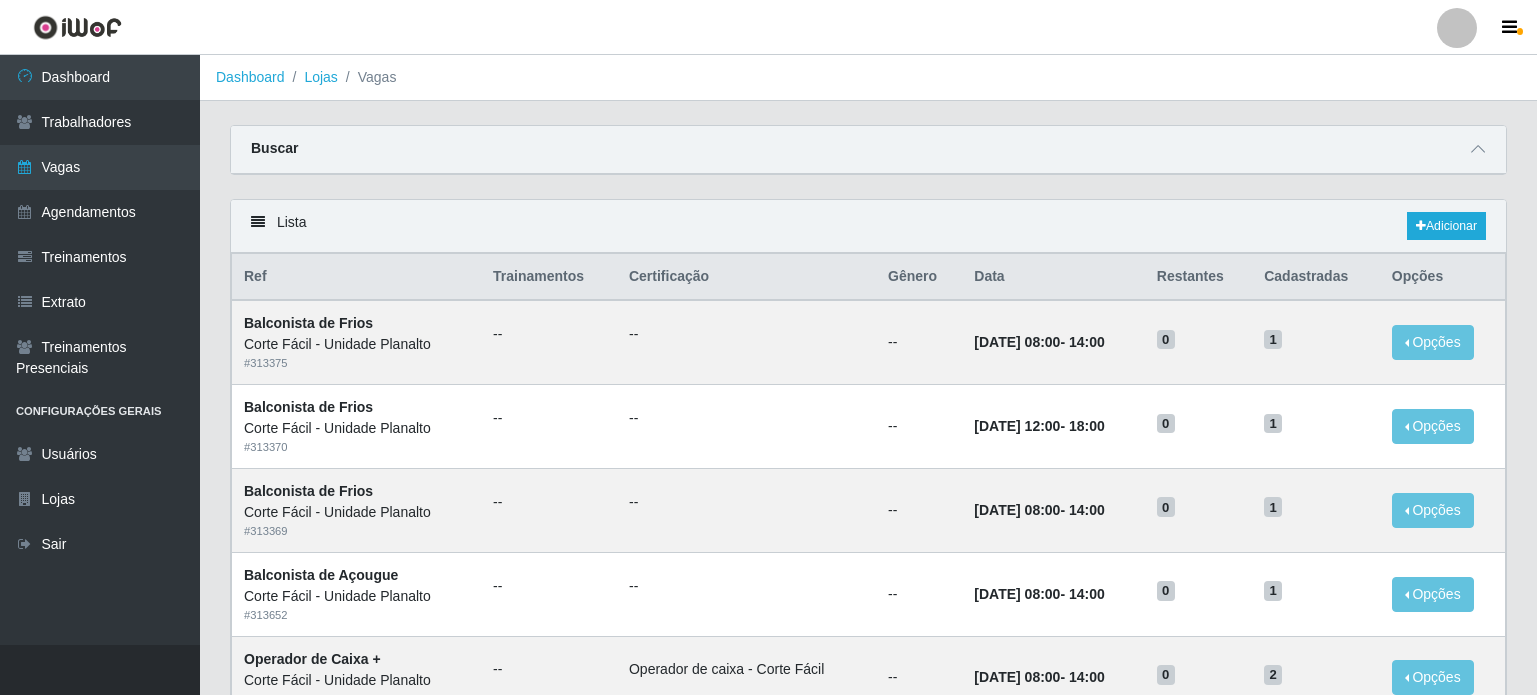 scroll, scrollTop: 0, scrollLeft: 0, axis: both 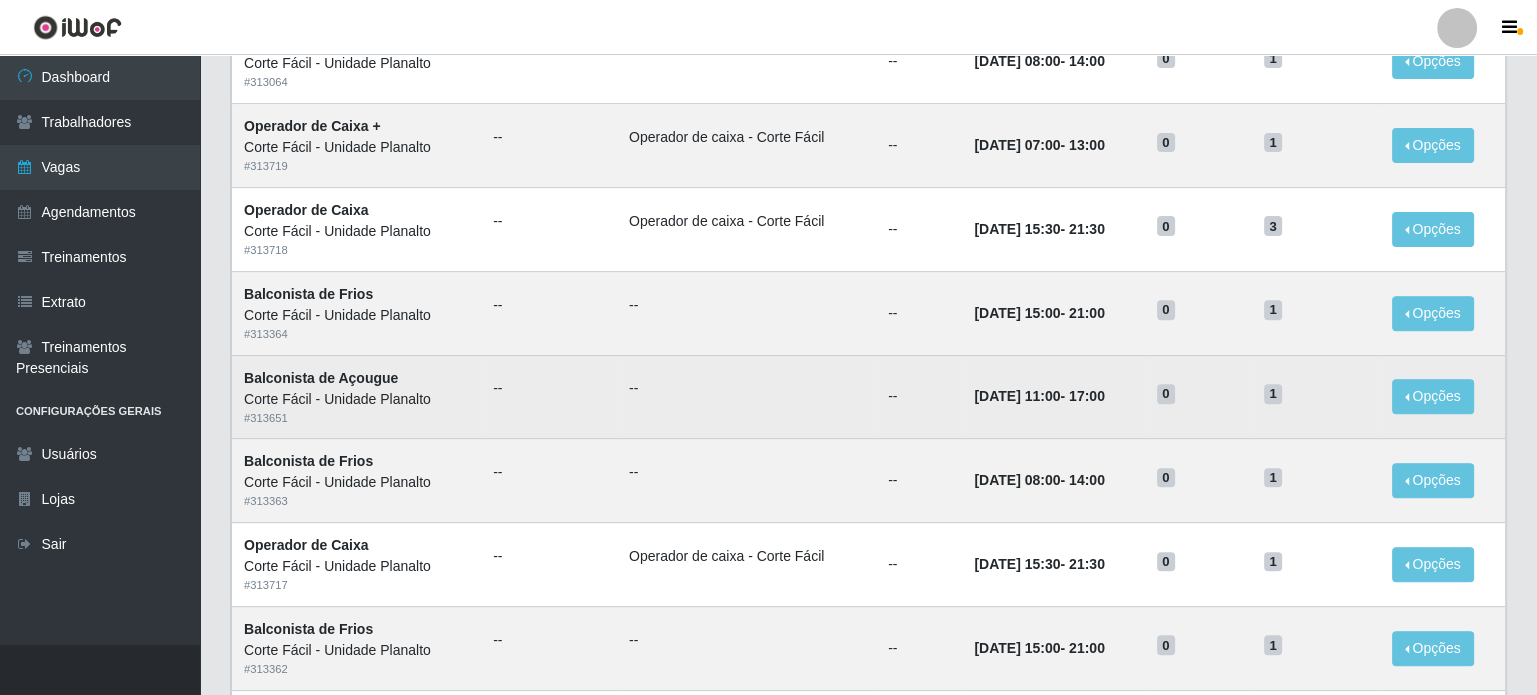 click on "[DATE] 11:00  -   17:00" at bounding box center (1053, 397) 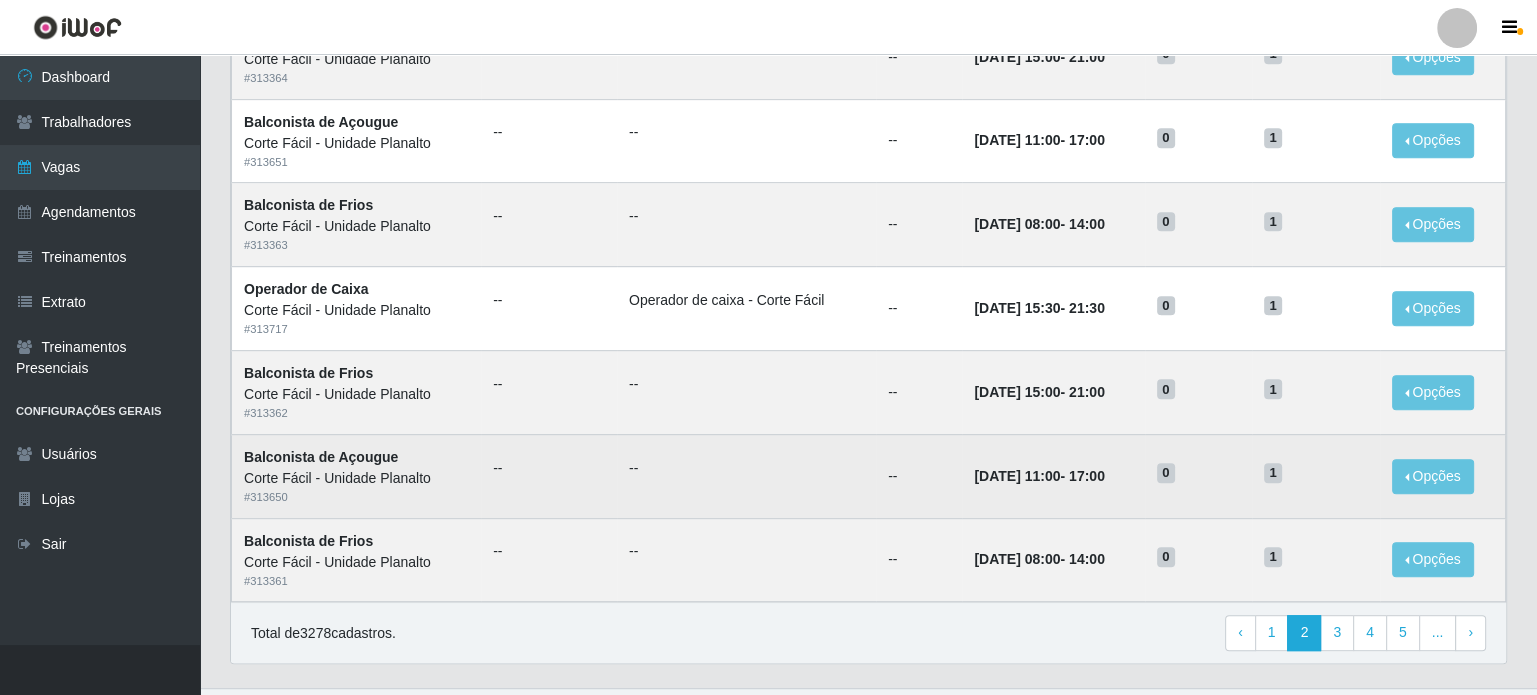 scroll, scrollTop: 993, scrollLeft: 0, axis: vertical 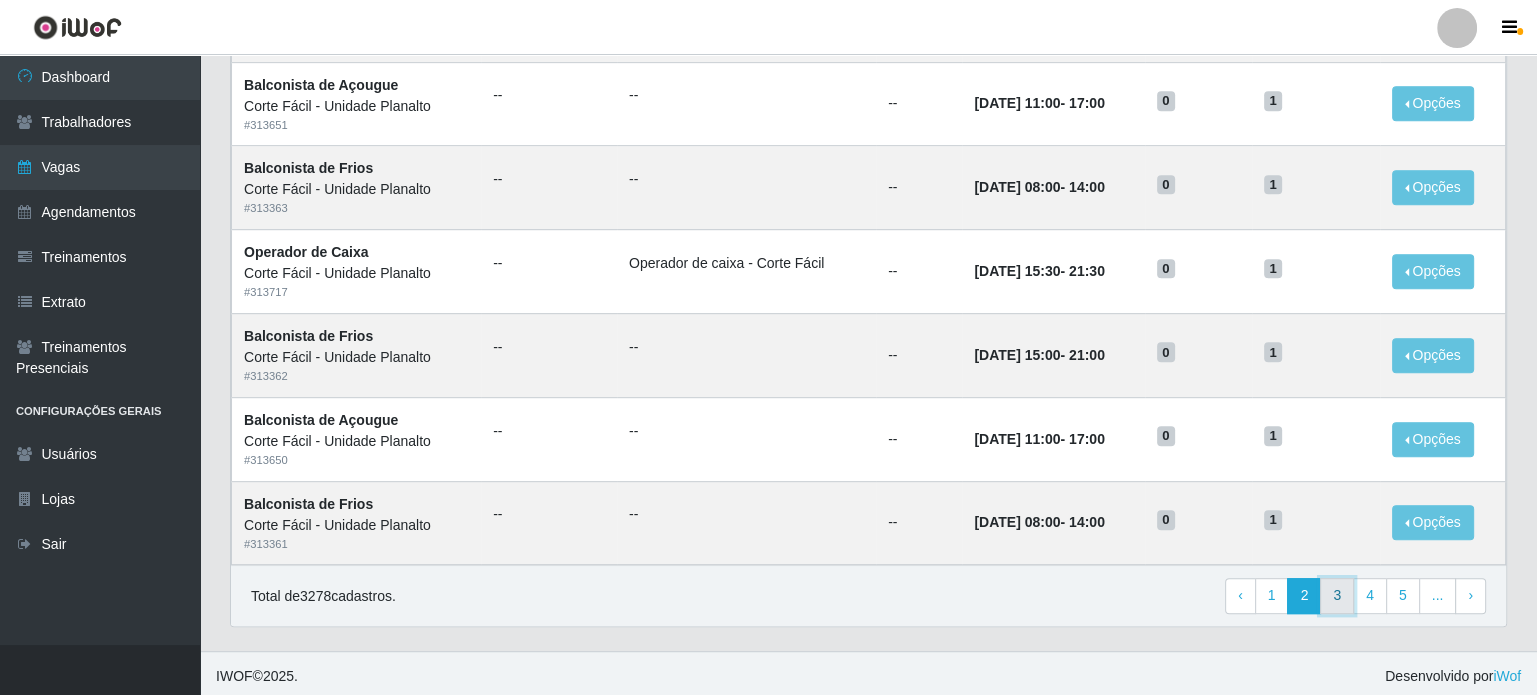 click on "3" at bounding box center (1337, 596) 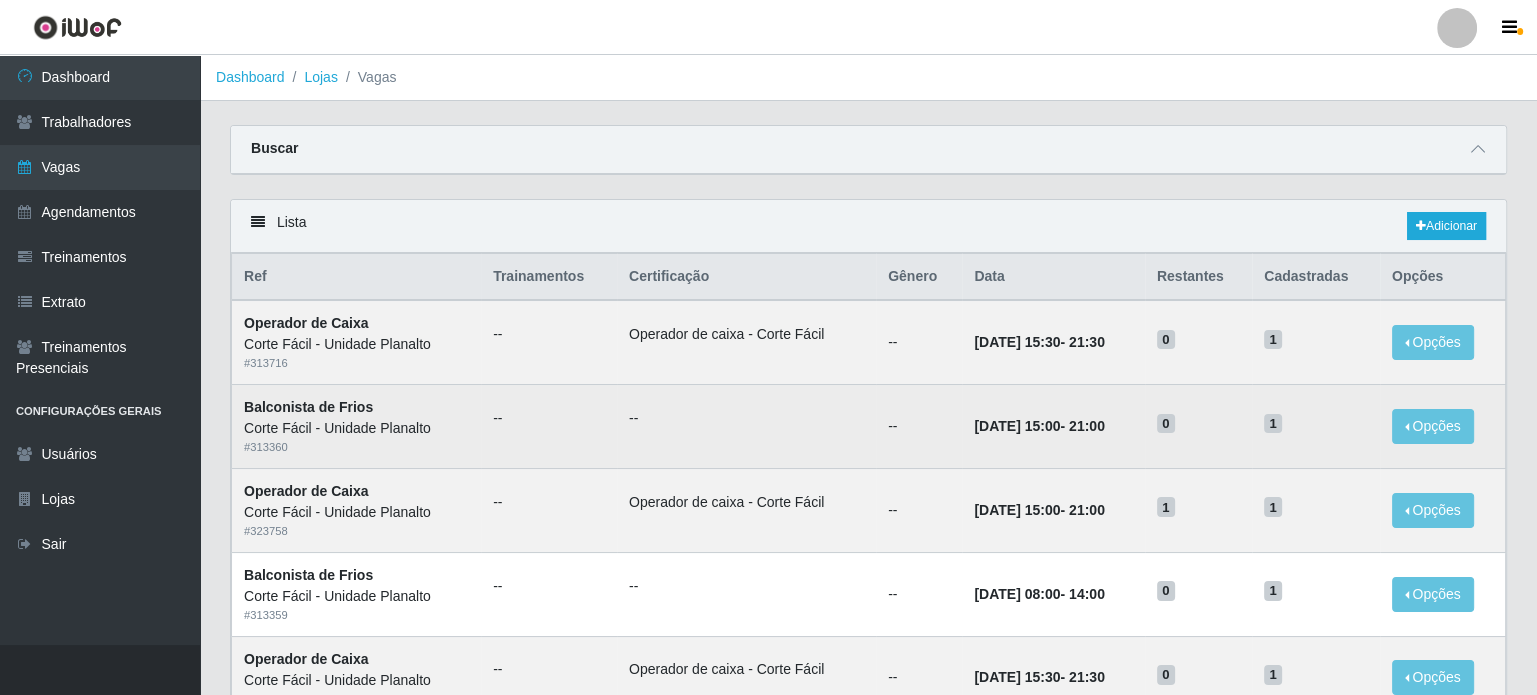 scroll, scrollTop: 100, scrollLeft: 0, axis: vertical 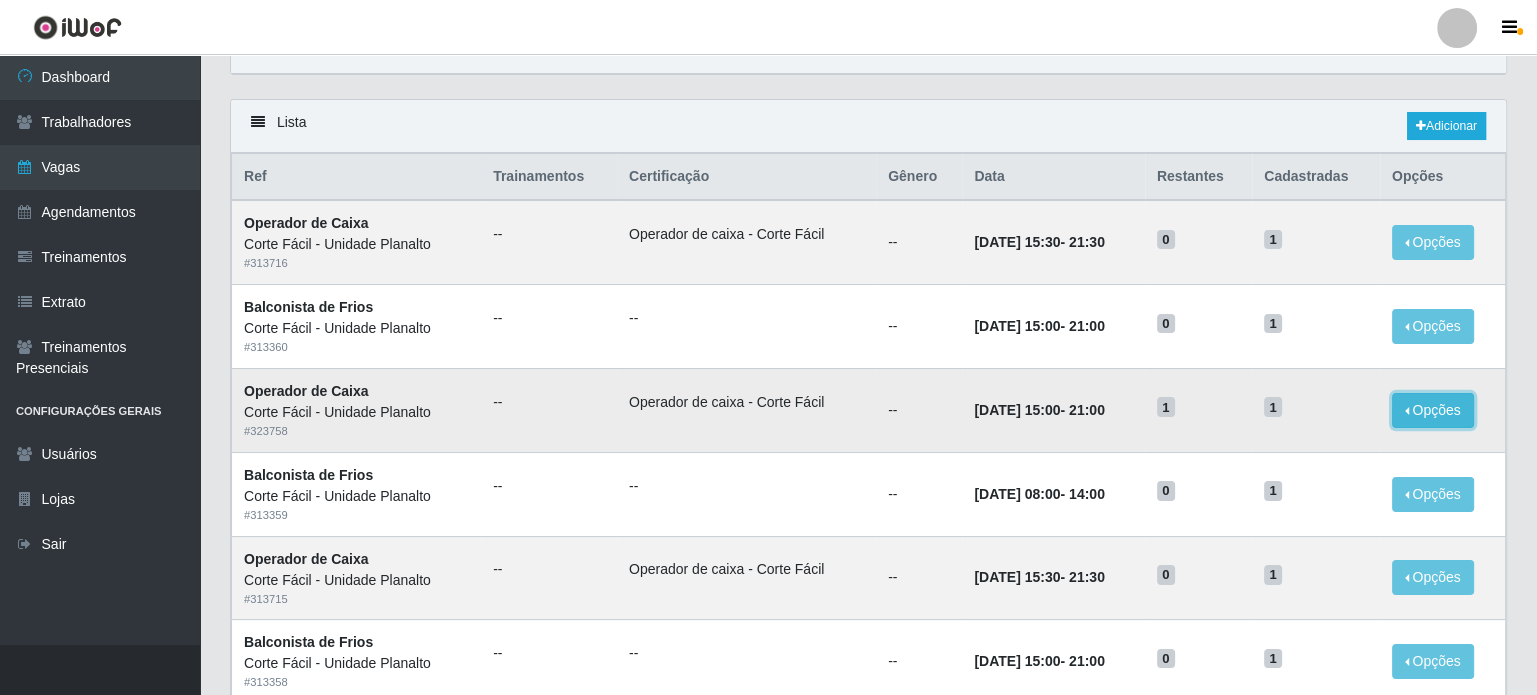 click on "Opções" at bounding box center (1433, 410) 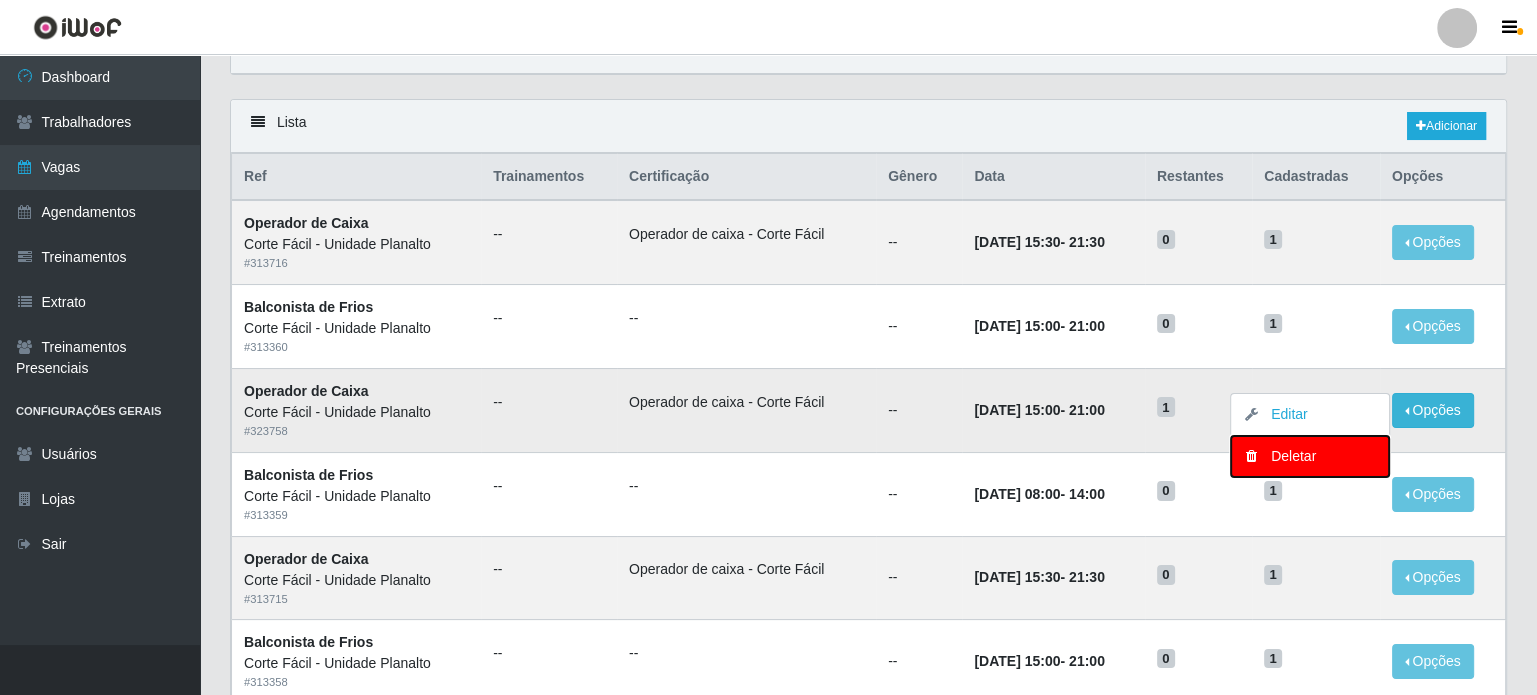 click on "Deletar" at bounding box center [1310, 456] 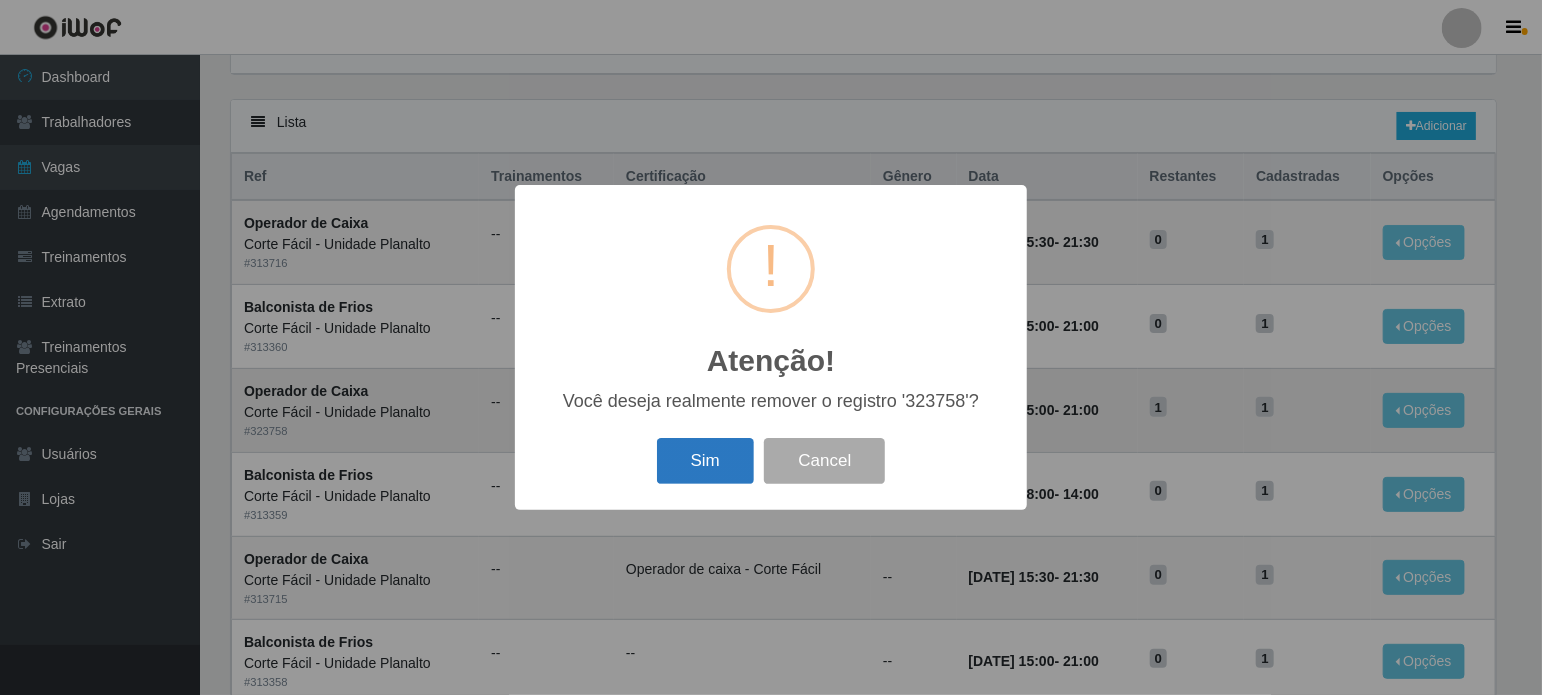 click on "Sim" at bounding box center (705, 461) 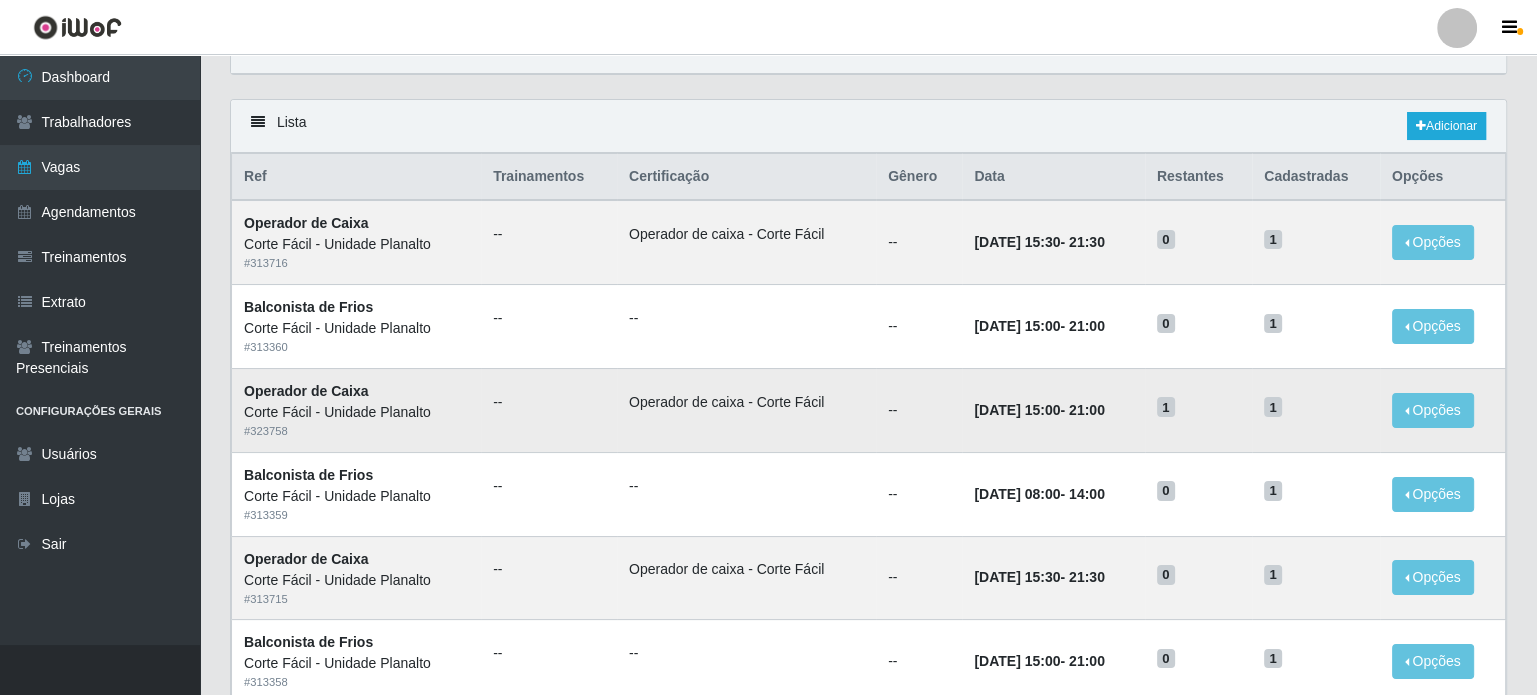 scroll, scrollTop: 0, scrollLeft: 0, axis: both 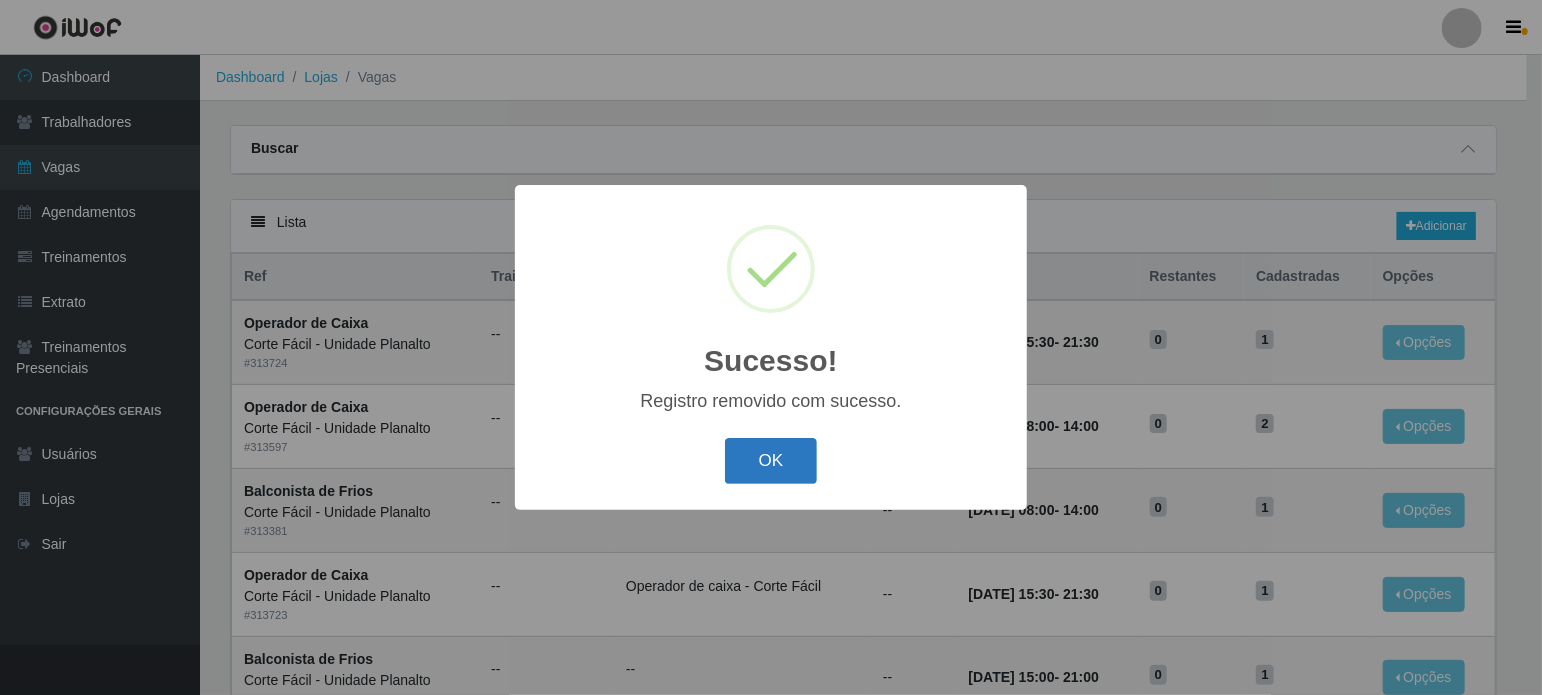 click on "OK" at bounding box center (771, 461) 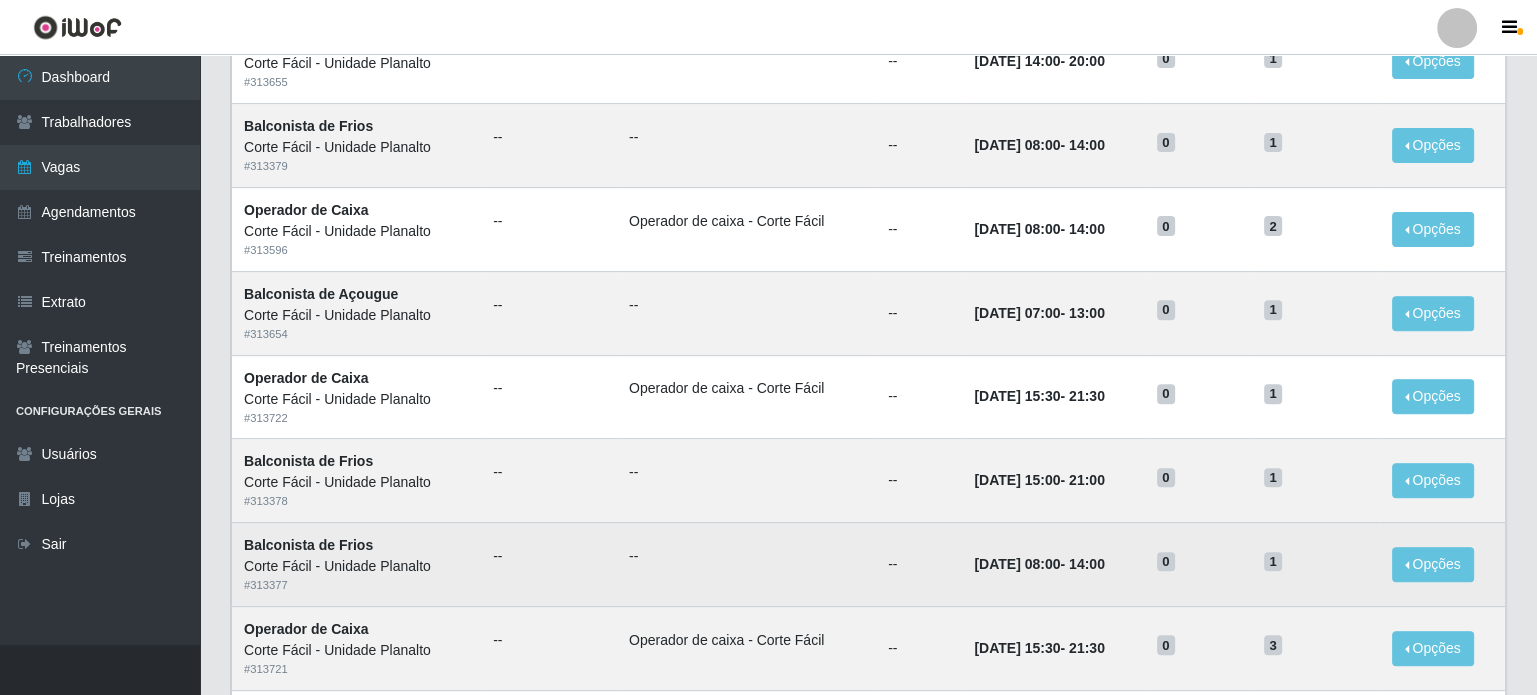 scroll, scrollTop: 993, scrollLeft: 0, axis: vertical 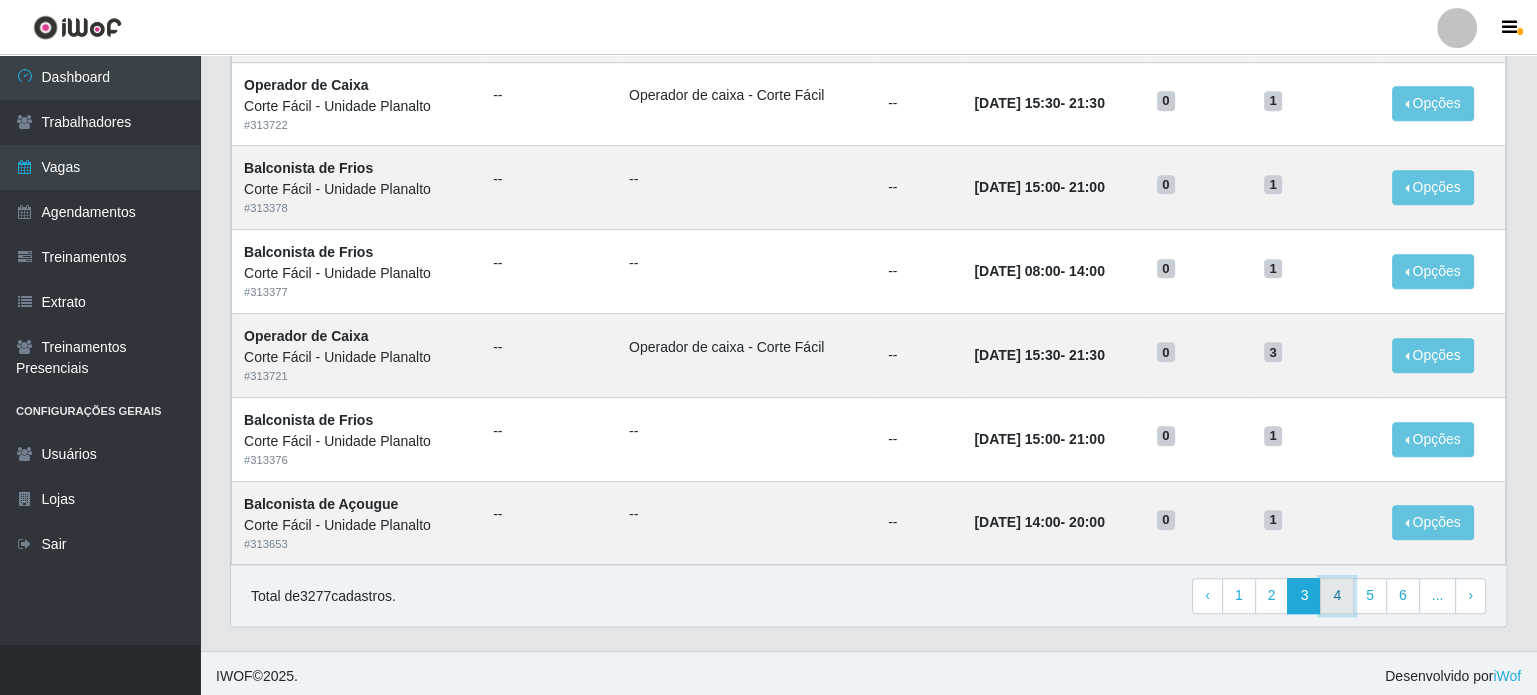 click on "4" at bounding box center (1337, 596) 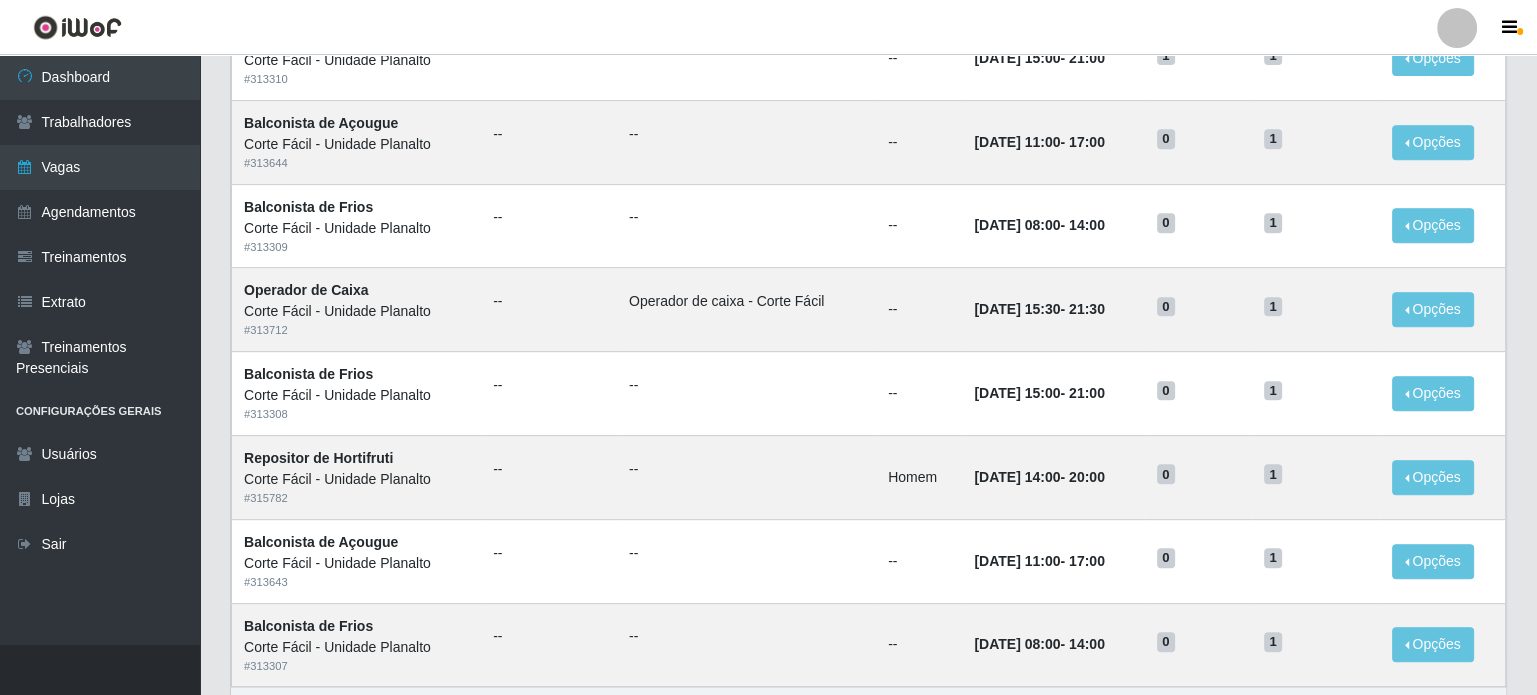 scroll, scrollTop: 993, scrollLeft: 0, axis: vertical 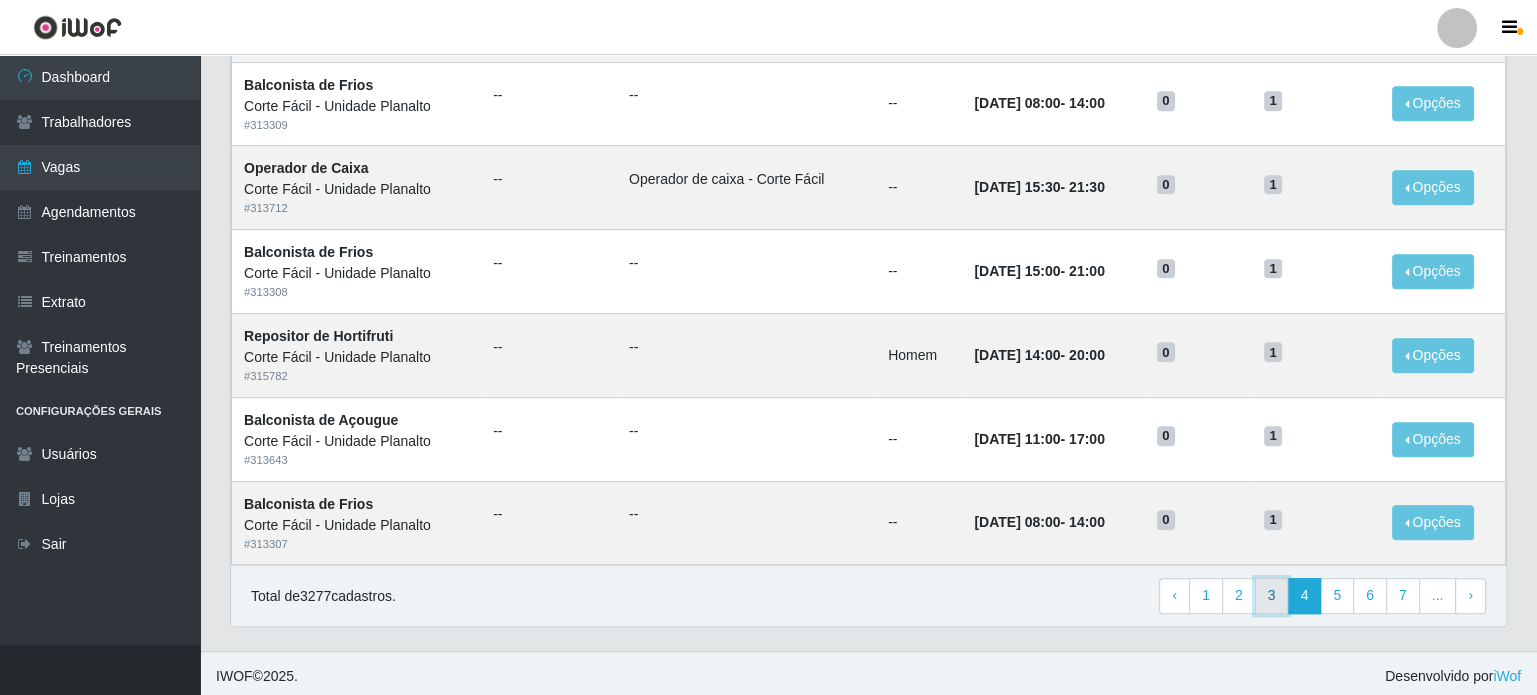 click on "3" at bounding box center [1272, 596] 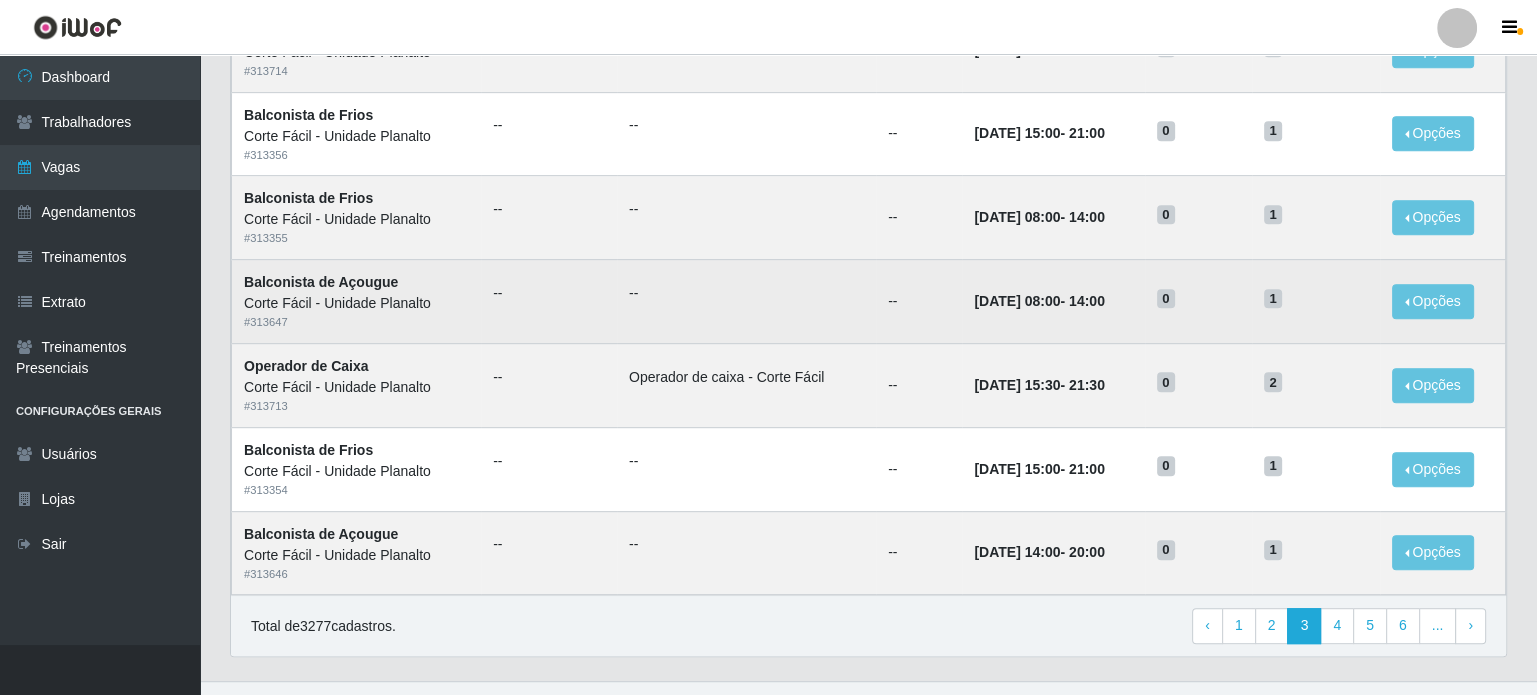scroll, scrollTop: 993, scrollLeft: 0, axis: vertical 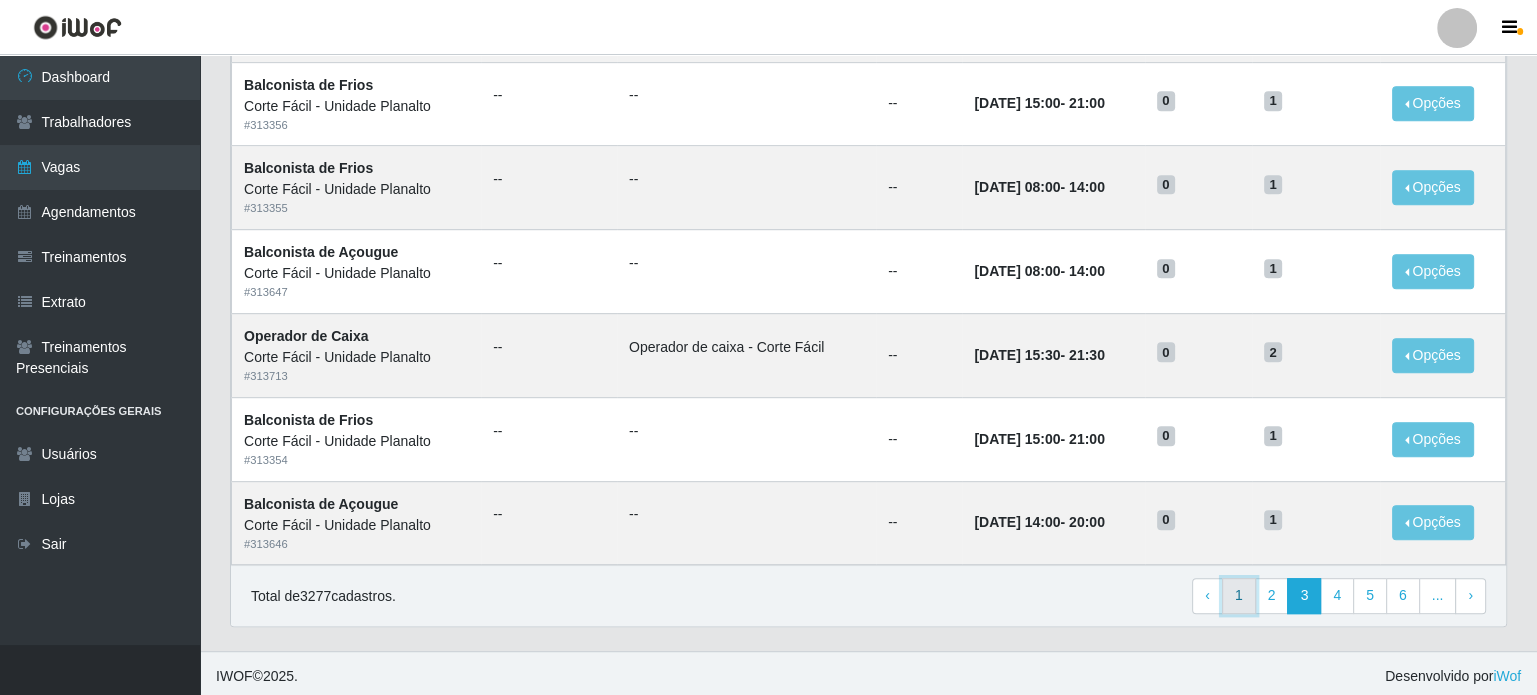 click on "1" at bounding box center (1239, 596) 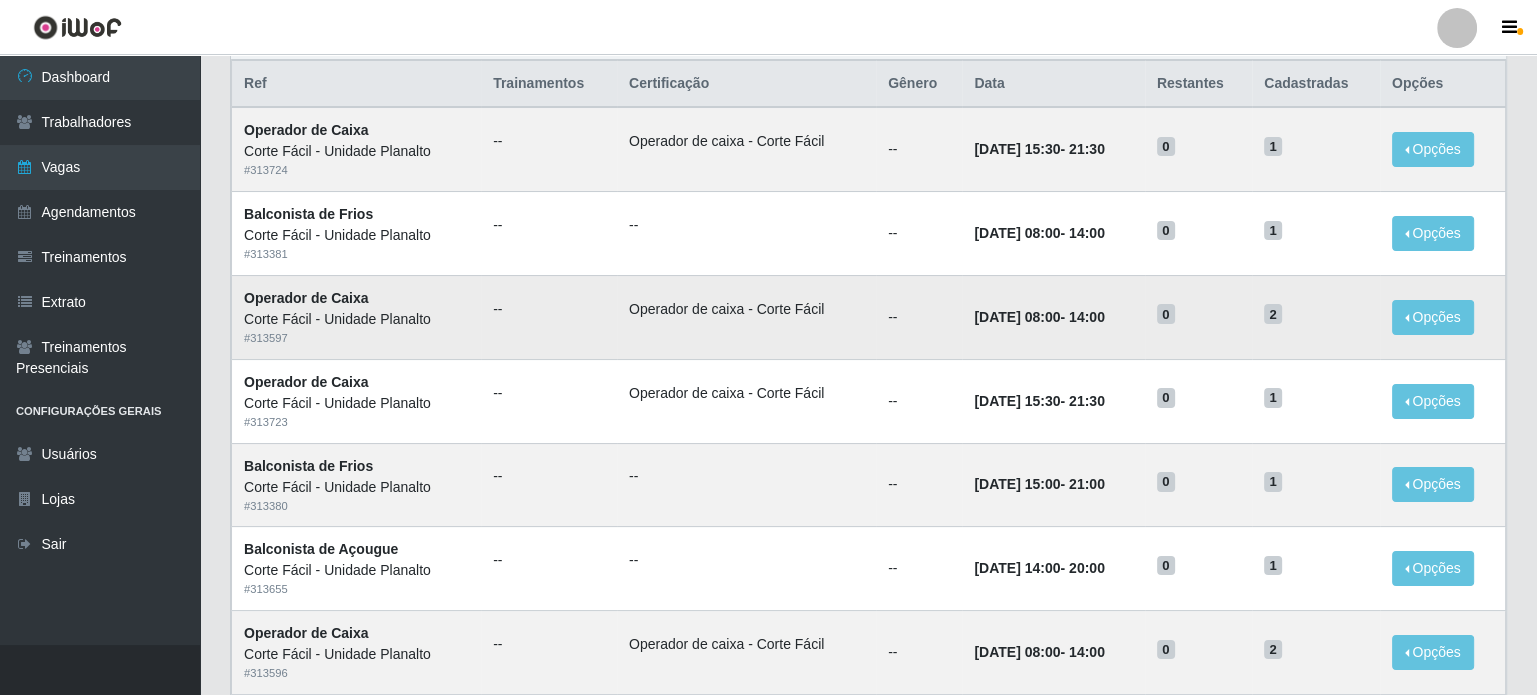 scroll, scrollTop: 0, scrollLeft: 0, axis: both 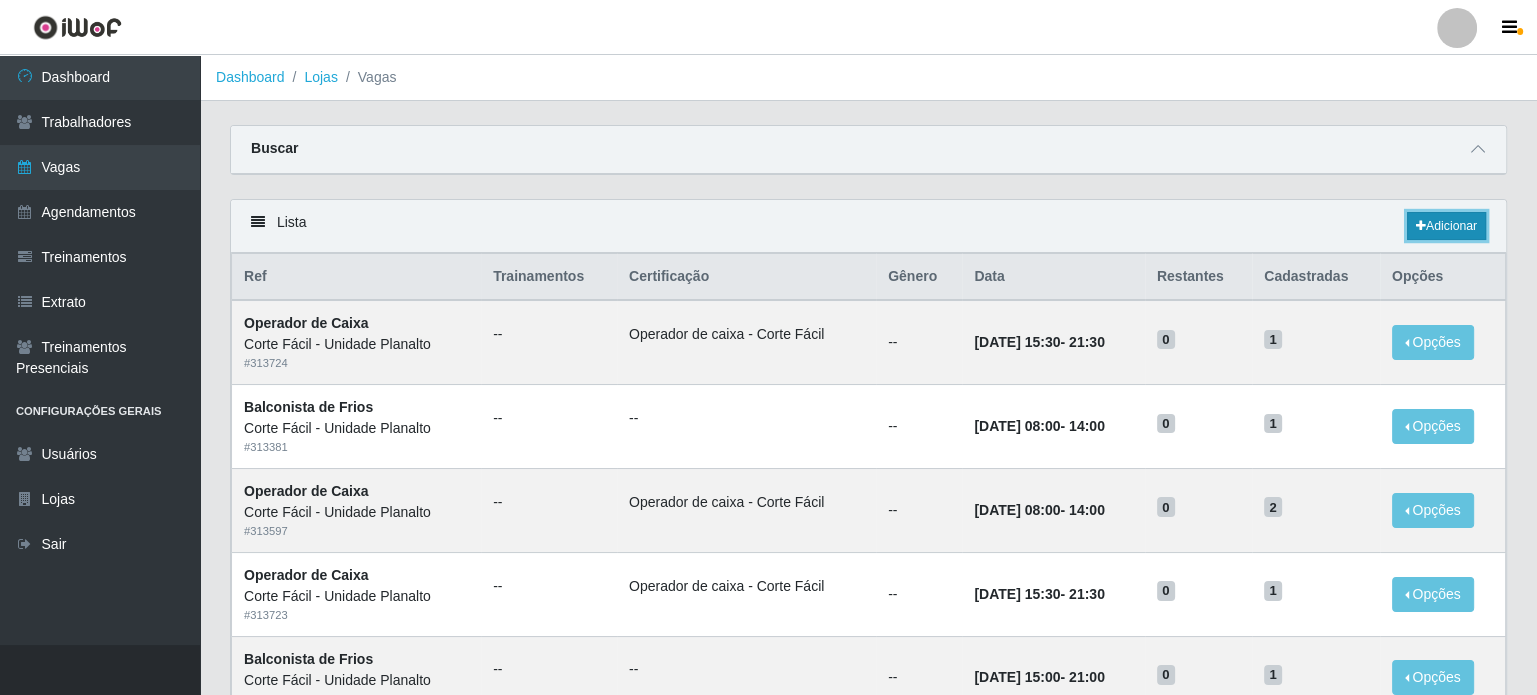 click on "Adicionar" at bounding box center (1446, 226) 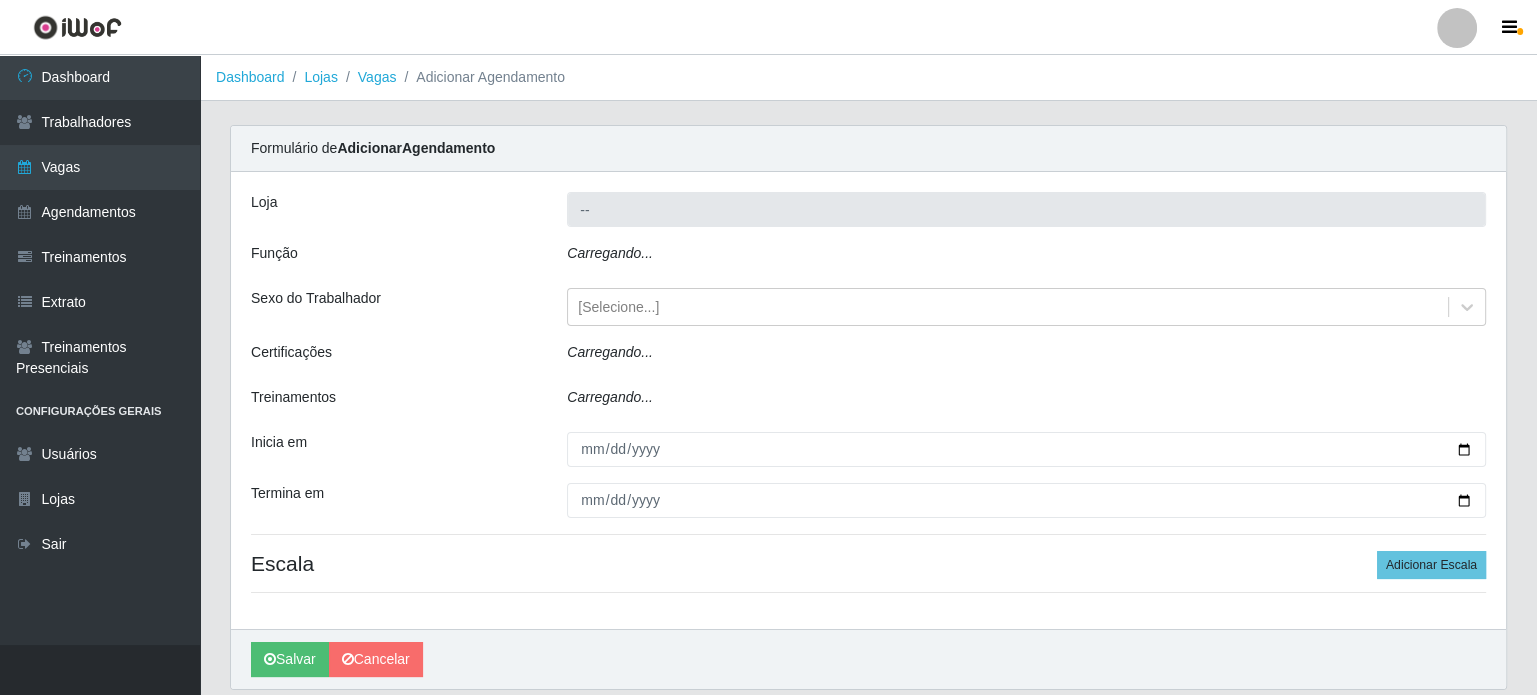 type on "Corte Fácil - Unidade Planalto" 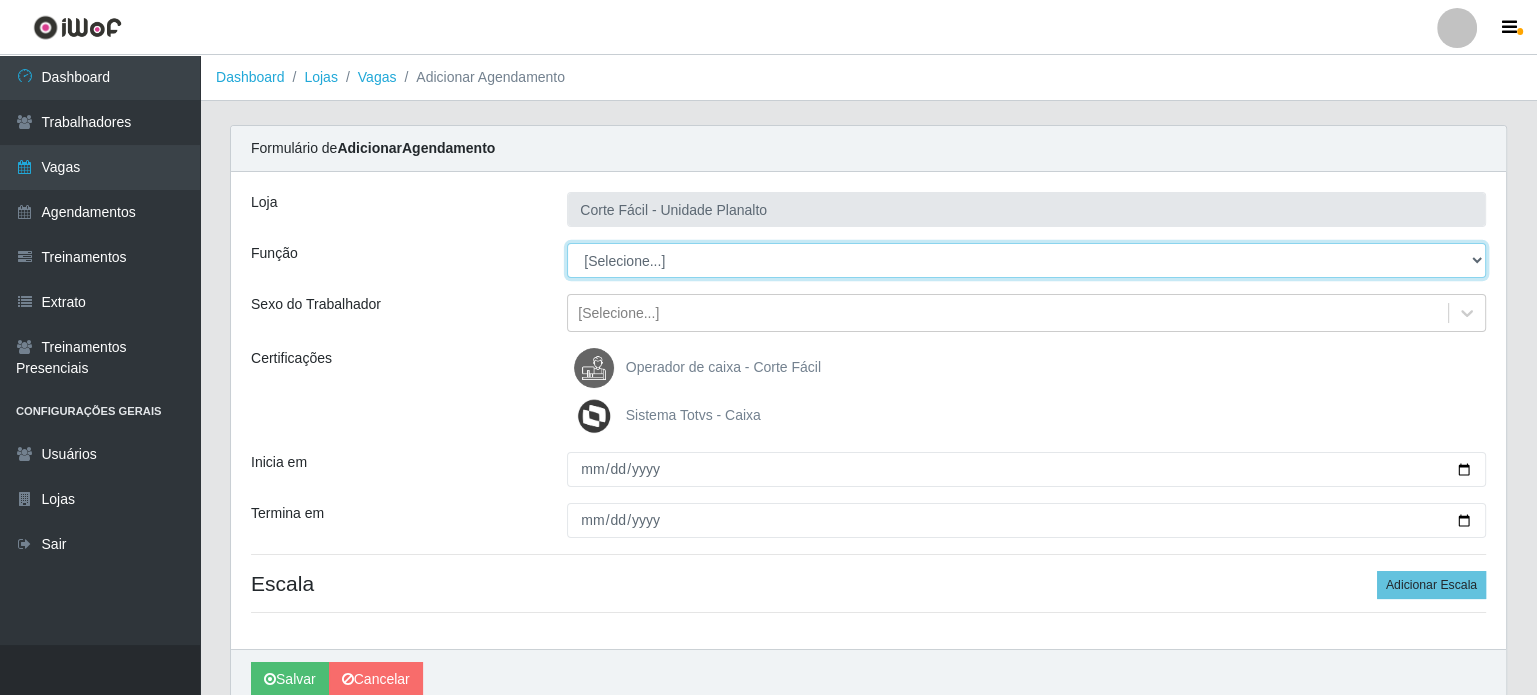 click on "[Selecione...] ASG ASG + ASG ++ Auxiliar de Estacionamento Auxiliar de Estacionamento + Auxiliar de Estacionamento ++ Balconista de Açougue  Balconista de Açougue + Balconista de Açougue ++ Balconista de Frios Balconista de Frios + Balconista de Frios ++ Balconista de Padaria  Balconista de Padaria + Balconista de Padaria ++ Embalador Embalador + Embalador ++ Operador de Caixa Operador de Caixa + Operador de Caixa ++ Repositor  Repositor + Repositor ++ Repositor de Hortifruti Repositor de Hortifruti + Repositor de Hortifruti ++" at bounding box center (1026, 260) 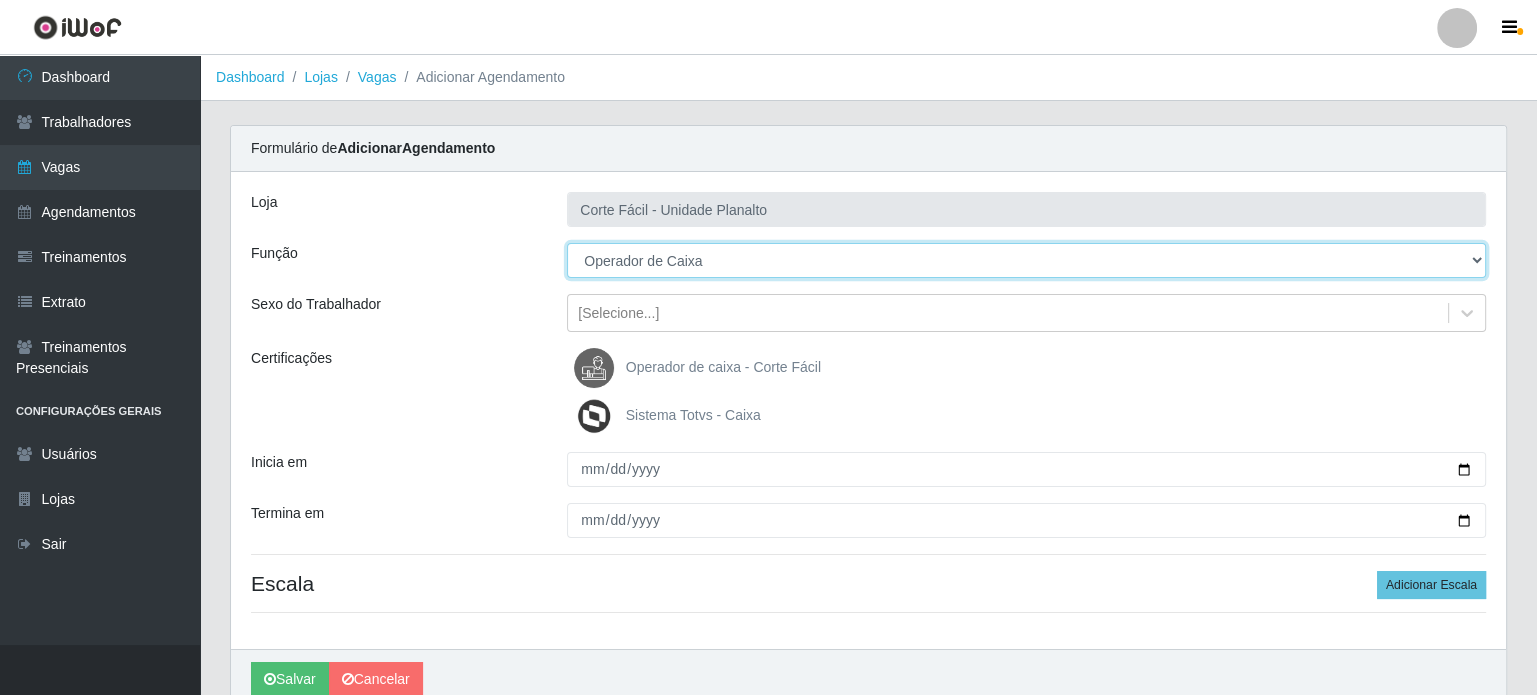 click on "[Selecione...] ASG ASG + ASG ++ Auxiliar de Estacionamento Auxiliar de Estacionamento + Auxiliar de Estacionamento ++ Balconista de Açougue  Balconista de Açougue + Balconista de Açougue ++ Balconista de Frios Balconista de Frios + Balconista de Frios ++ Balconista de Padaria  Balconista de Padaria + Balconista de Padaria ++ Embalador Embalador + Embalador ++ Operador de Caixa Operador de Caixa + Operador de Caixa ++ Repositor  Repositor + Repositor ++ Repositor de Hortifruti Repositor de Hortifruti + Repositor de Hortifruti ++" at bounding box center (1026, 260) 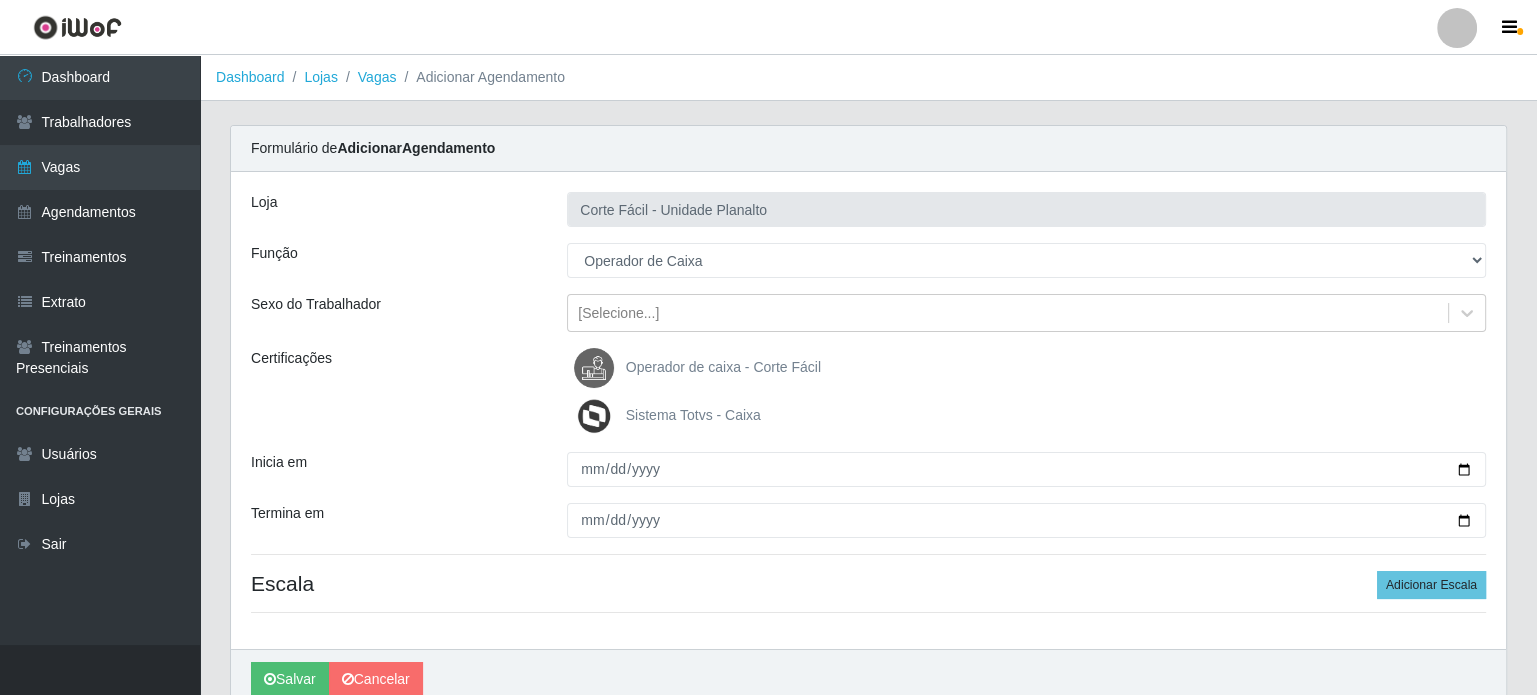 drag, startPoint x: 803, startPoint y: 340, endPoint x: 794, endPoint y: 352, distance: 15 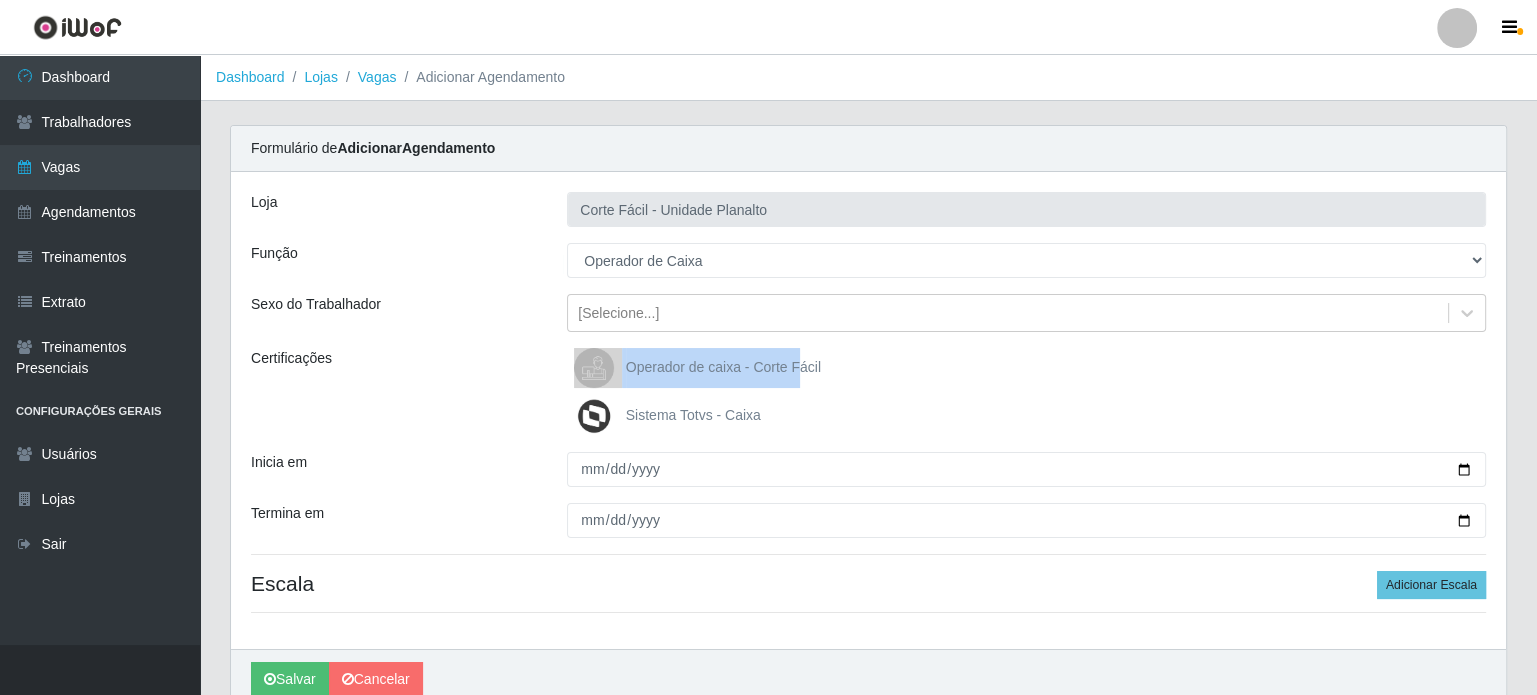 click on "Operador de caixa - Corte Fácil" at bounding box center (723, 367) 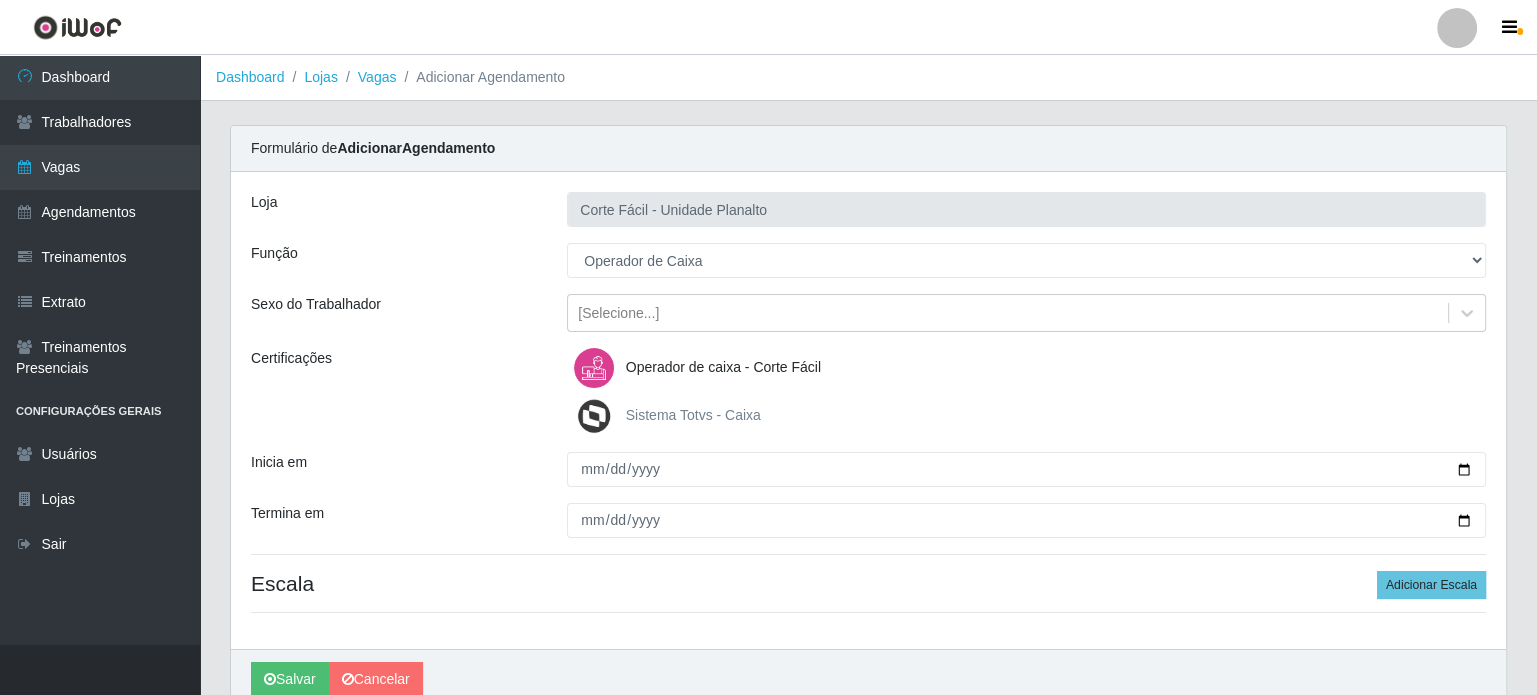 click on "Operador de caixa - Corte Fácil" at bounding box center [723, 367] 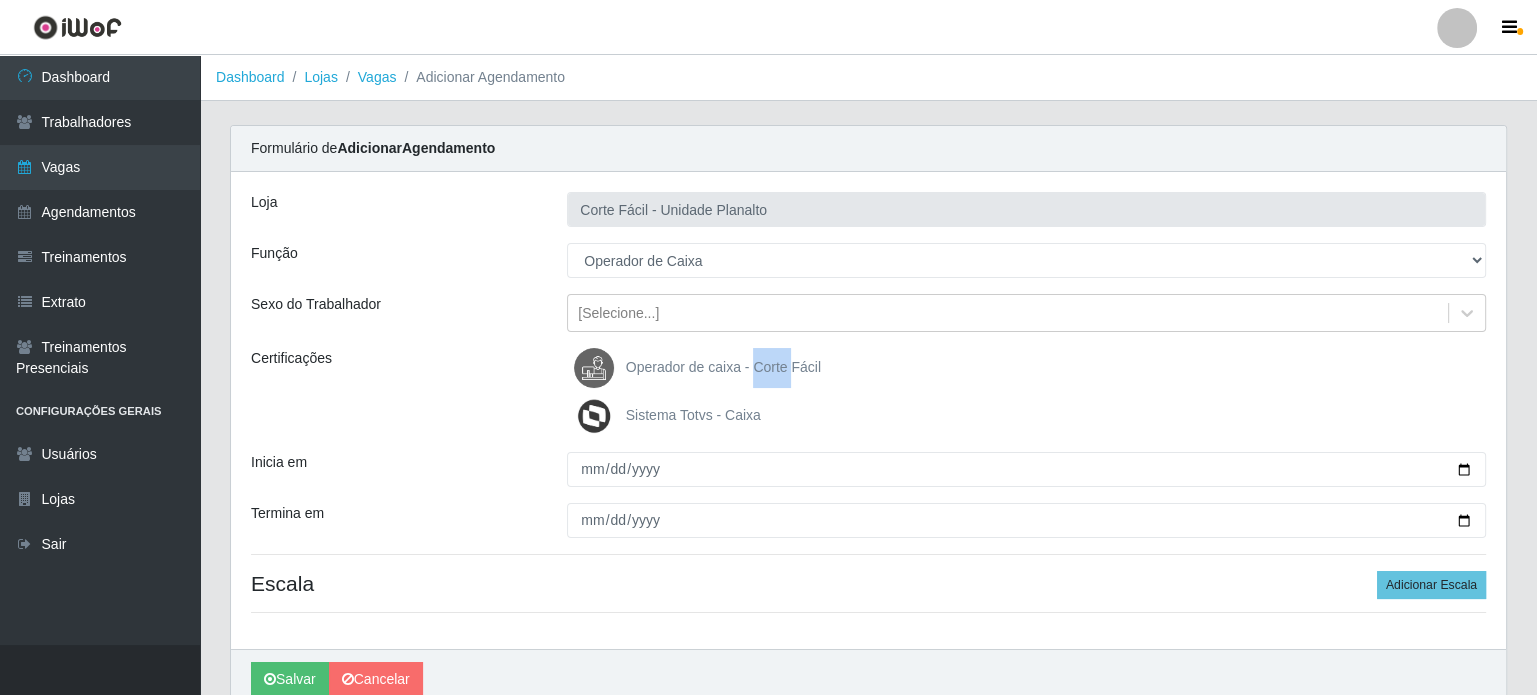 click on "Operador de caixa - Corte Fácil" at bounding box center [723, 367] 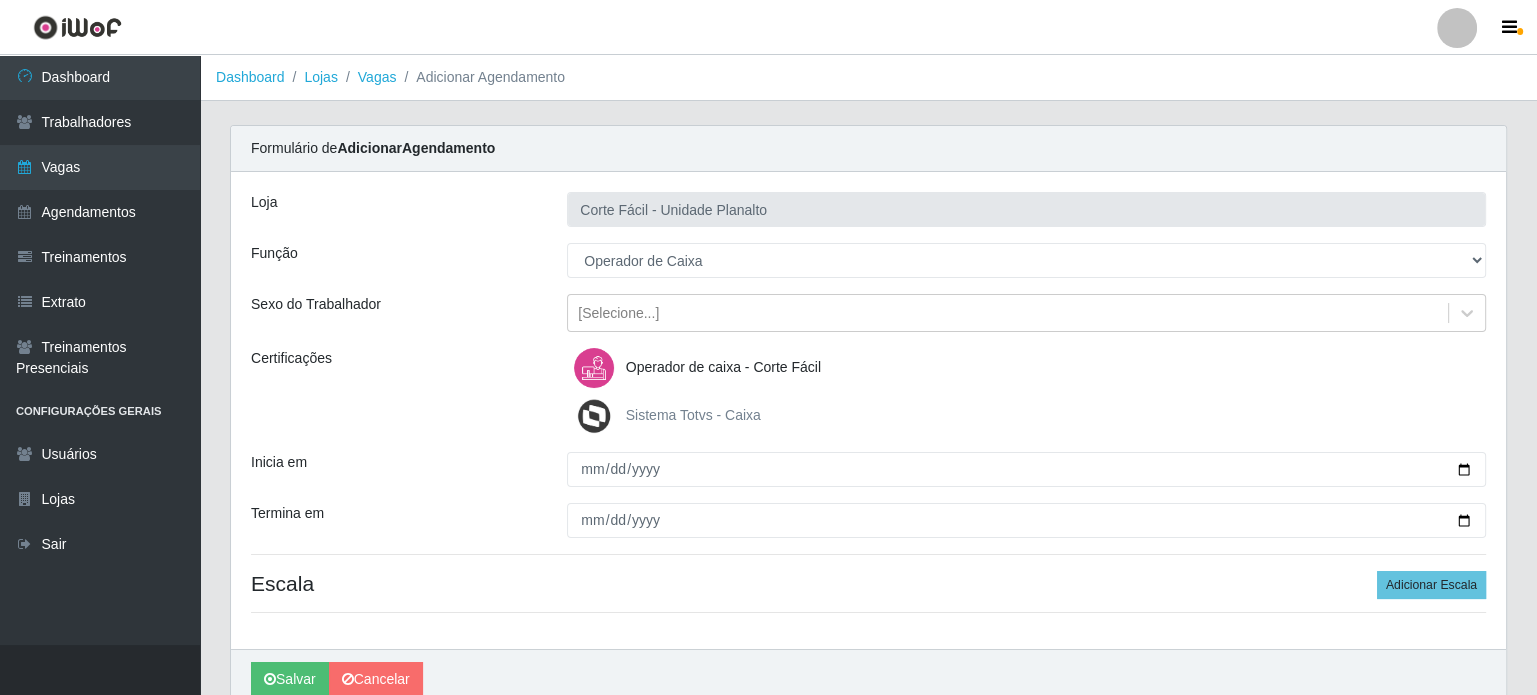 click on "Loja Corte Fácil - Unidade Planalto Função [Selecione...] ASG ASG + ASG ++ Auxiliar de Estacionamento Auxiliar de Estacionamento + Auxiliar de Estacionamento ++ Balconista de Açougue  Balconista de Açougue + Balconista de Açougue ++ Balconista de Frios Balconista de Frios + Balconista de Frios ++ Balconista de Padaria  Balconista de Padaria + Balconista de Padaria ++ Embalador Embalador + Embalador ++ Operador de Caixa Operador de Caixa + Operador de Caixa ++ Repositor  Repositor + Repositor ++ Repositor de Hortifruti Repositor de Hortifruti + Repositor de Hortifruti ++ Sexo do Trabalhador [Selecione...] Certificações   Operador de caixa - Corte Fácil   Sistema Totvs - Caixa Inicia em Termina em Escala Adicionar Escala" at bounding box center (868, 410) 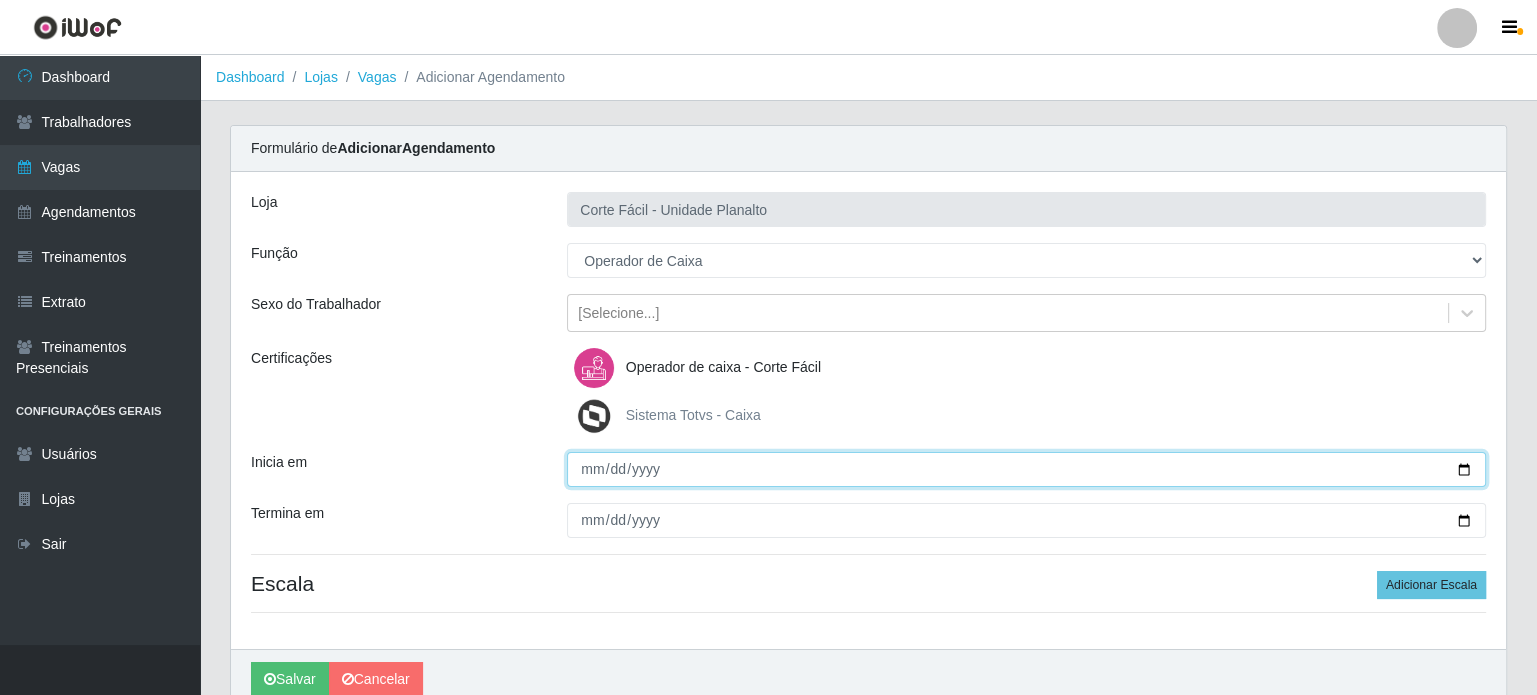 click on "Inicia em" at bounding box center [1026, 469] 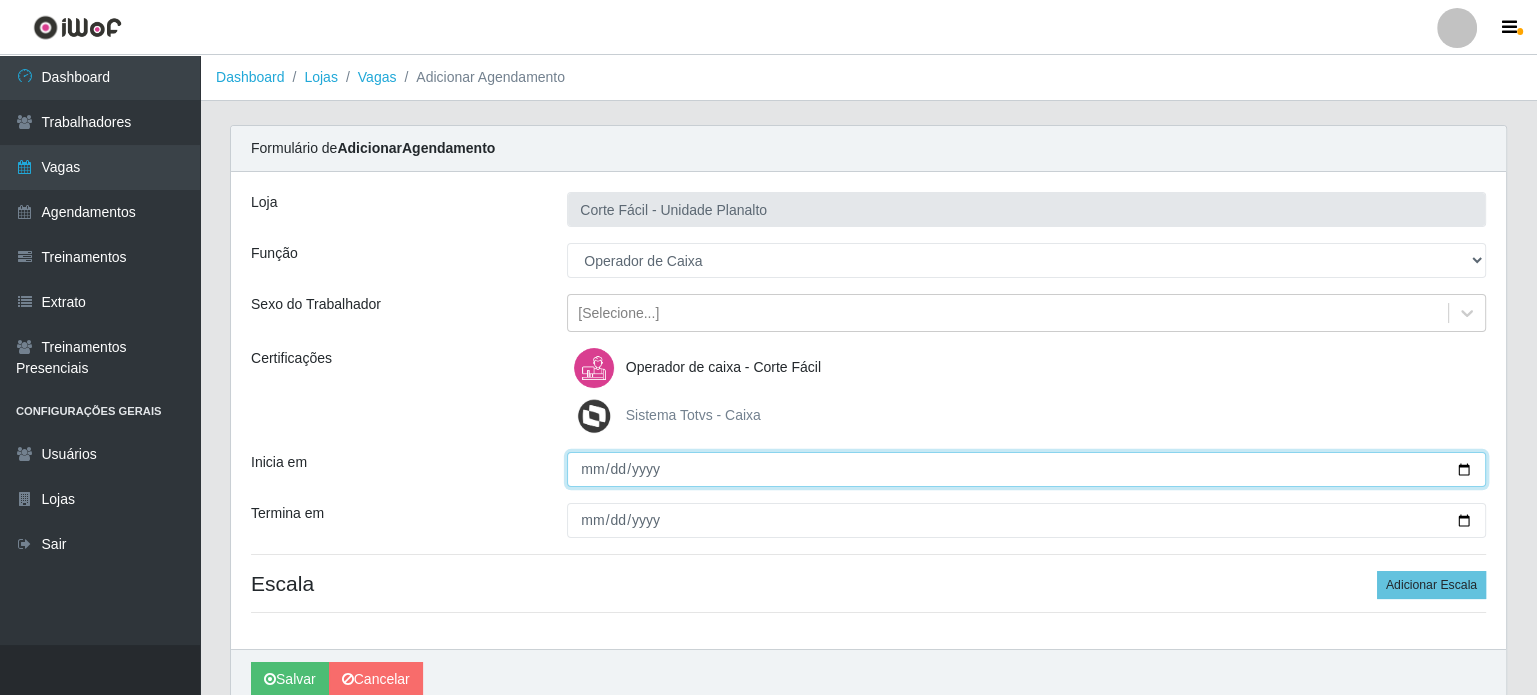 type on "[DATE]" 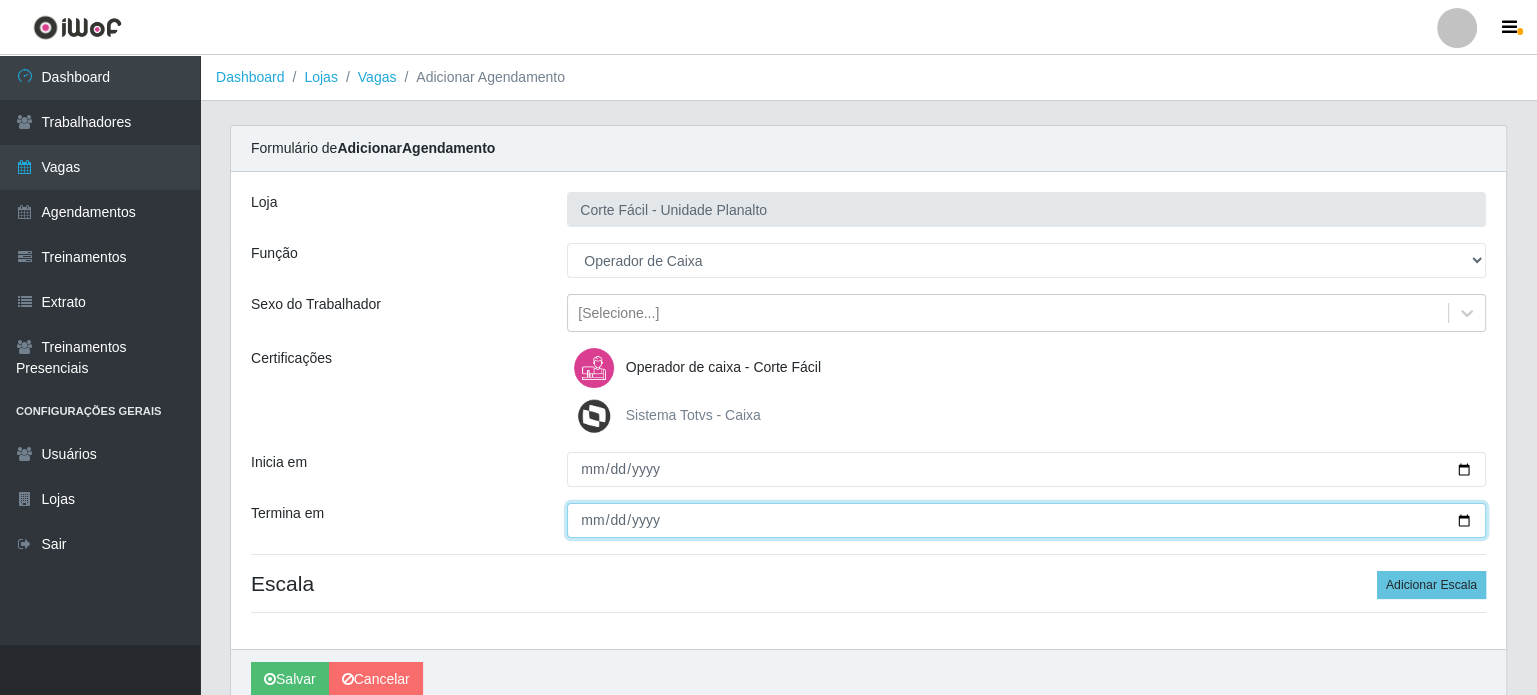 click on "Termina em" at bounding box center (1026, 520) 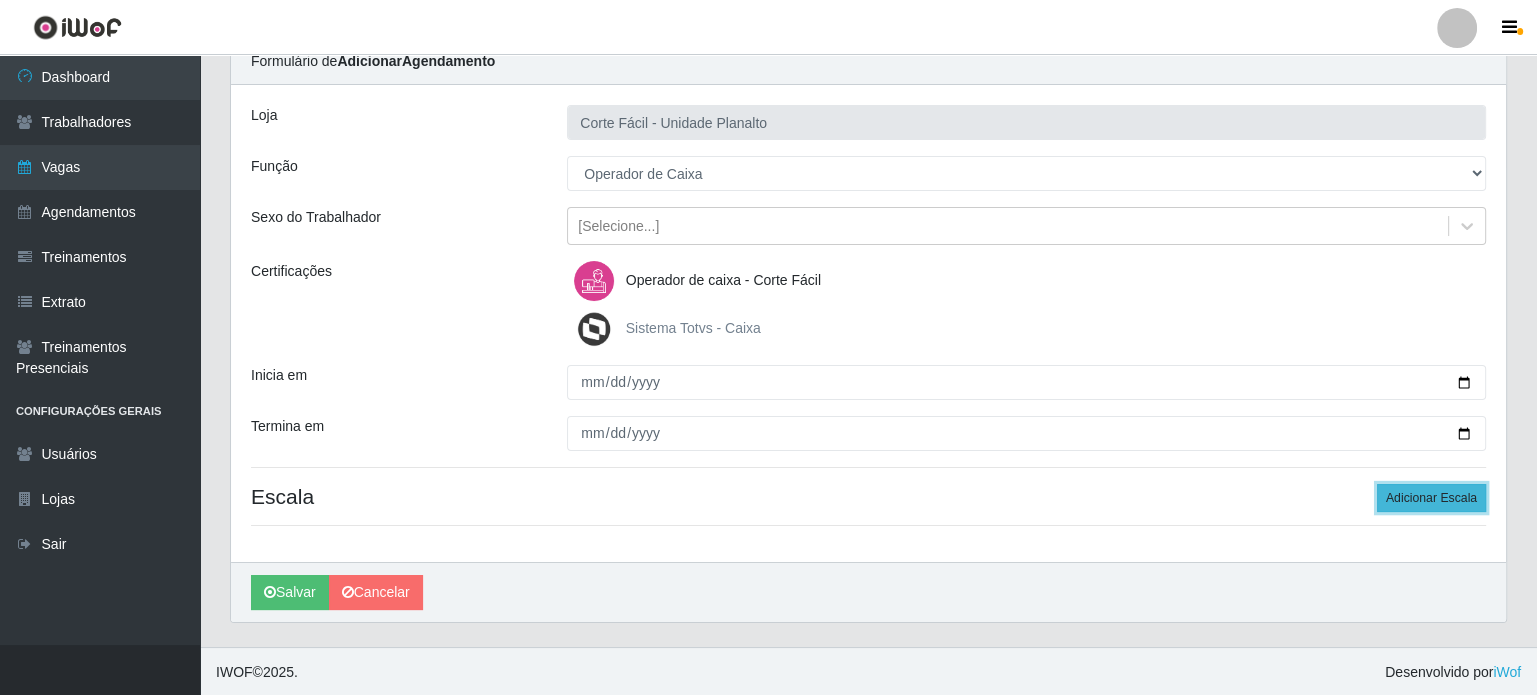 click on "Adicionar Escala" at bounding box center (1431, 498) 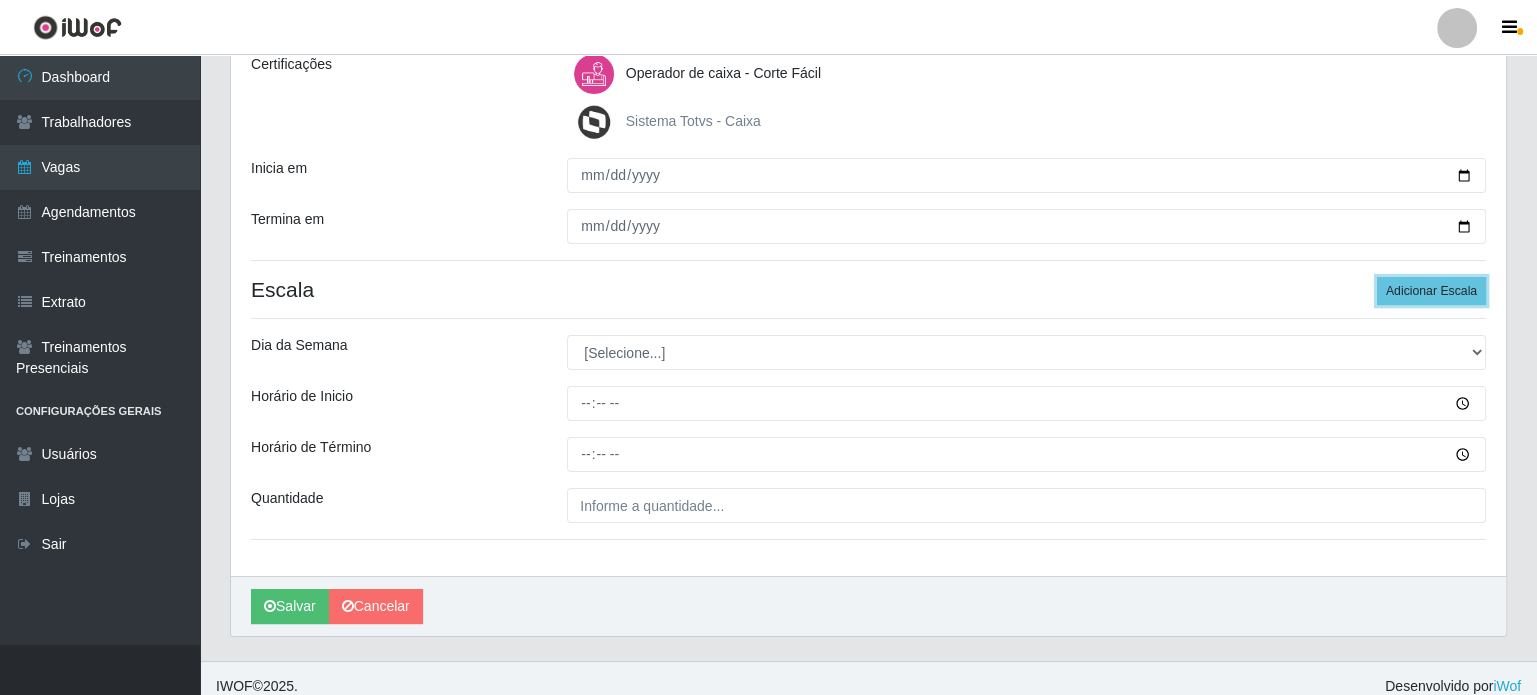 scroll, scrollTop: 308, scrollLeft: 0, axis: vertical 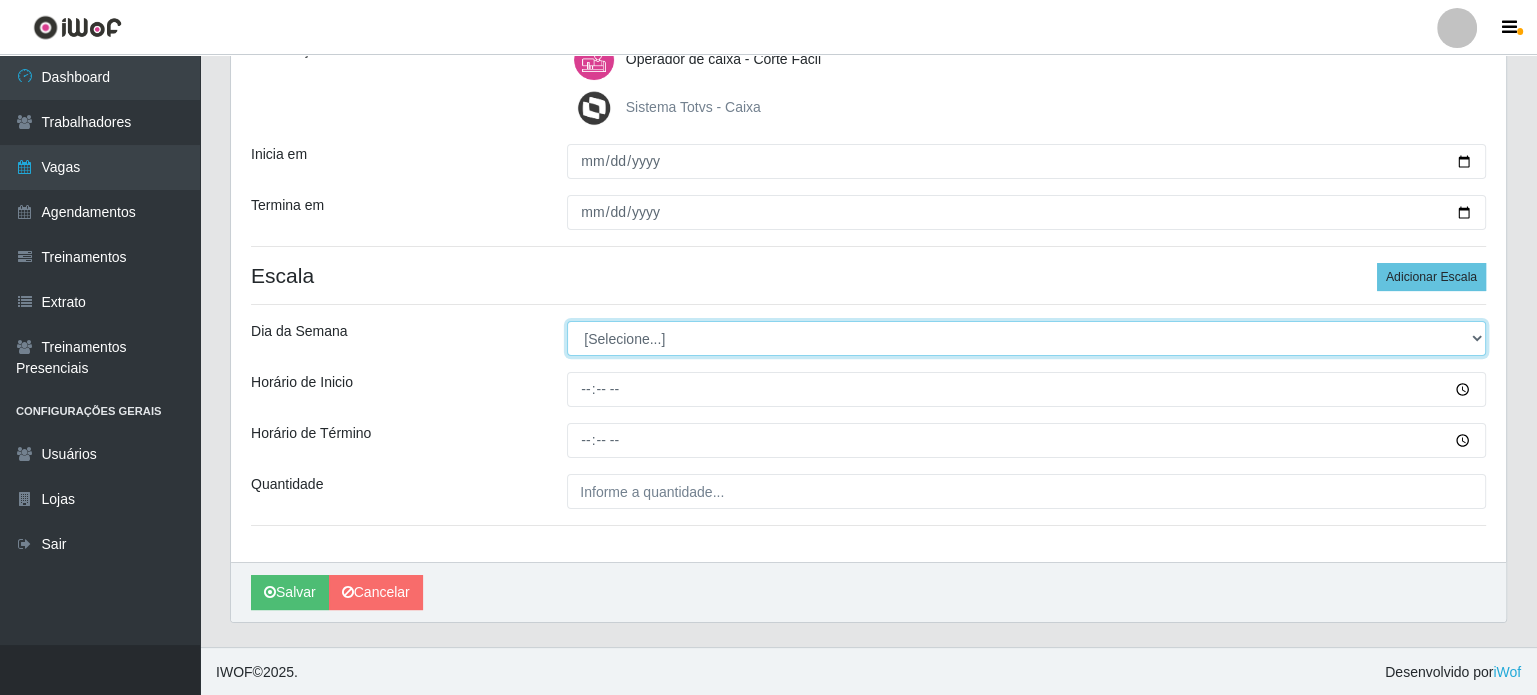 drag, startPoint x: 1478, startPoint y: 327, endPoint x: 1440, endPoint y: 327, distance: 38 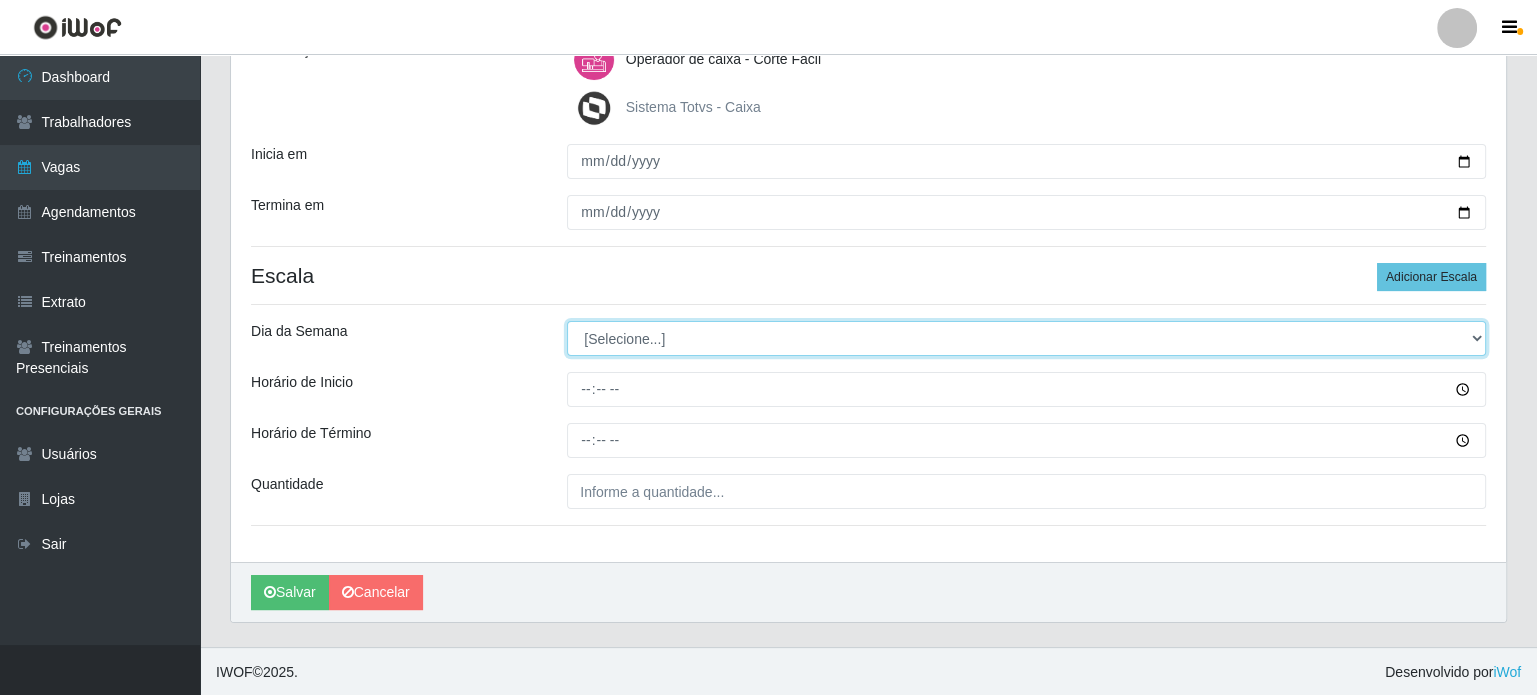 select on "5" 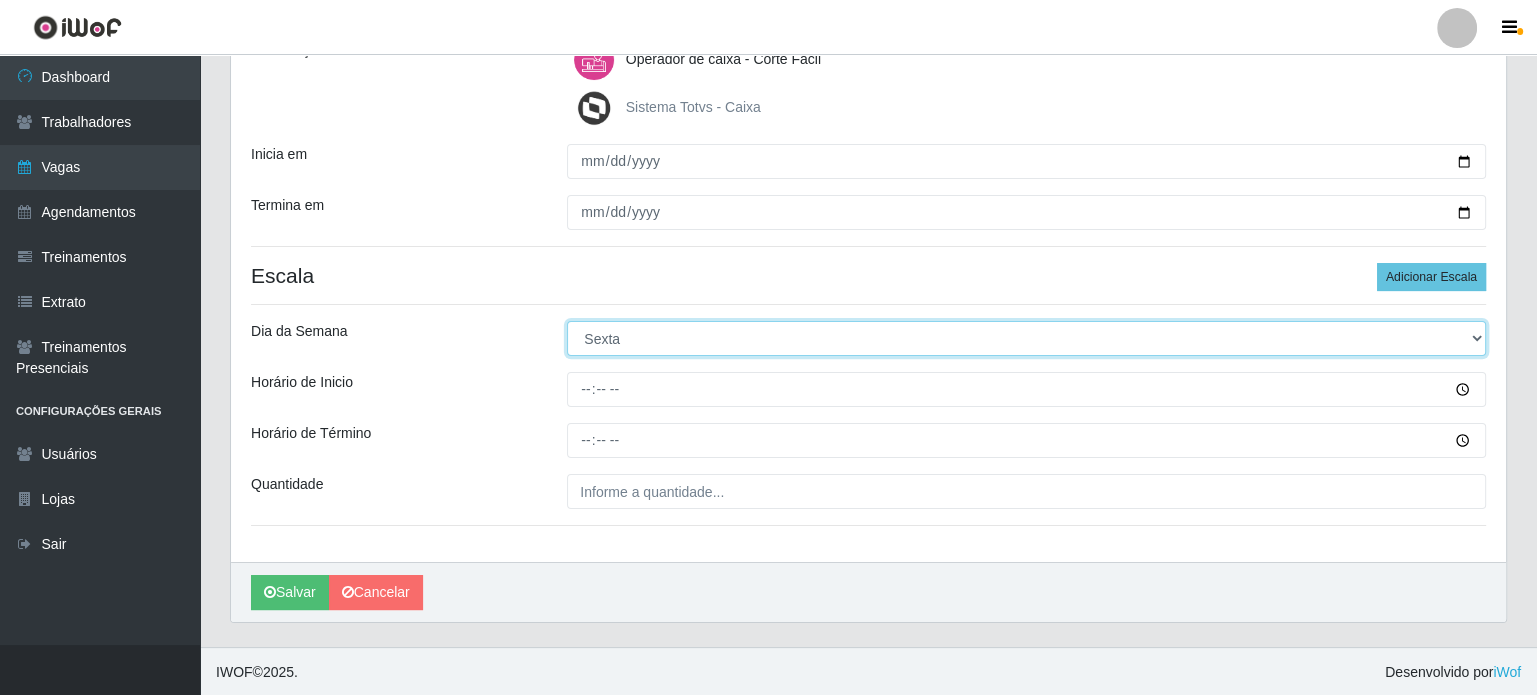 click on "[Selecione...] Segunda Terça Quarta Quinta Sexta Sábado Domingo" at bounding box center (1026, 338) 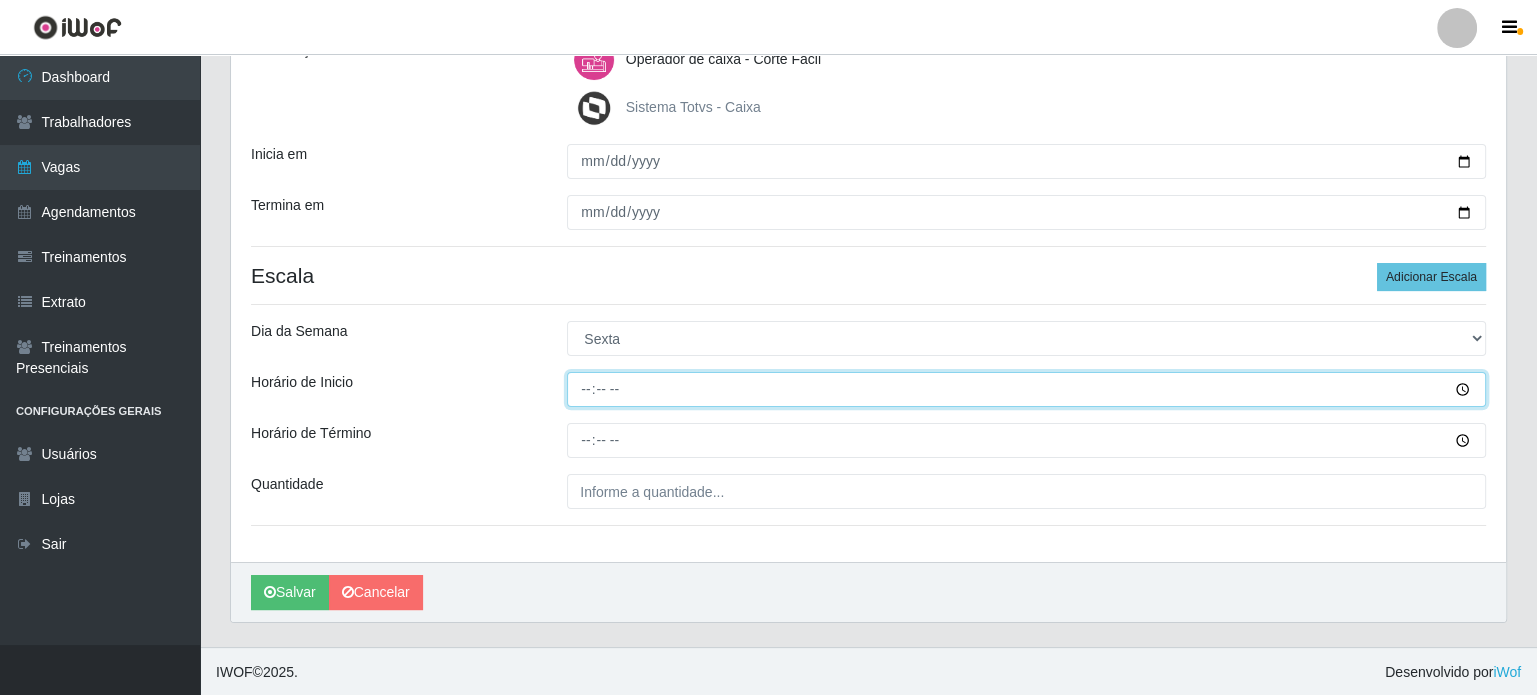 click on "Horário de Inicio" at bounding box center (1026, 389) 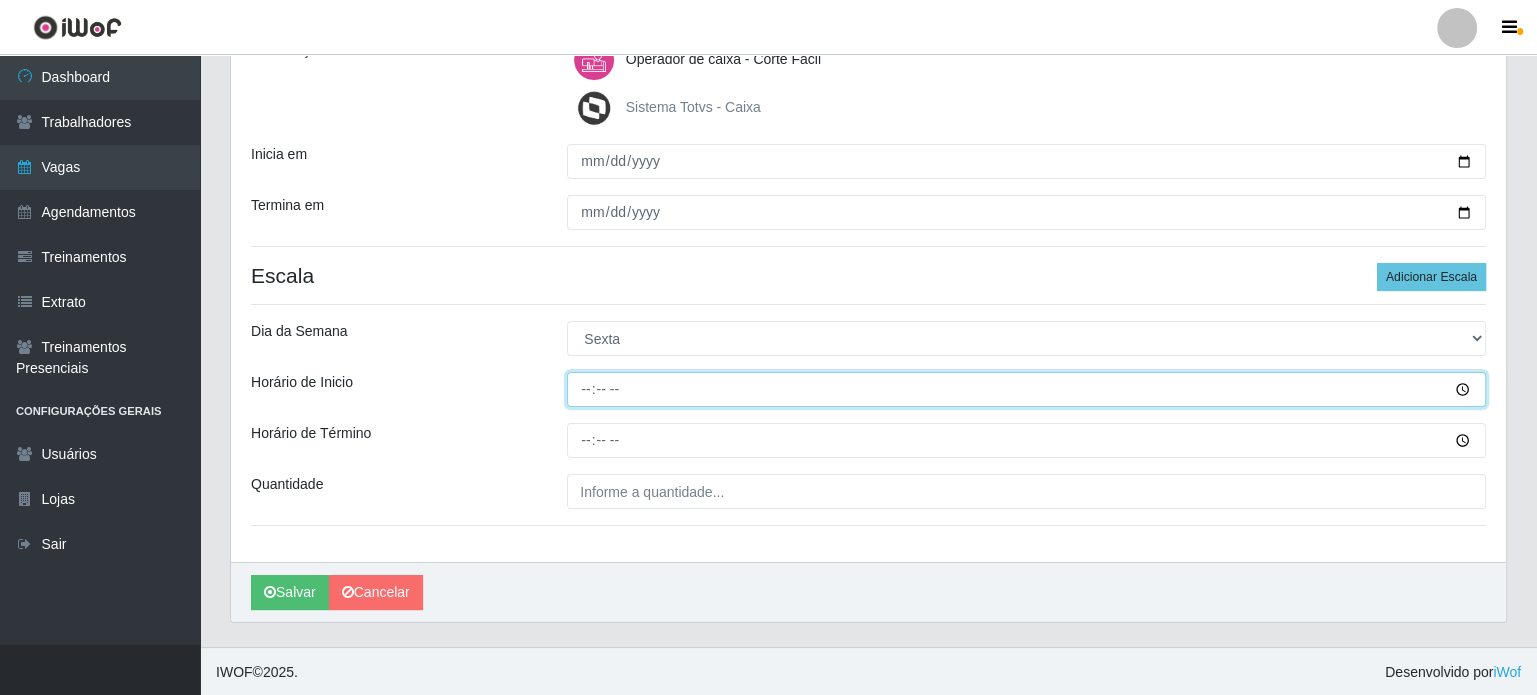 type on "15:00" 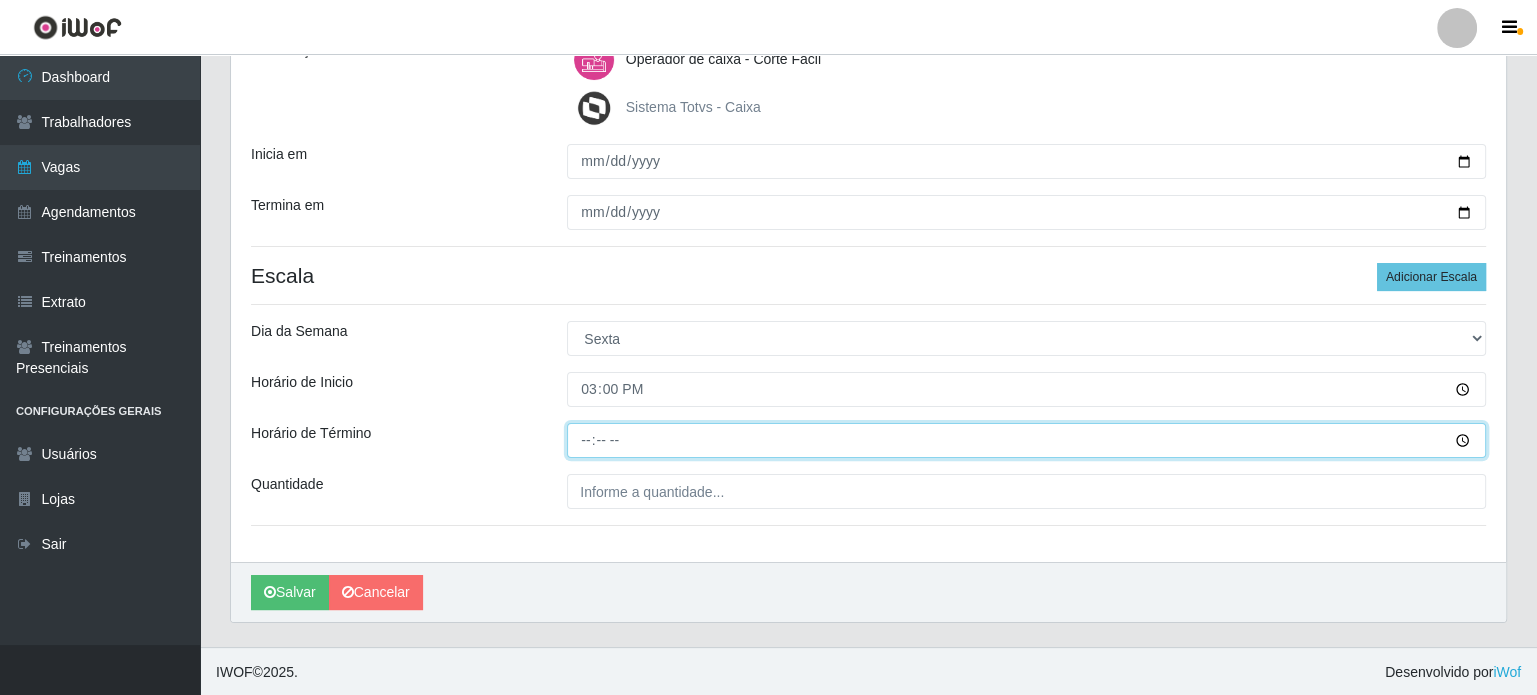 click on "Horário de Término" at bounding box center [1026, 440] 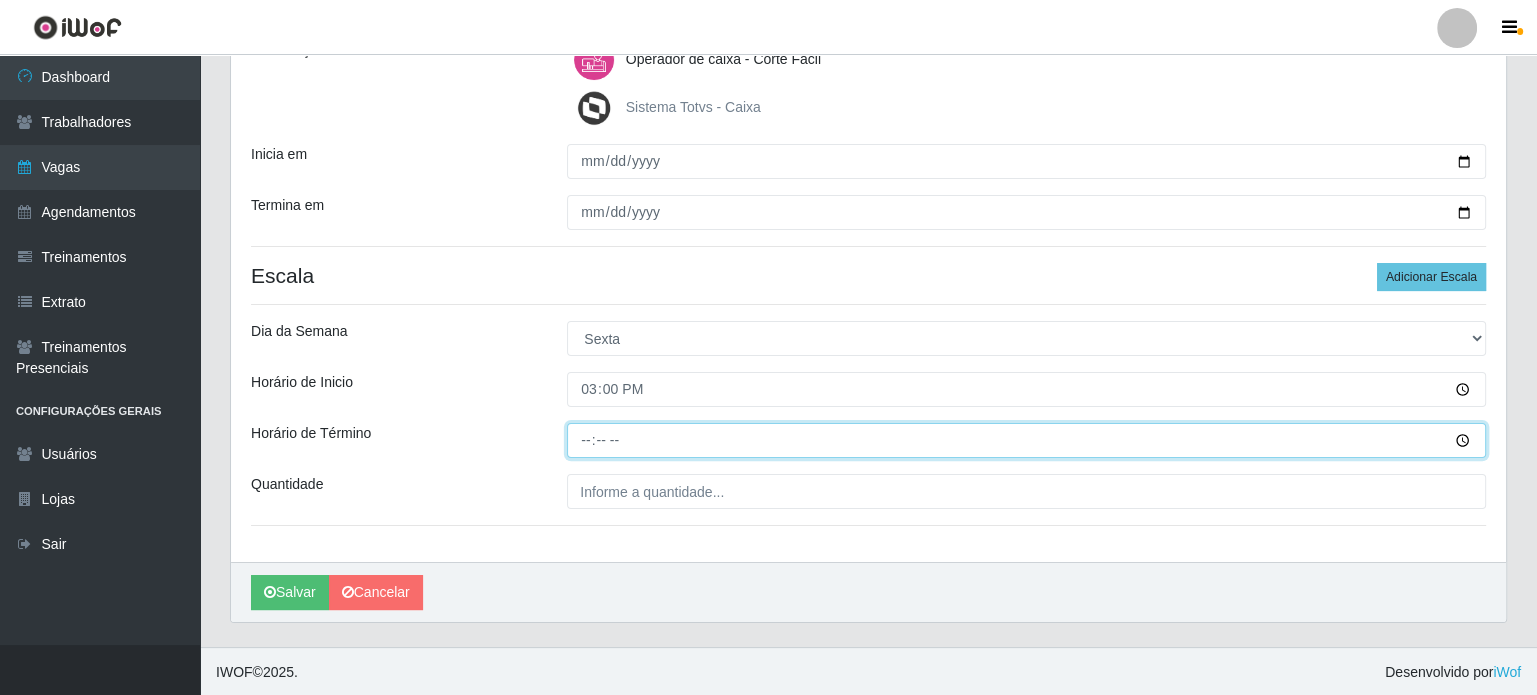 type on "21:00" 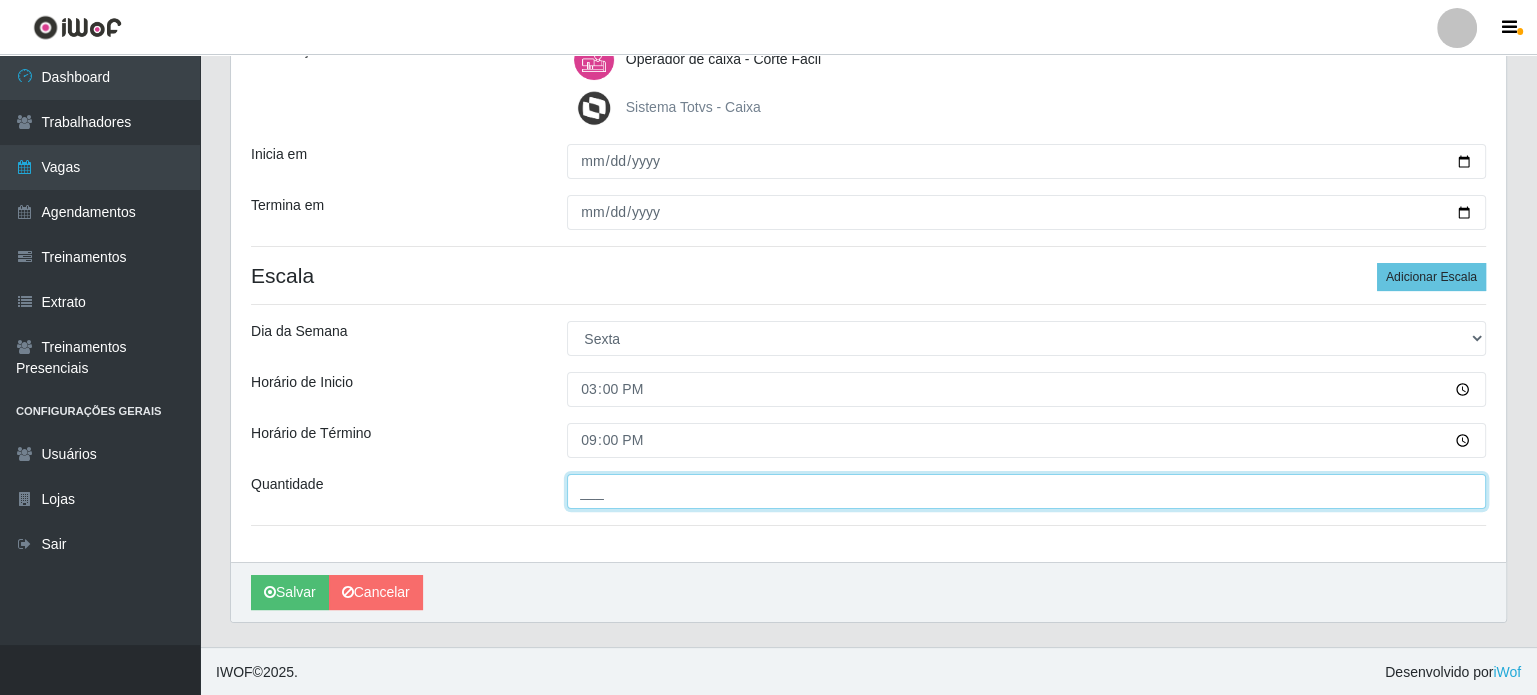 click on "Loja Corte Fácil - Unidade Planalto Função [Selecione...] ASG ASG + ASG ++ Auxiliar de Estacionamento Auxiliar de Estacionamento + Auxiliar de Estacionamento ++ Balconista de Açougue  Balconista de Açougue + Balconista de Açougue ++ Balconista de Frios Balconista de Frios + Balconista de Frios ++ Balconista de Padaria  Balconista de Padaria + Balconista de Padaria ++ Embalador Embalador + Embalador ++ Operador de Caixa Operador de Caixa + Operador de Caixa ++ Repositor  Repositor + Repositor ++ Repositor de Hortifruti Repositor de Hortifruti + Repositor de Hortifruti ++ Sexo do Trabalhador [Selecione...] Certificações   Operador de caixa - Corte Fácil   Sistema Totvs - Caixa Inicia em 2025-07-25 Termina em 2025-07-25 Escala Adicionar Escala Dia da Semana [Selecione...] Segunda Terça Quarta Quinta Sexta Sábado Domingo Horário de Inicio 15:00 Horário de Término 21:00 Quantidade ___" at bounding box center [868, 213] 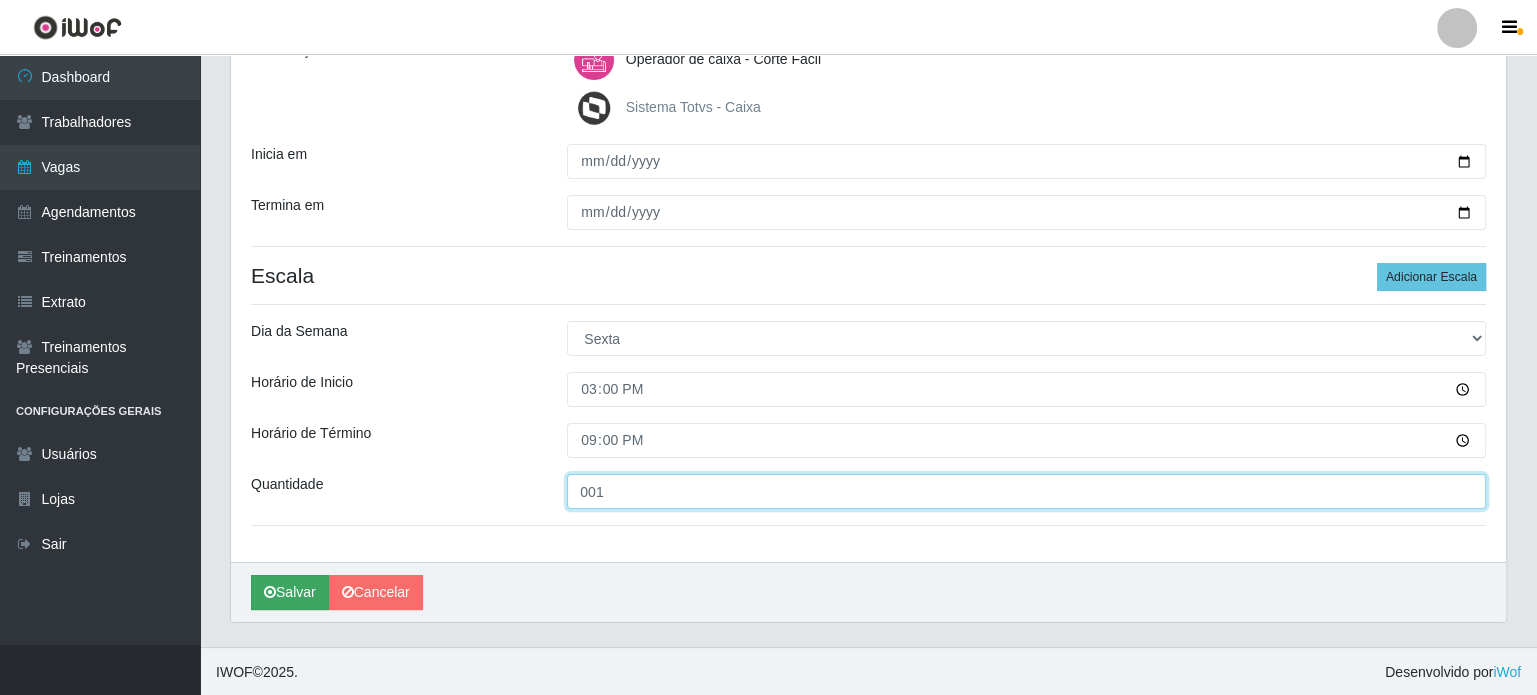 type on "001" 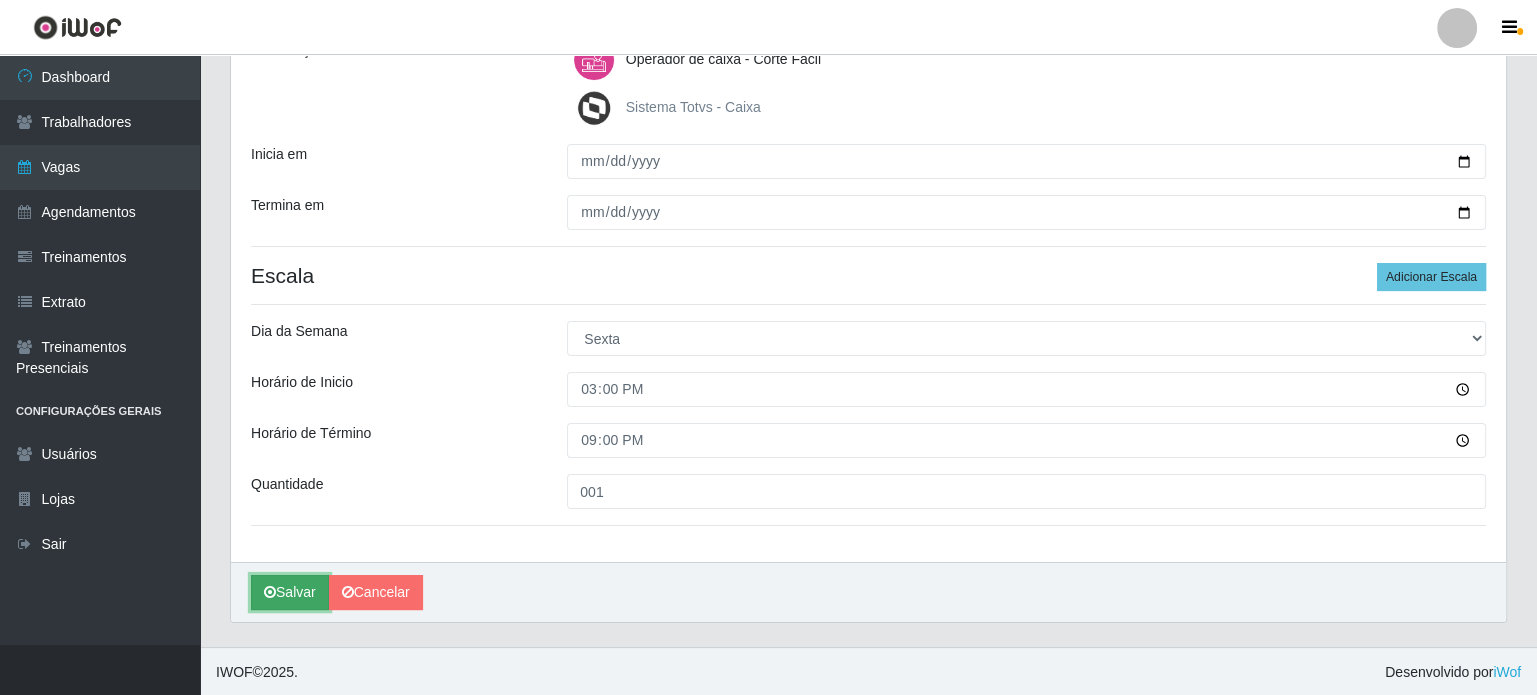 click on "Salvar" at bounding box center [290, 592] 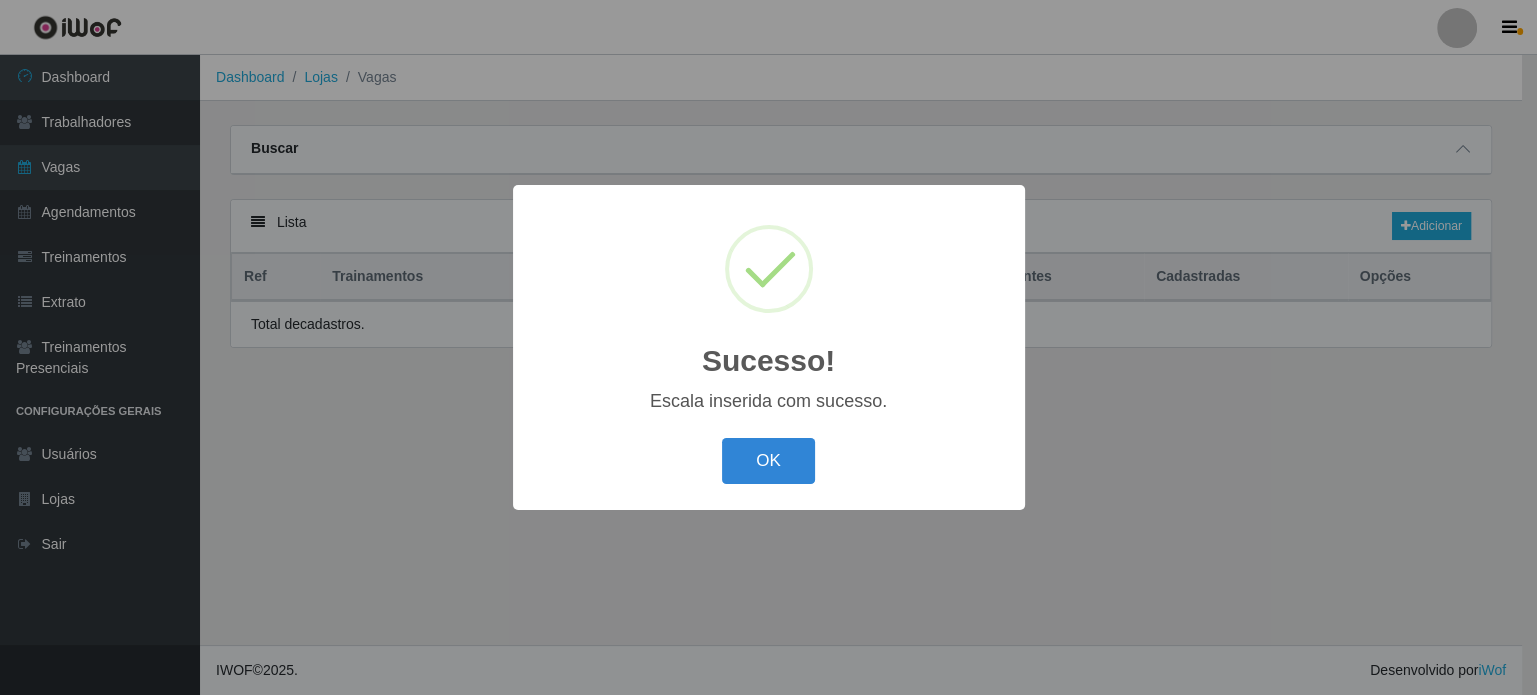 scroll, scrollTop: 0, scrollLeft: 0, axis: both 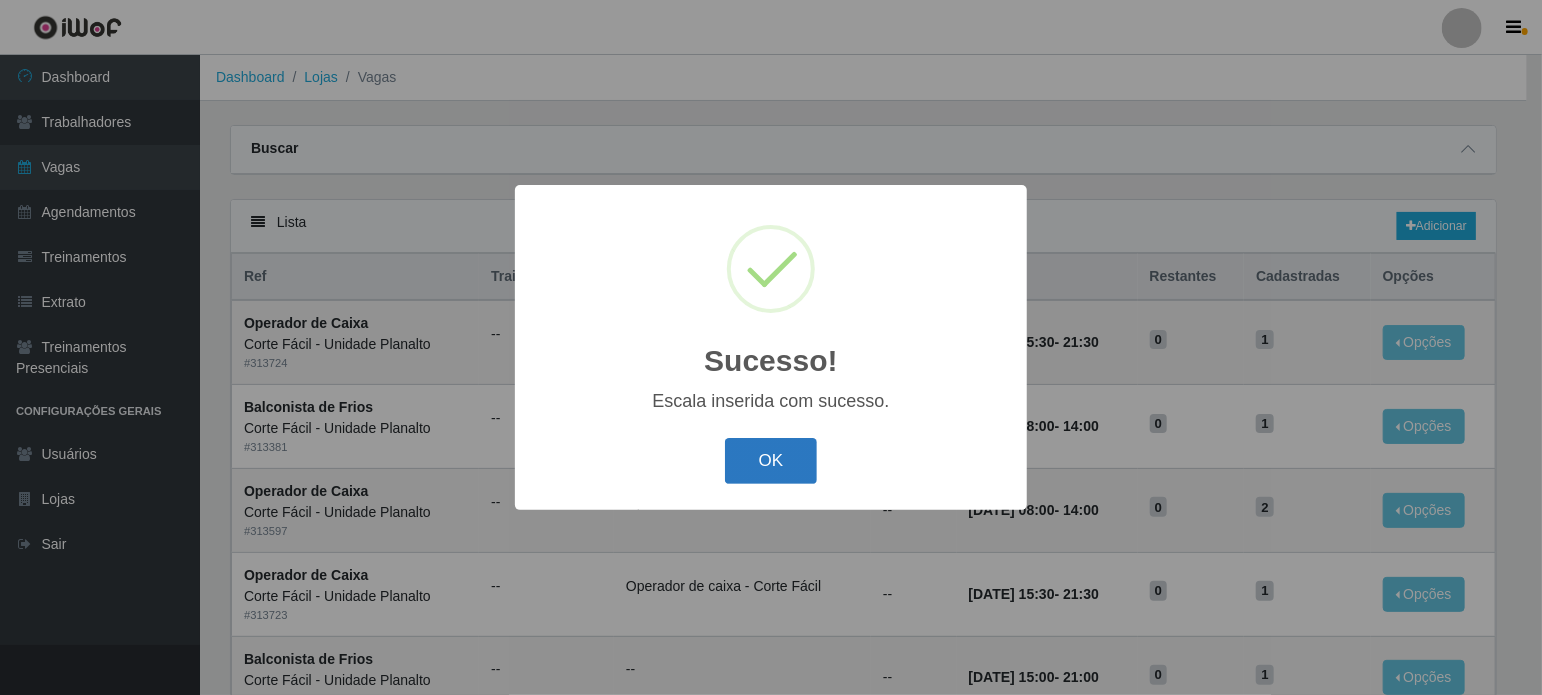 click on "OK Cancel" at bounding box center [771, 460] 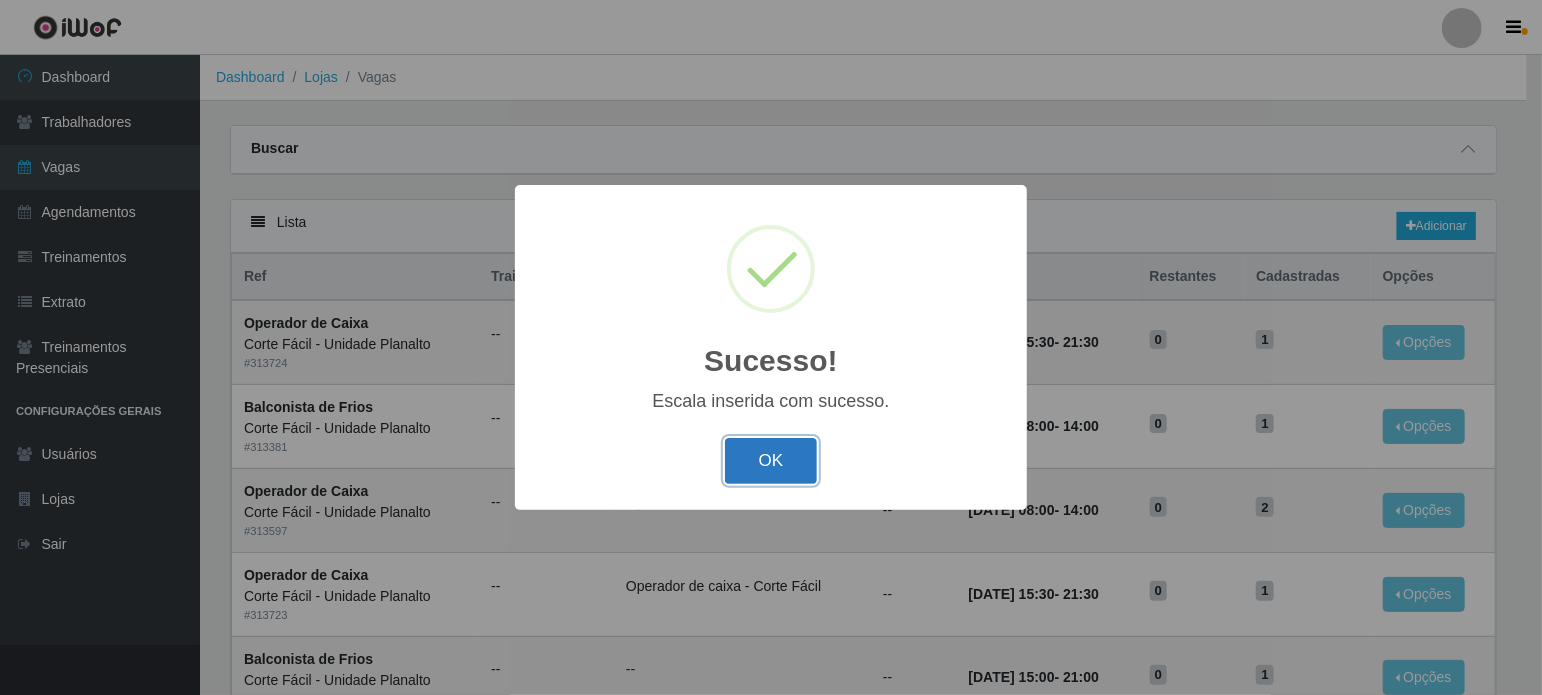 click on "OK" at bounding box center [771, 461] 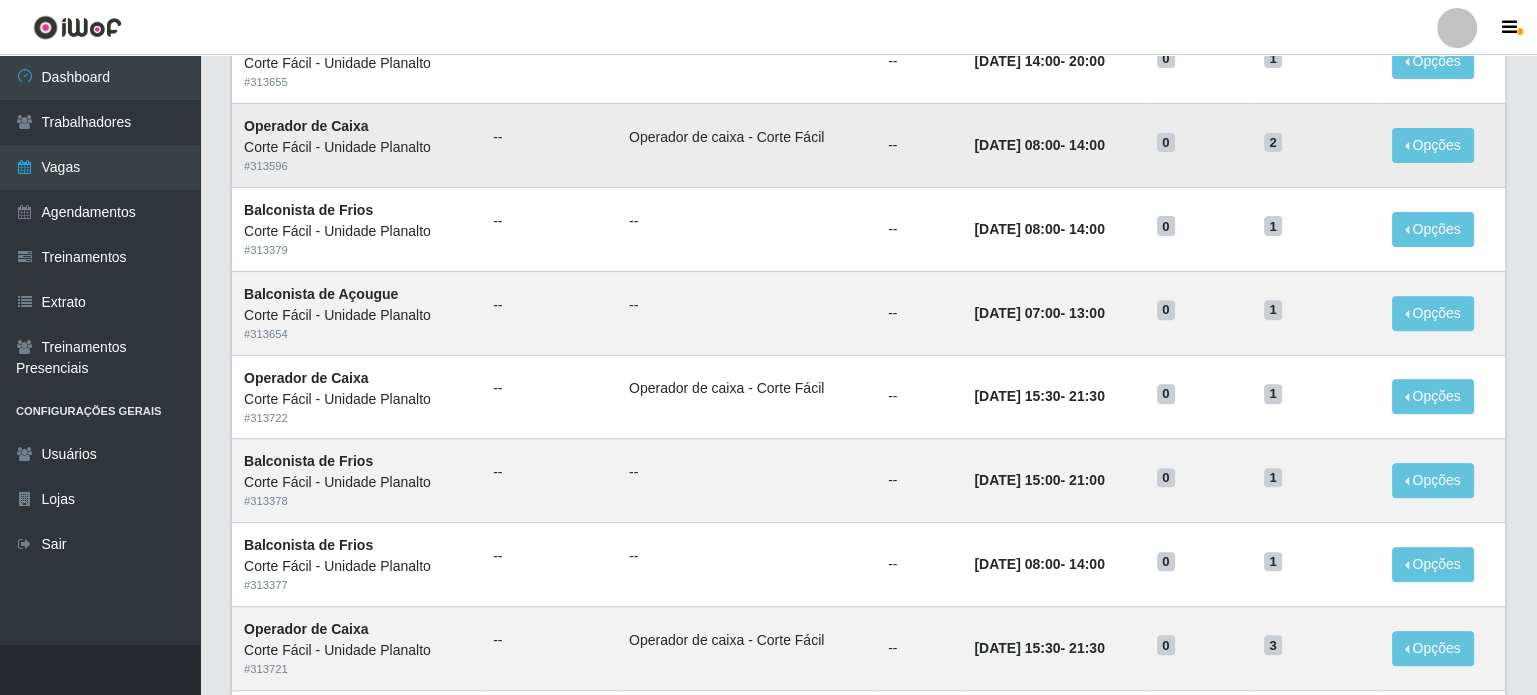 scroll, scrollTop: 993, scrollLeft: 0, axis: vertical 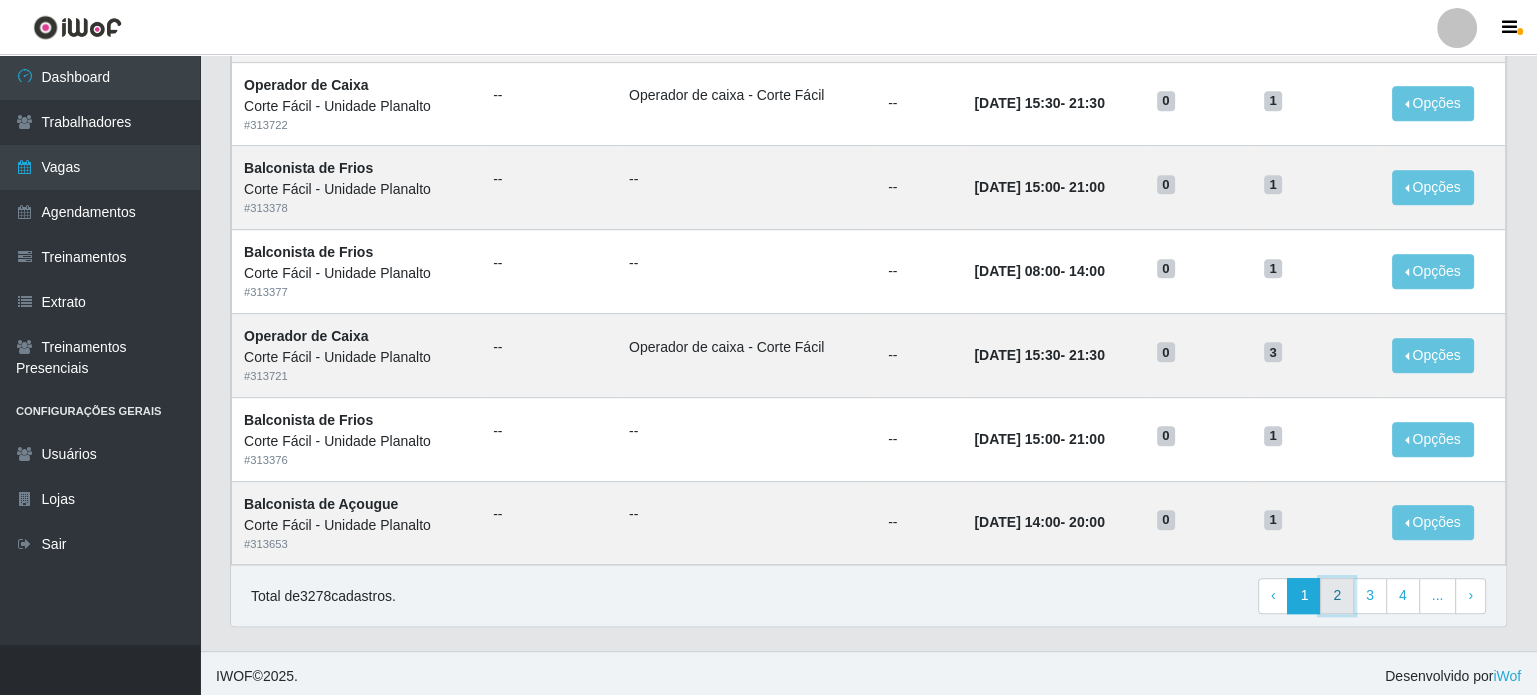 click on "2" at bounding box center [1337, 596] 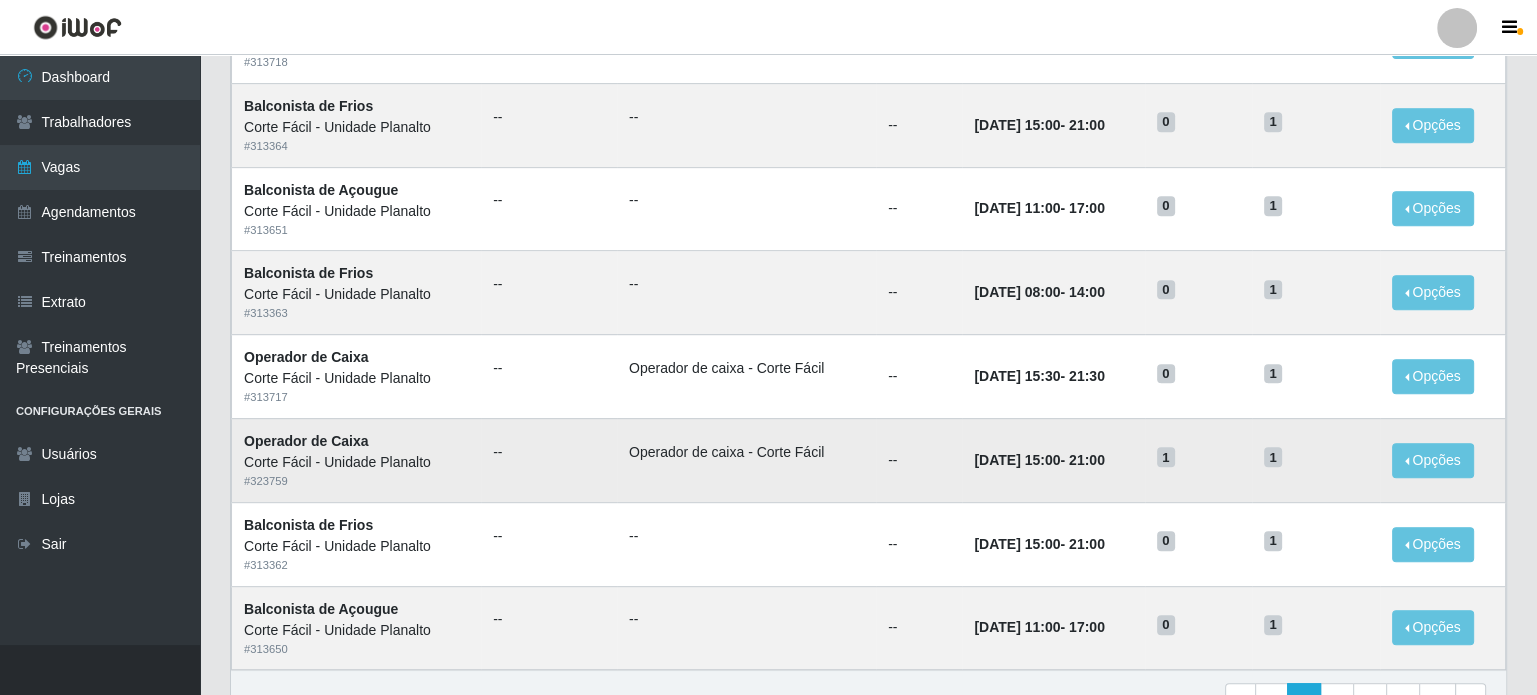 scroll, scrollTop: 993, scrollLeft: 0, axis: vertical 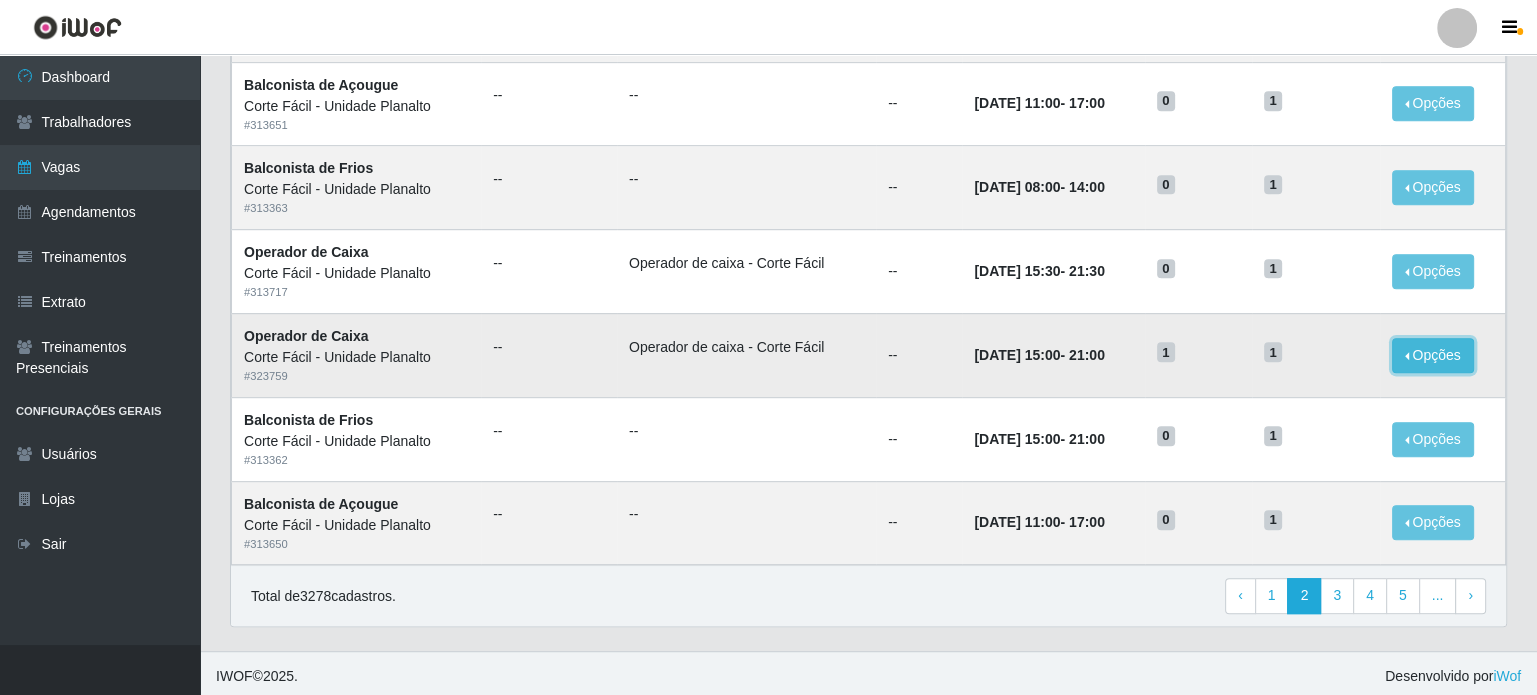 click on "Opções" at bounding box center (1433, 355) 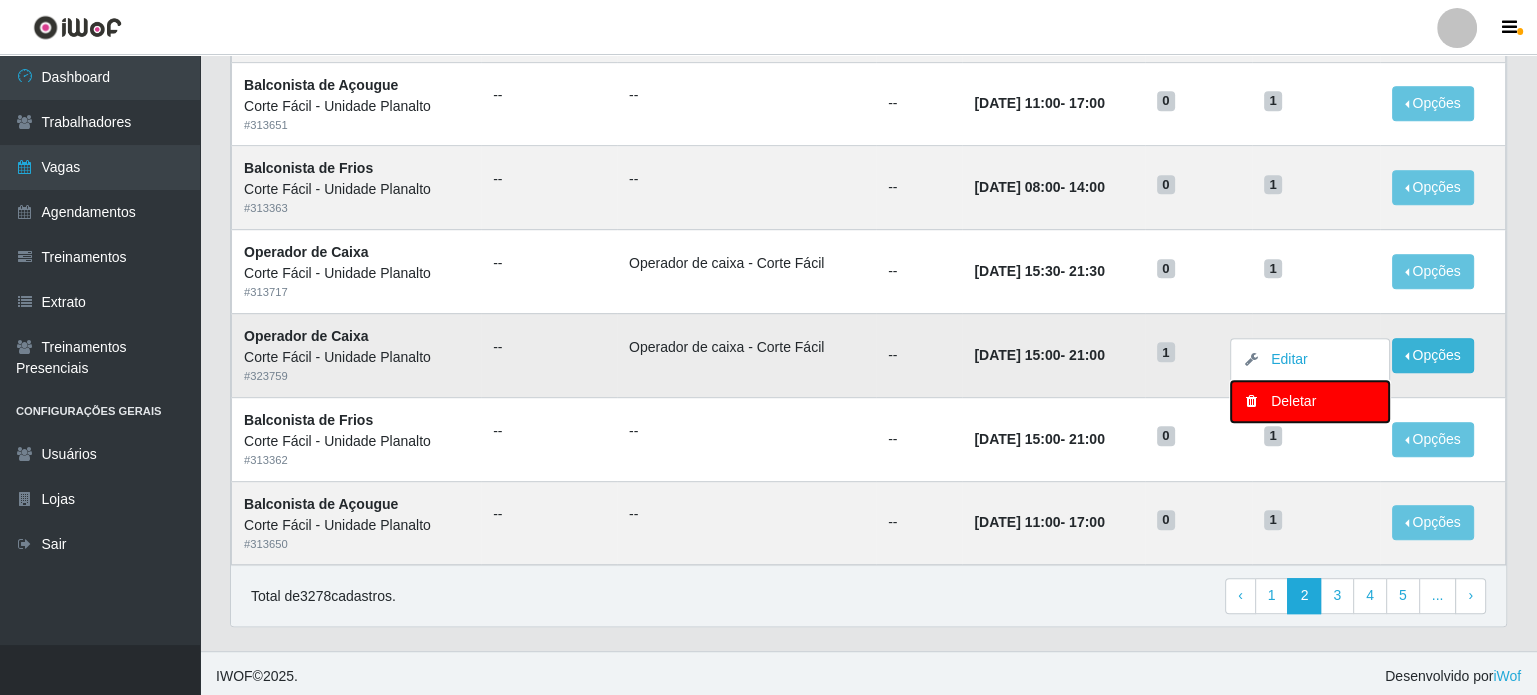 click on "Deletar" at bounding box center (1310, 401) 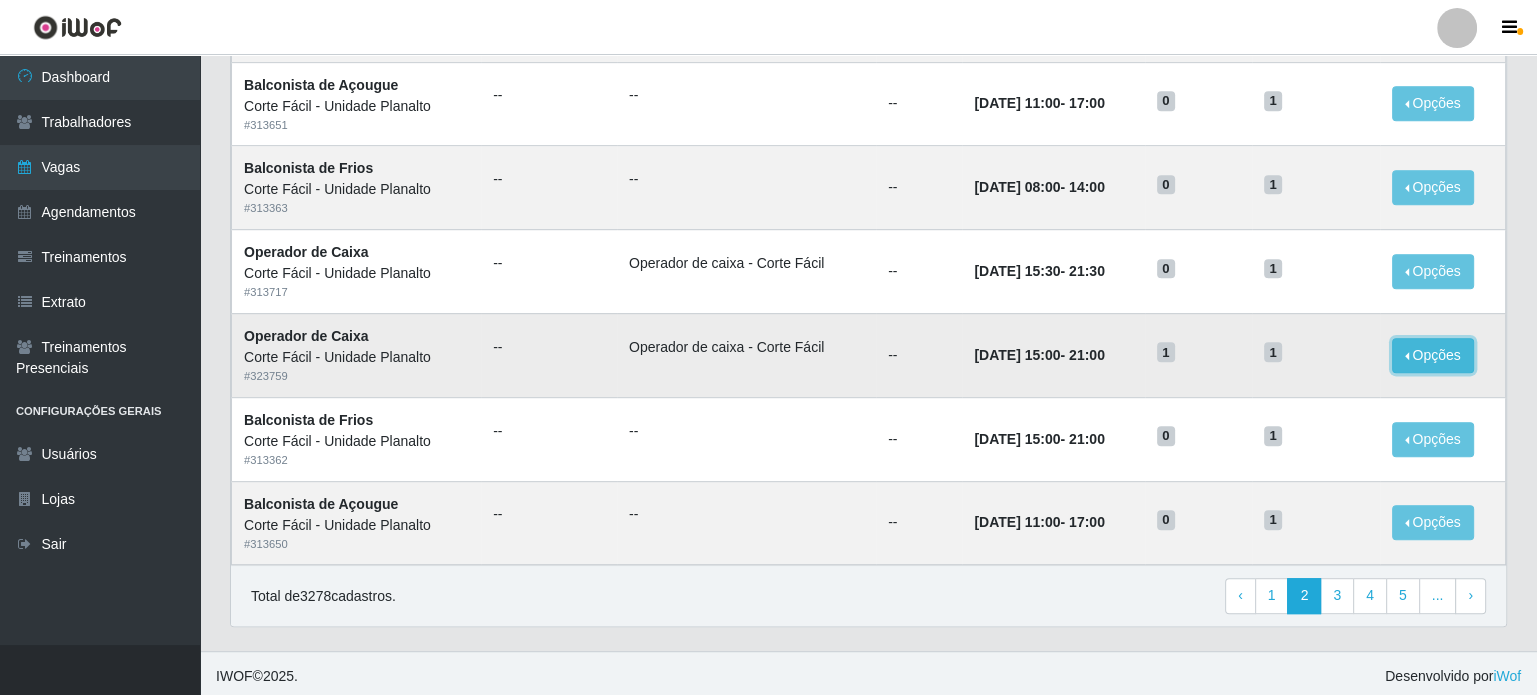 click on "Opções" at bounding box center [1433, 355] 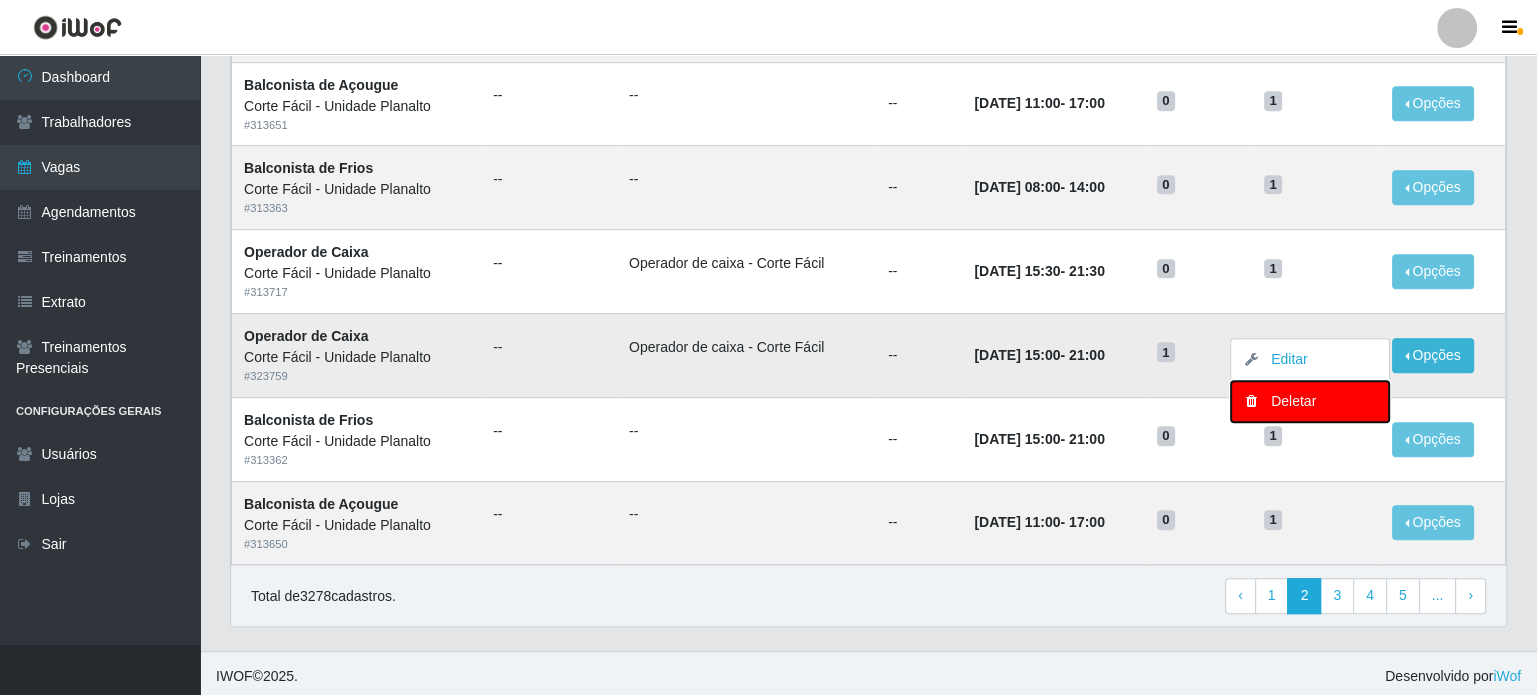 click on "Deletar" at bounding box center (1310, 401) 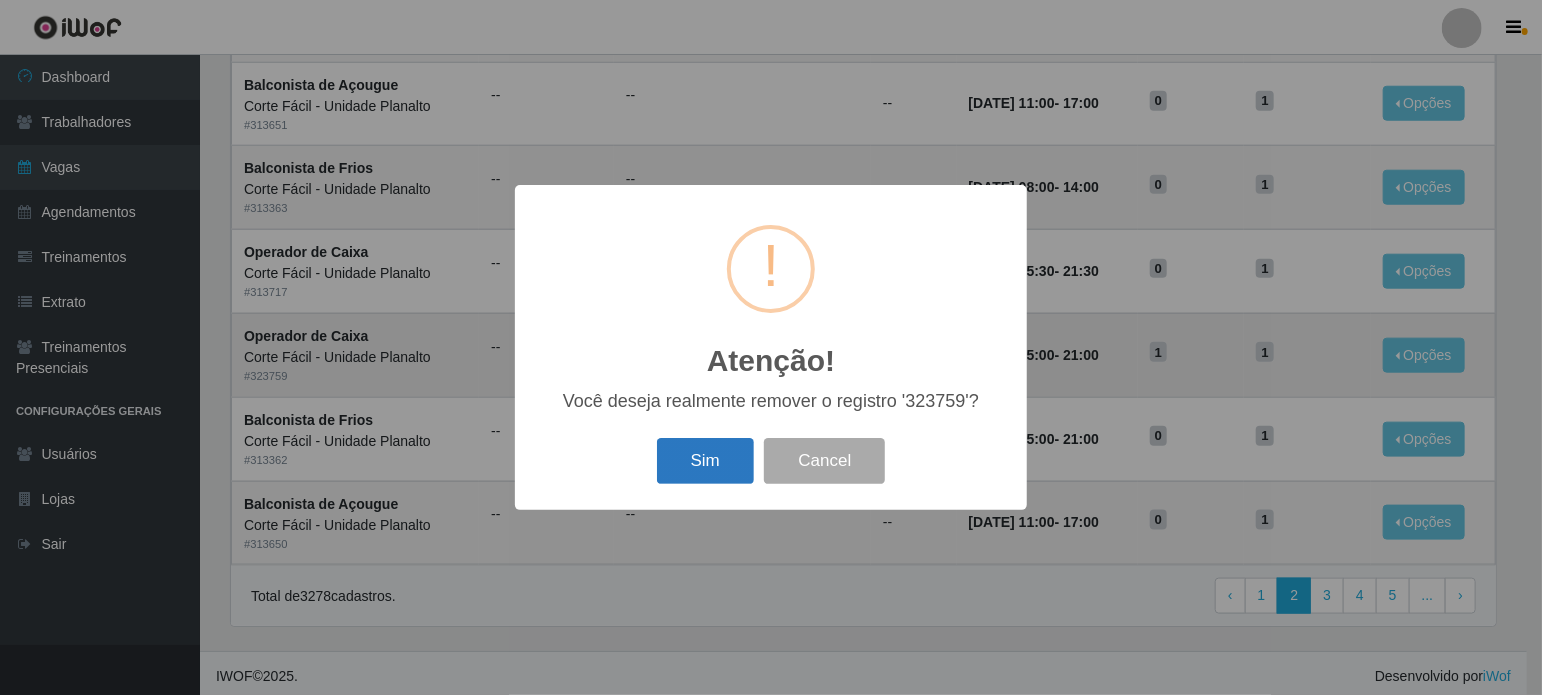 click on "Sim" at bounding box center [705, 461] 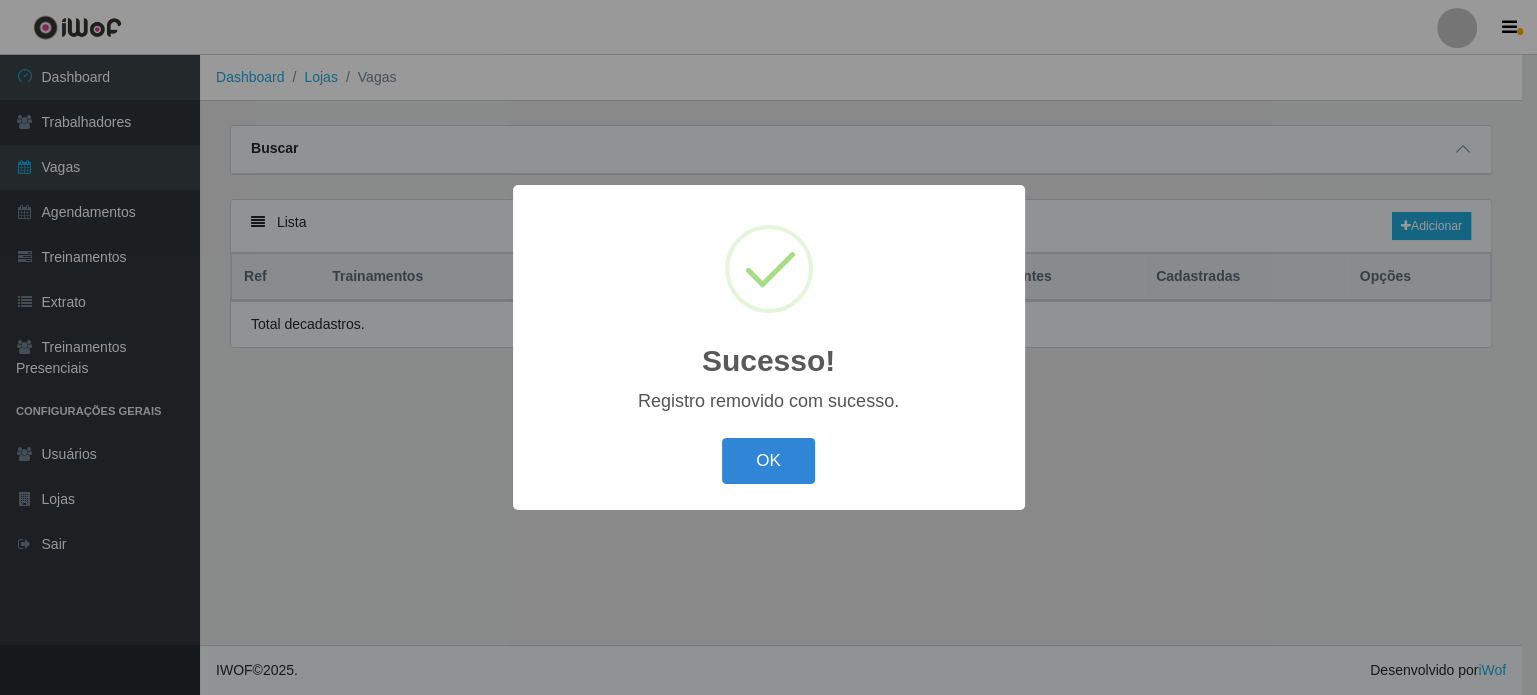 scroll, scrollTop: 0, scrollLeft: 0, axis: both 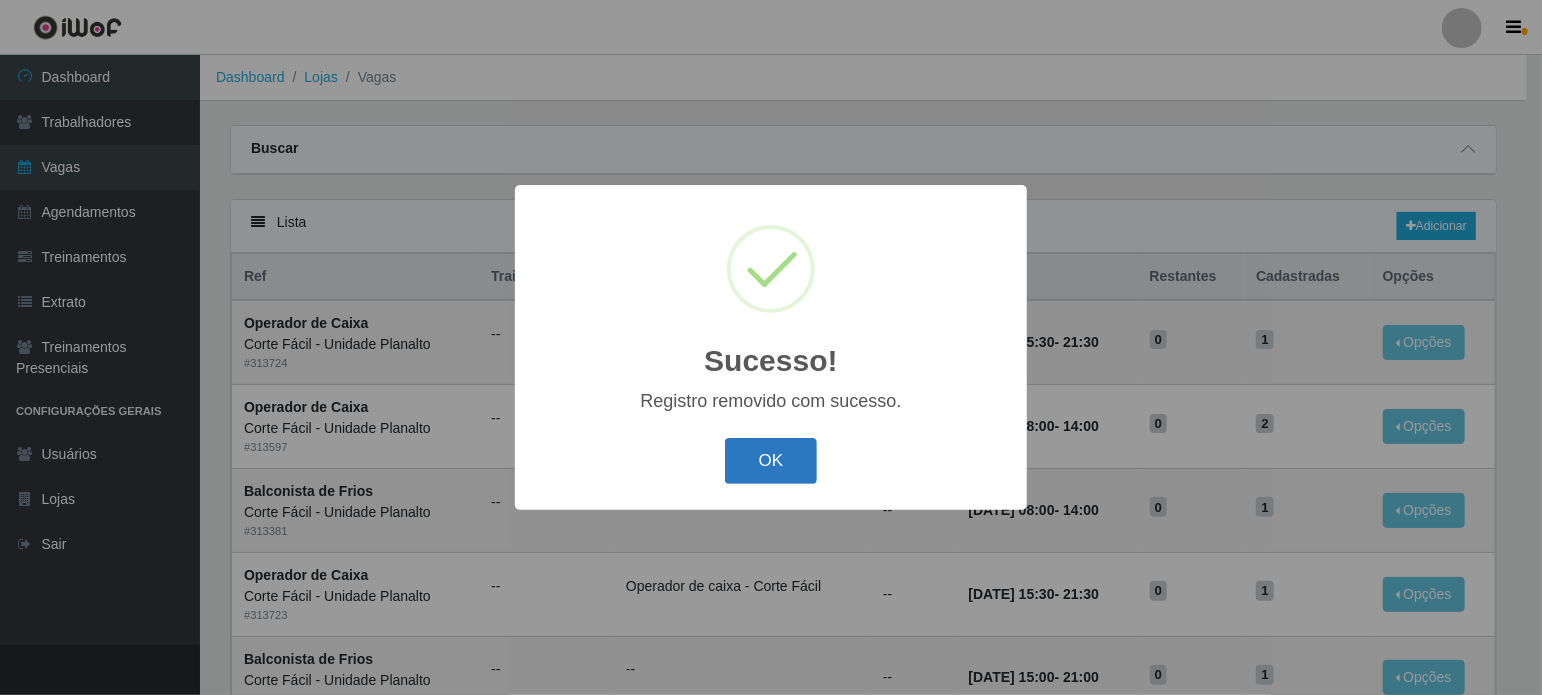 click on "OK" at bounding box center [771, 461] 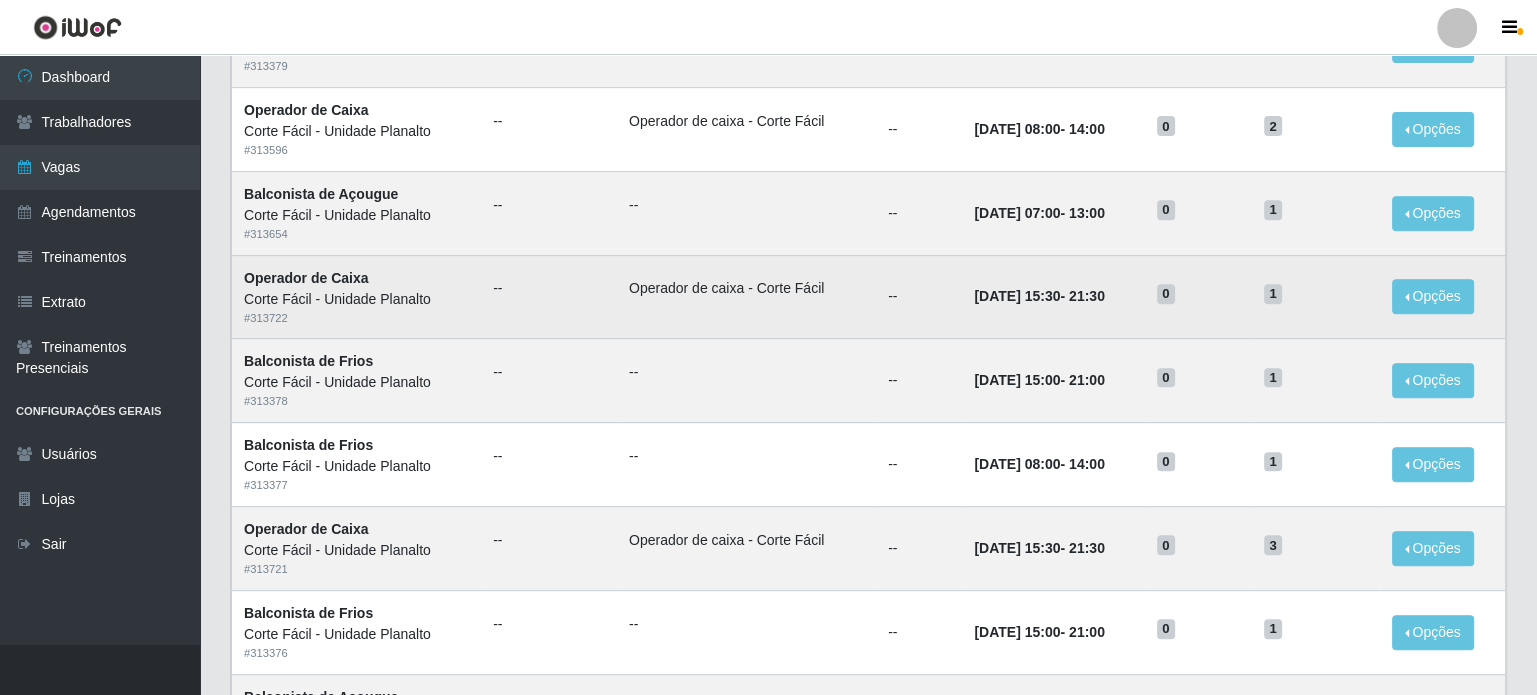 scroll, scrollTop: 993, scrollLeft: 0, axis: vertical 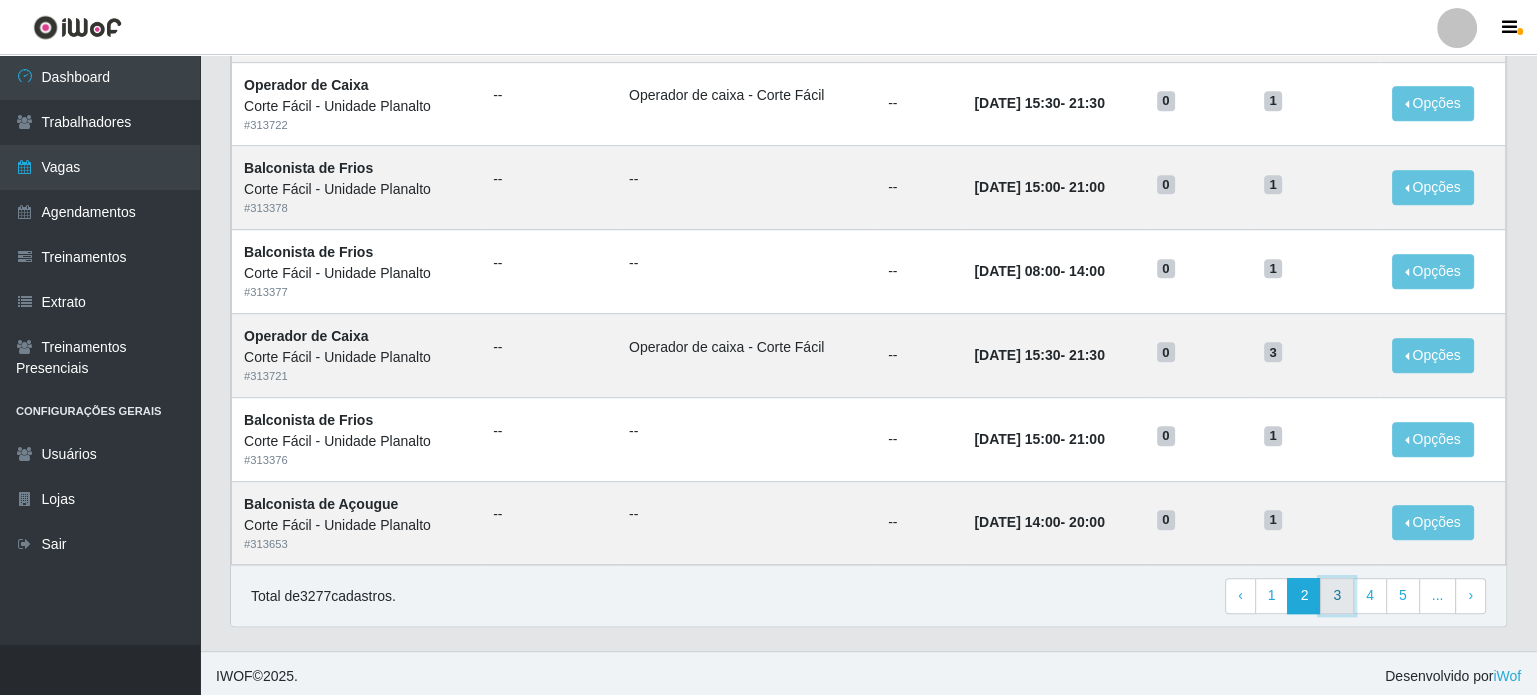 click on "3" at bounding box center (1337, 596) 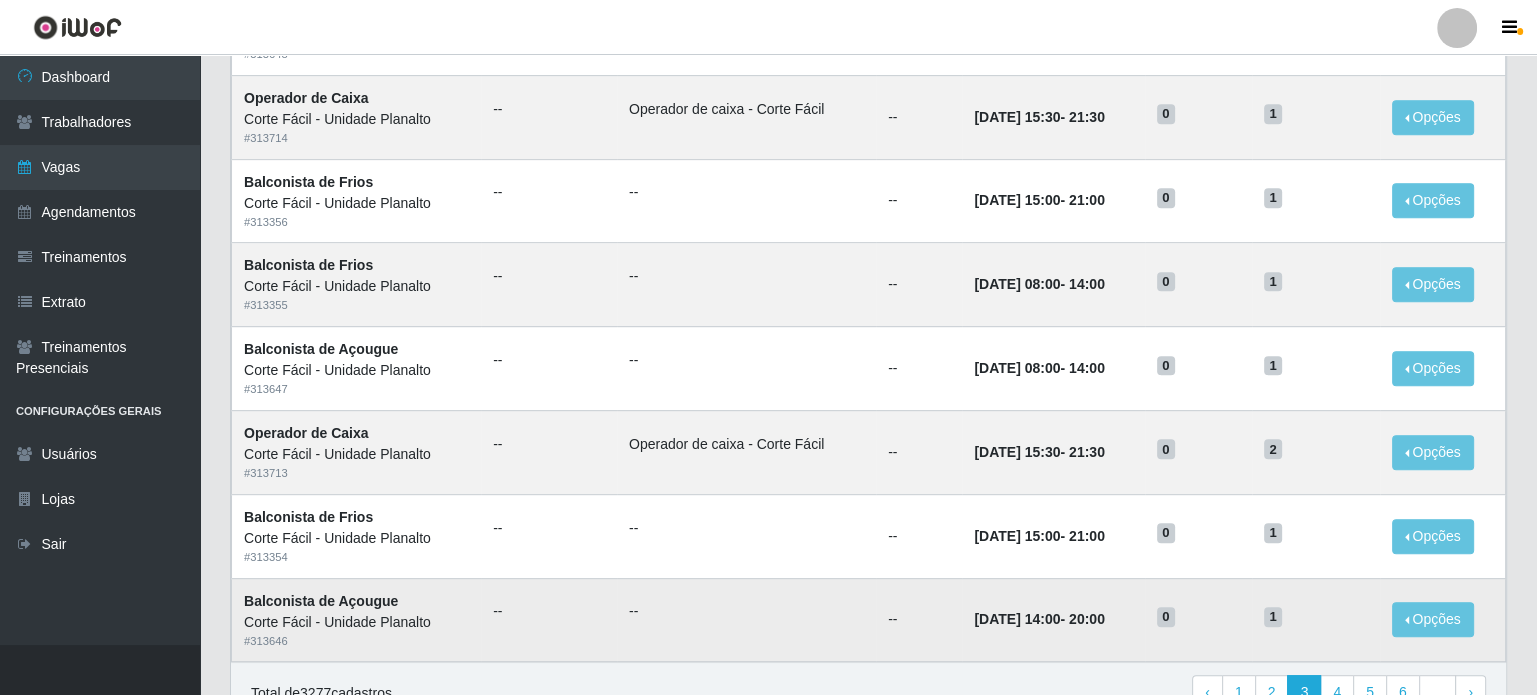 scroll, scrollTop: 993, scrollLeft: 0, axis: vertical 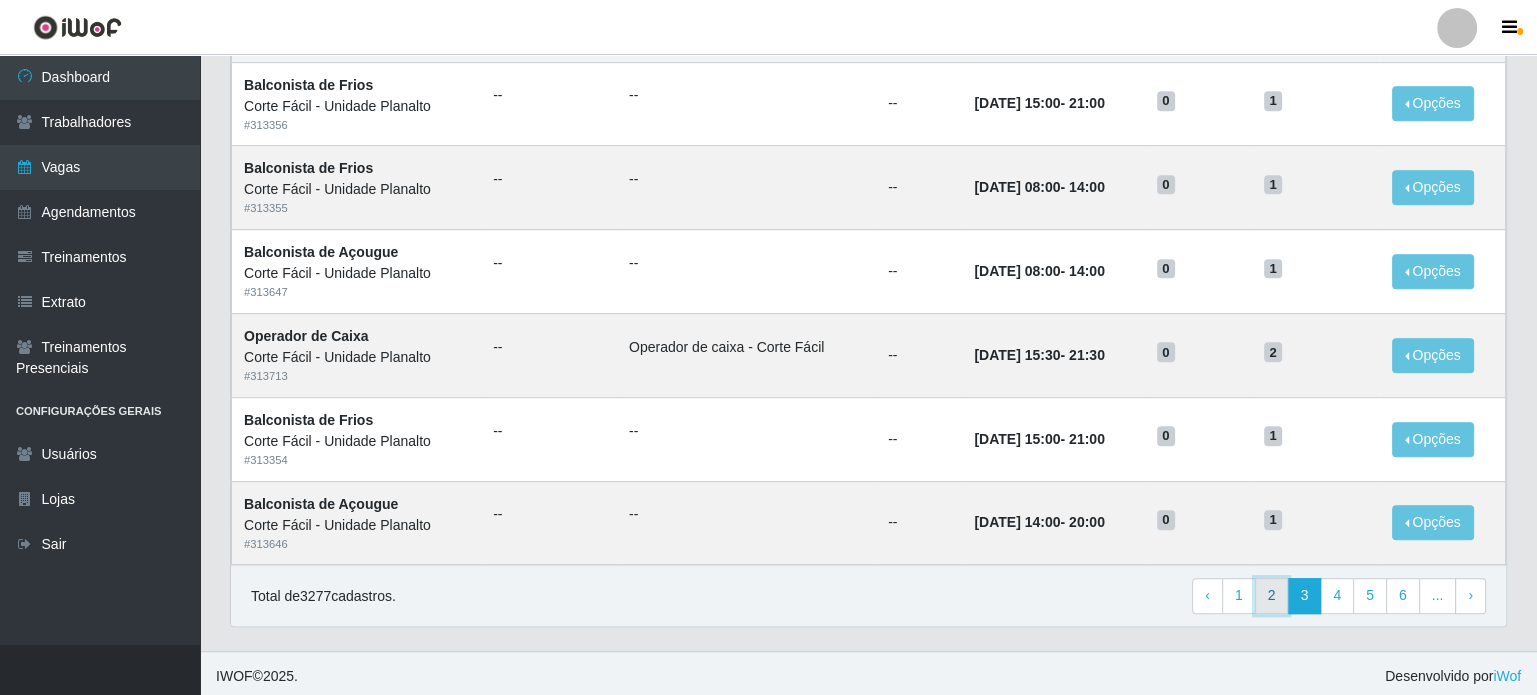 click on "2" at bounding box center (1272, 596) 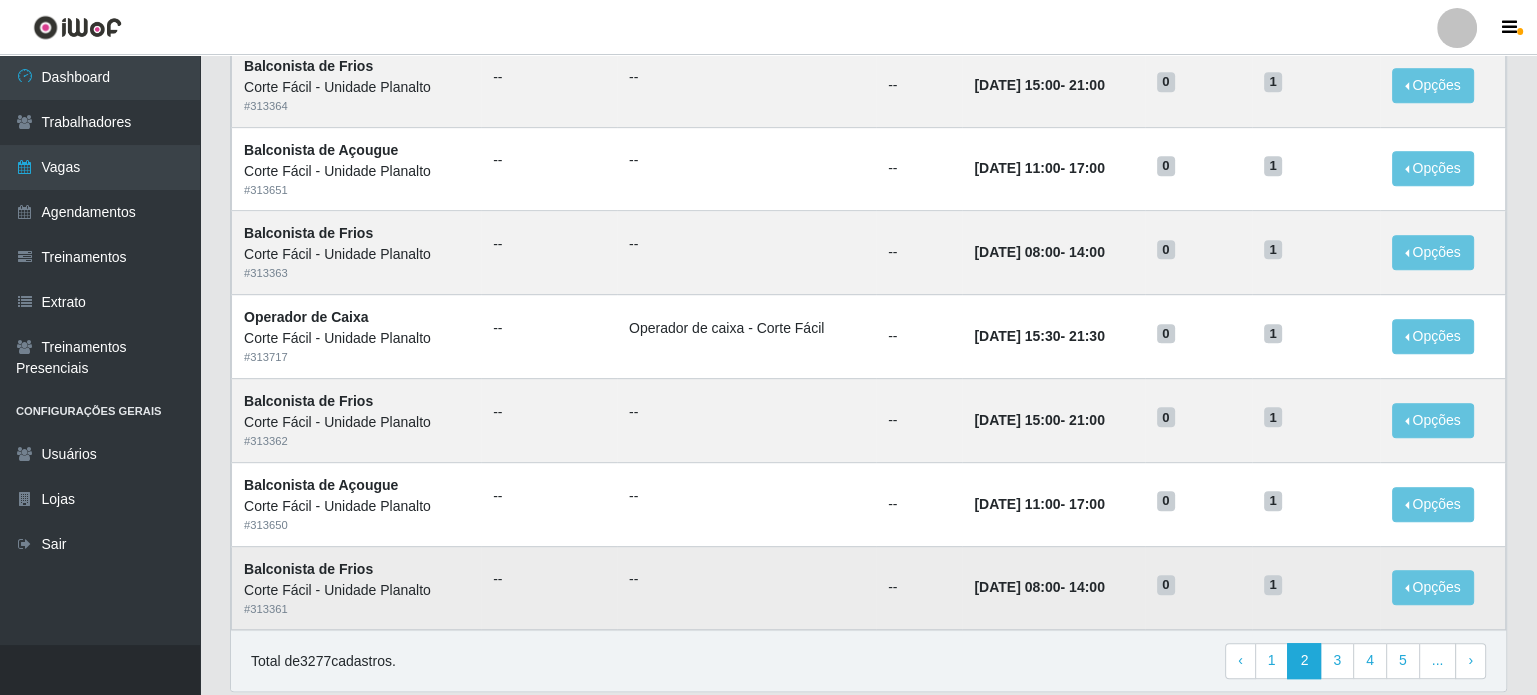 scroll, scrollTop: 893, scrollLeft: 0, axis: vertical 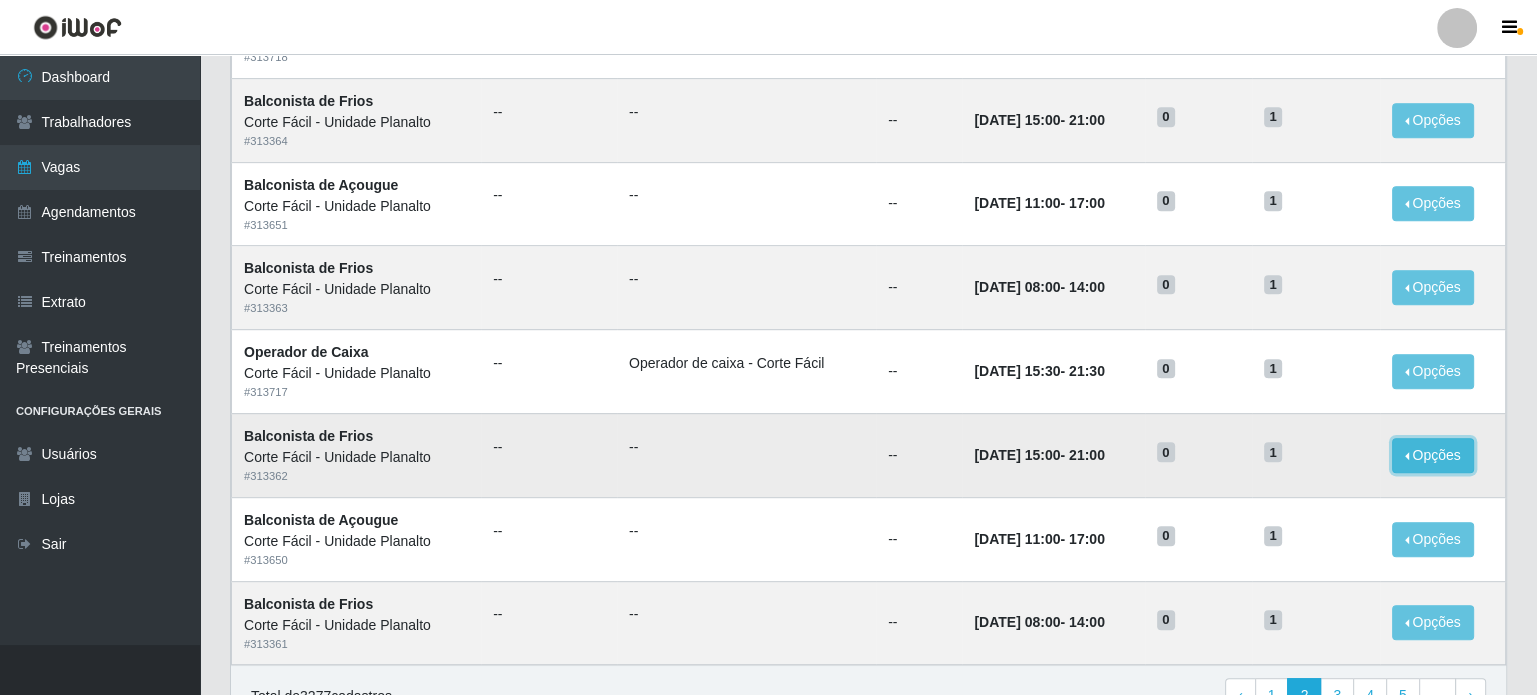 click on "Opções" at bounding box center (1433, 455) 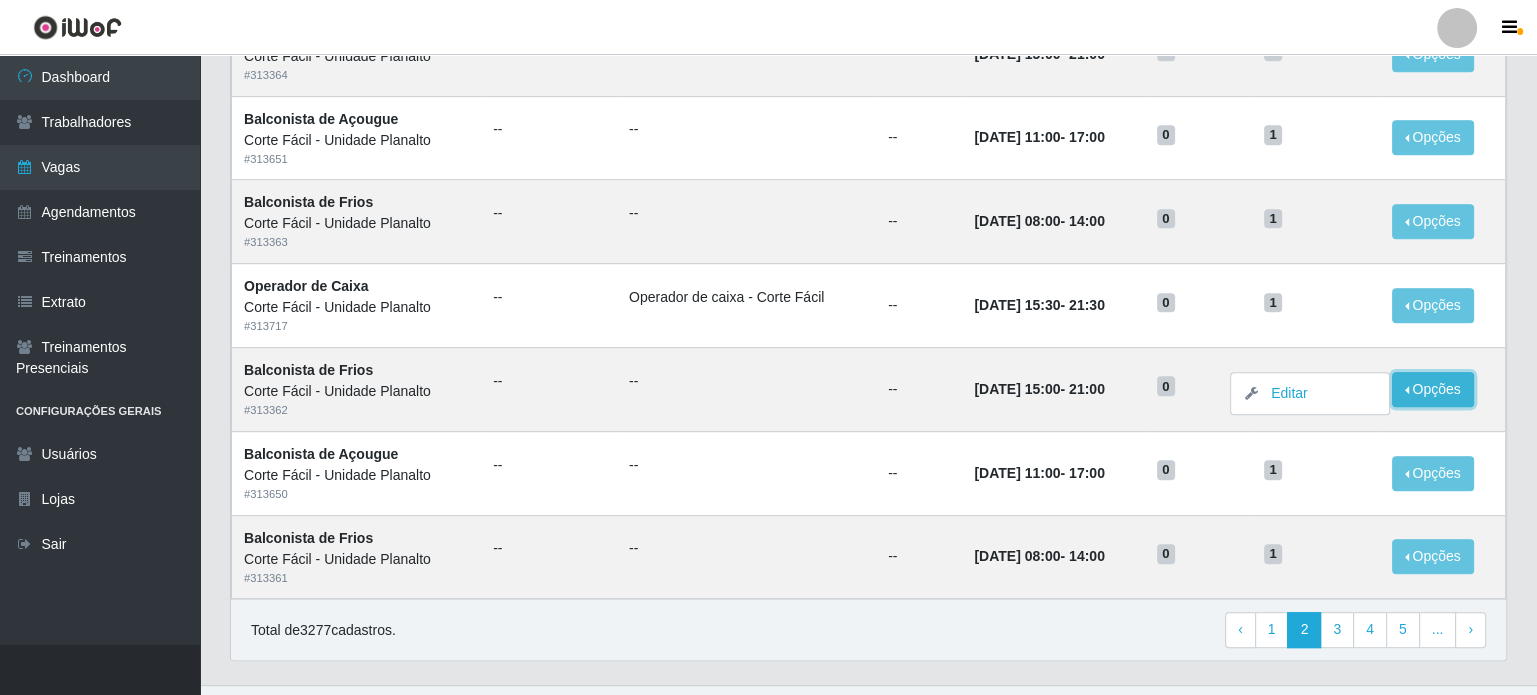 scroll, scrollTop: 993, scrollLeft: 0, axis: vertical 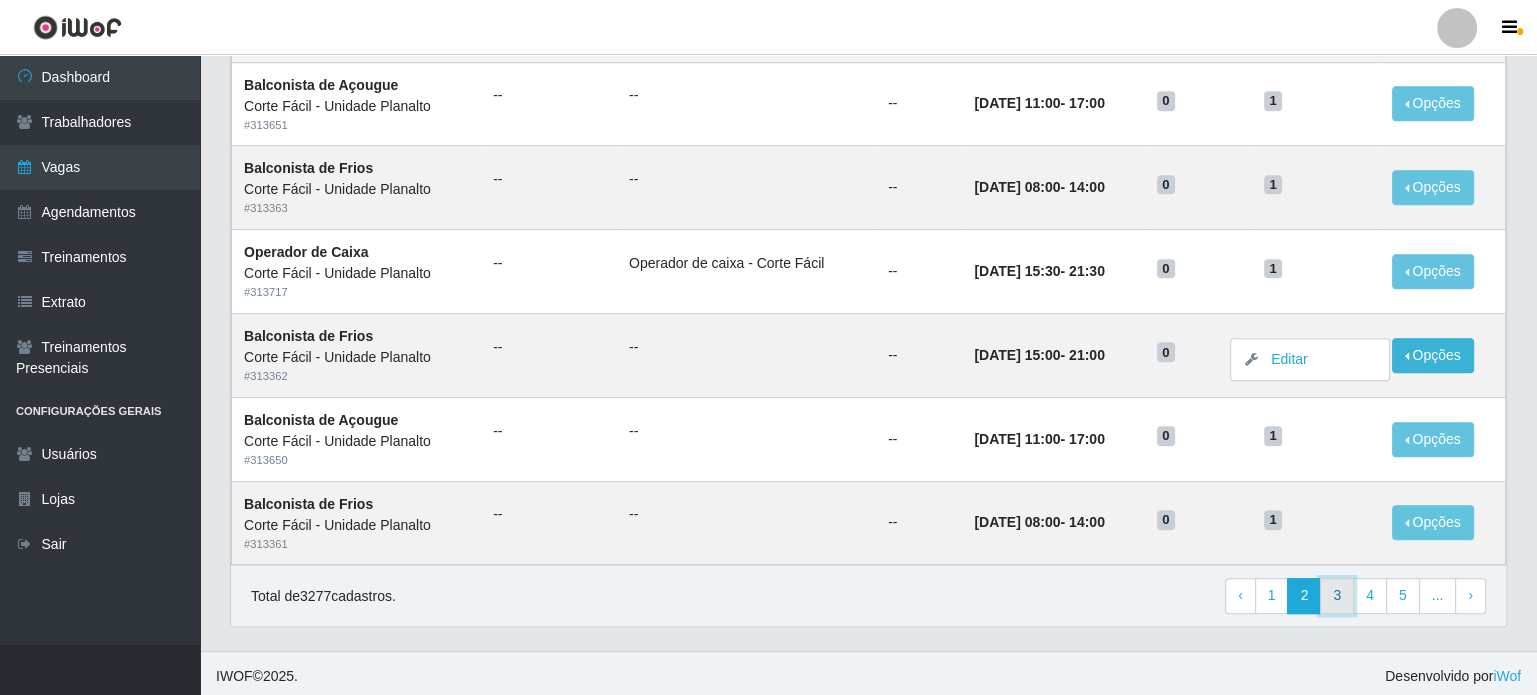 click on "3" at bounding box center [1337, 596] 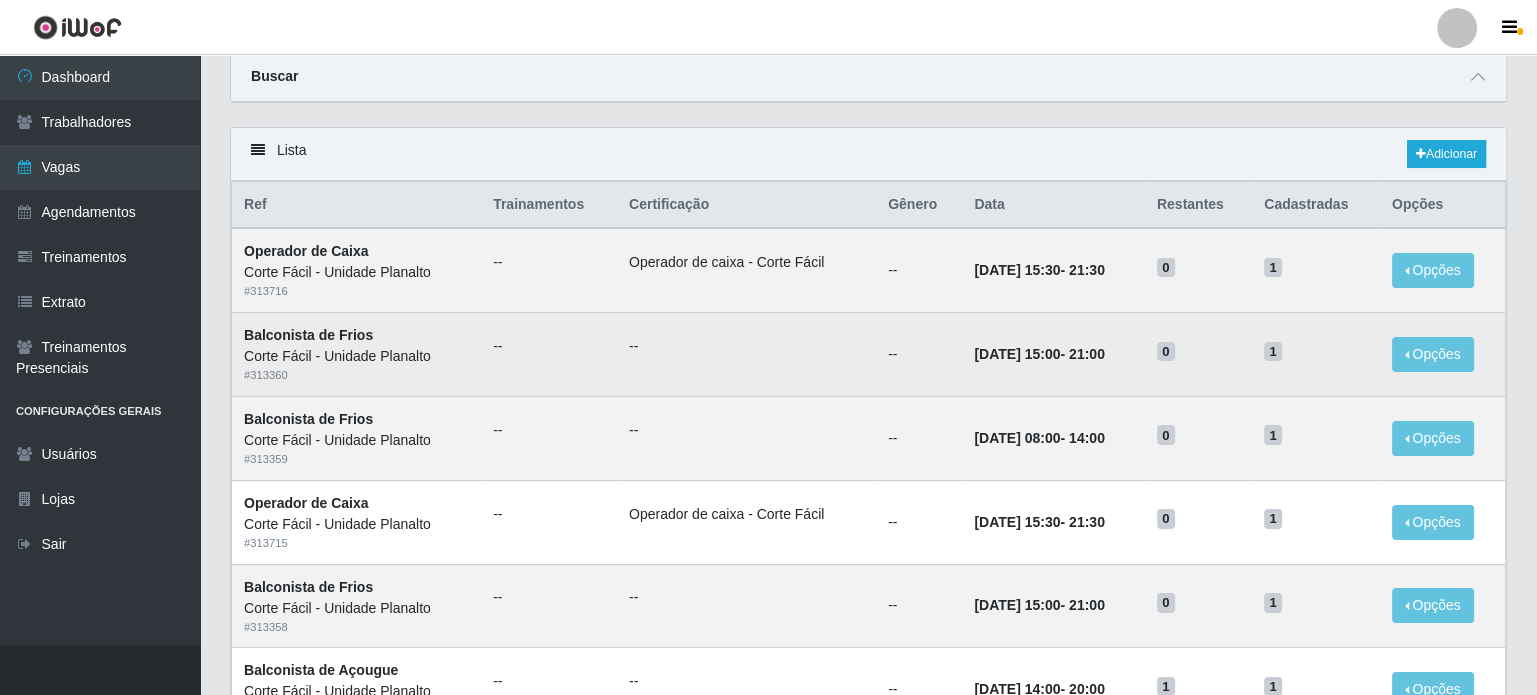 scroll, scrollTop: 0, scrollLeft: 0, axis: both 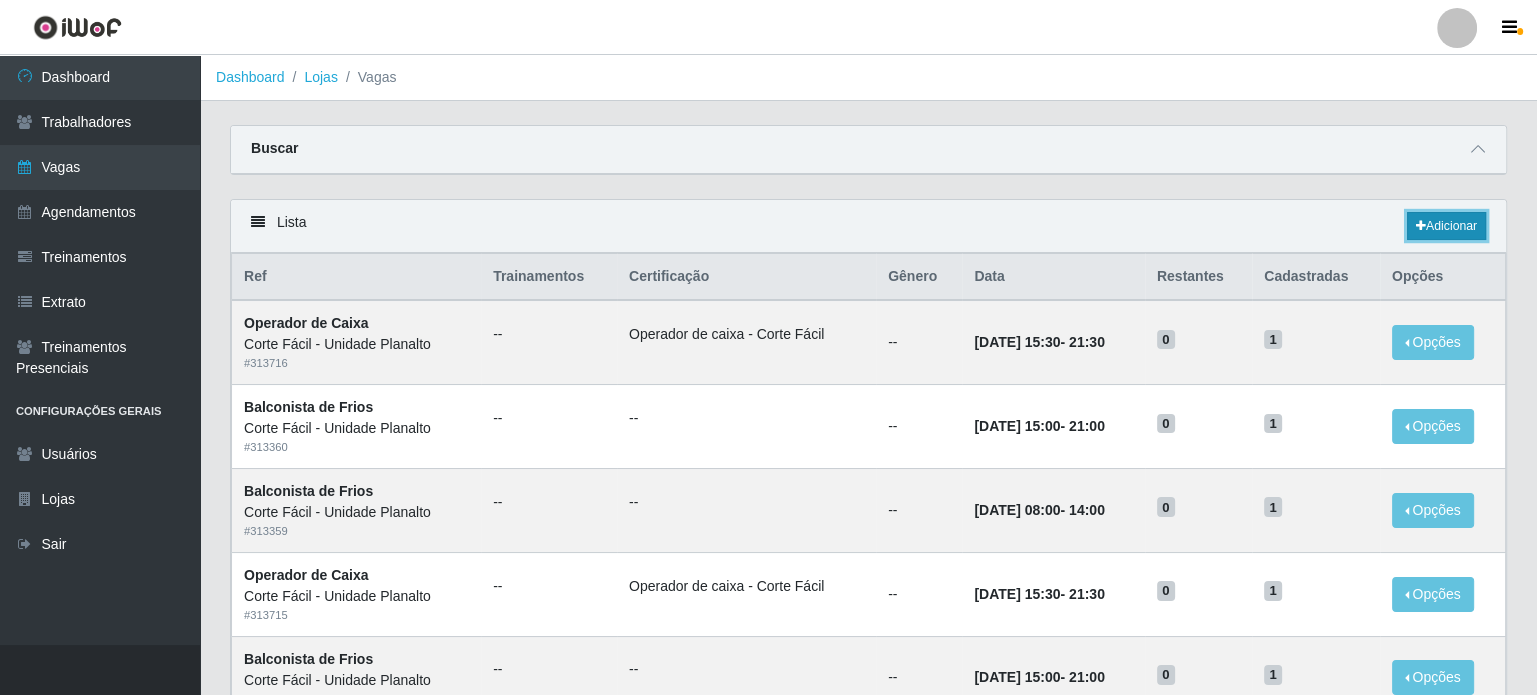click on "Adicionar" at bounding box center [1446, 226] 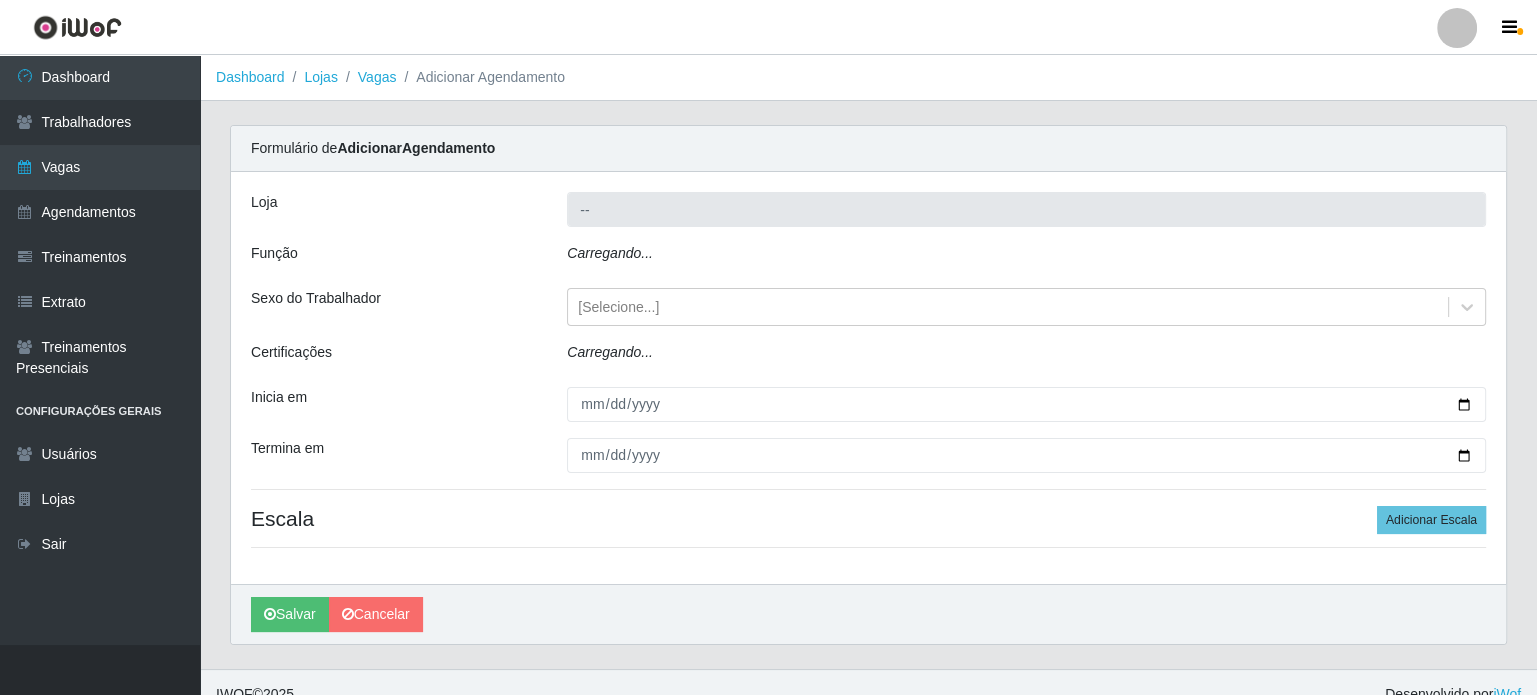 type on "Corte Fácil - Unidade Planalto" 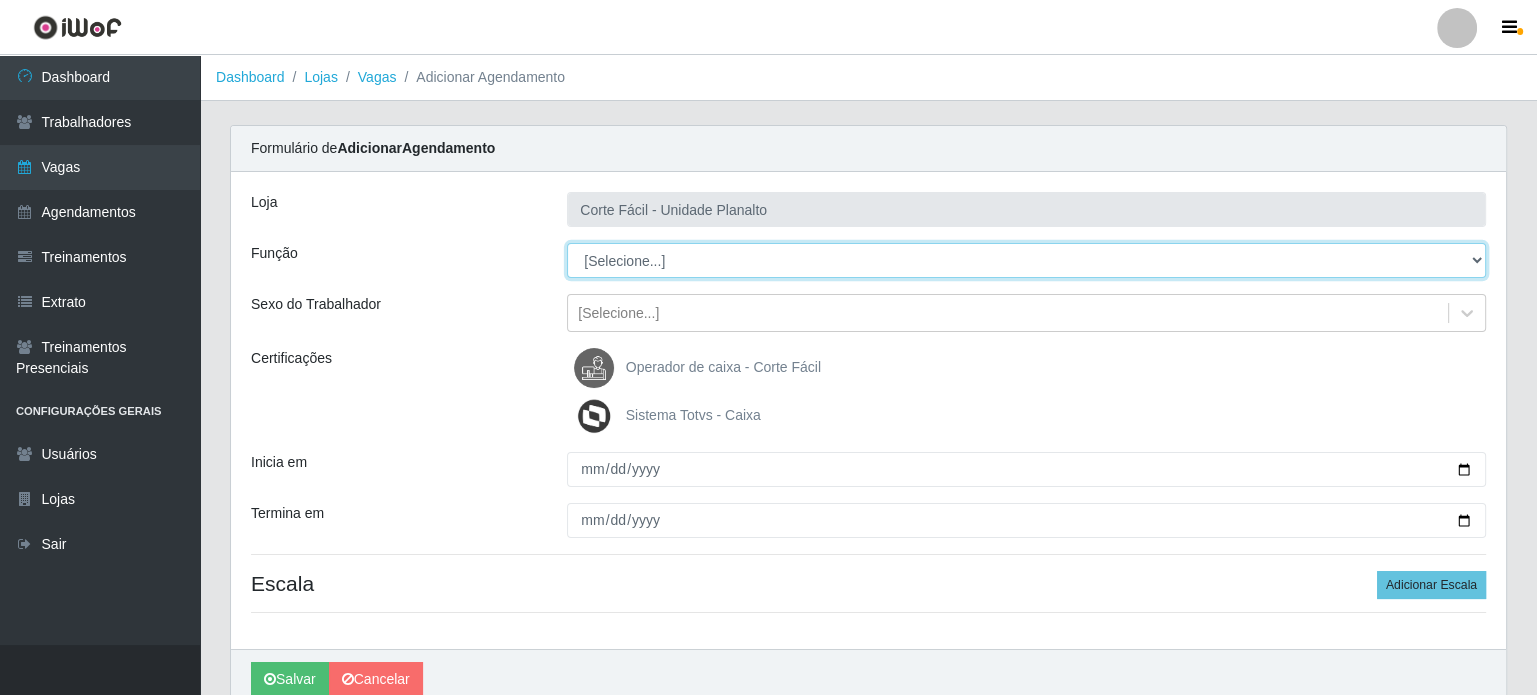 click on "[Selecione...] ASG ASG + ASG ++ Auxiliar de Estacionamento Auxiliar de Estacionamento + Auxiliar de Estacionamento ++ Balconista de Açougue  Balconista de Açougue + Balconista de Açougue ++ Balconista de Frios Balconista de Frios + Balconista de Frios ++ Balconista de Padaria  Balconista de Padaria + Balconista de Padaria ++ Embalador Embalador + Embalador ++ Operador de Caixa Operador de Caixa + Operador de Caixa ++ Repositor  Repositor + Repositor ++ Repositor de Hortifruti Repositor de Hortifruti + Repositor de Hortifruti ++" at bounding box center [1026, 260] 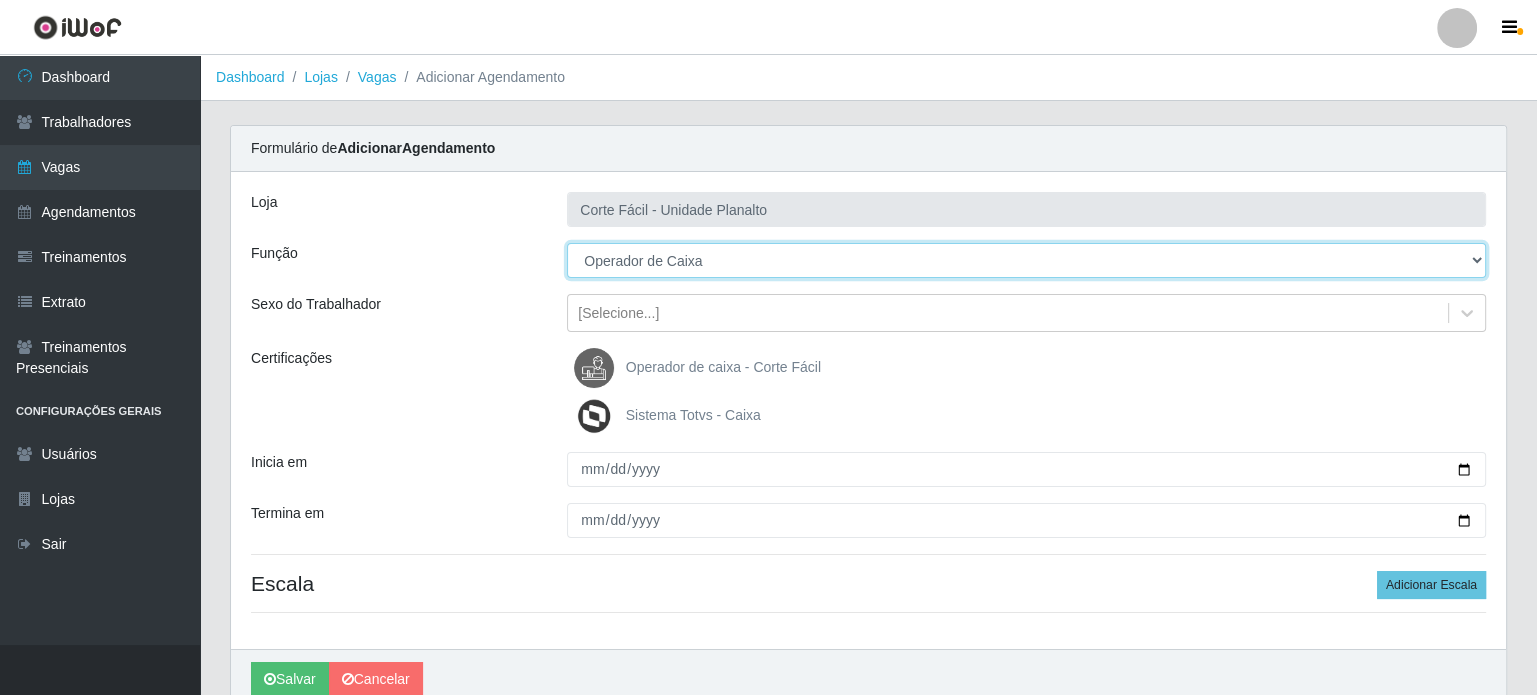 click on "[Selecione...] ASG ASG + ASG ++ Auxiliar de Estacionamento Auxiliar de Estacionamento + Auxiliar de Estacionamento ++ Balconista de Açougue  Balconista de Açougue + Balconista de Açougue ++ Balconista de Frios Balconista de Frios + Balconista de Frios ++ Balconista de Padaria  Balconista de Padaria + Balconista de Padaria ++ Embalador Embalador + Embalador ++ Operador de Caixa Operador de Caixa + Operador de Caixa ++ Repositor  Repositor + Repositor ++ Repositor de Hortifruti Repositor de Hortifruti + Repositor de Hortifruti ++" at bounding box center (1026, 260) 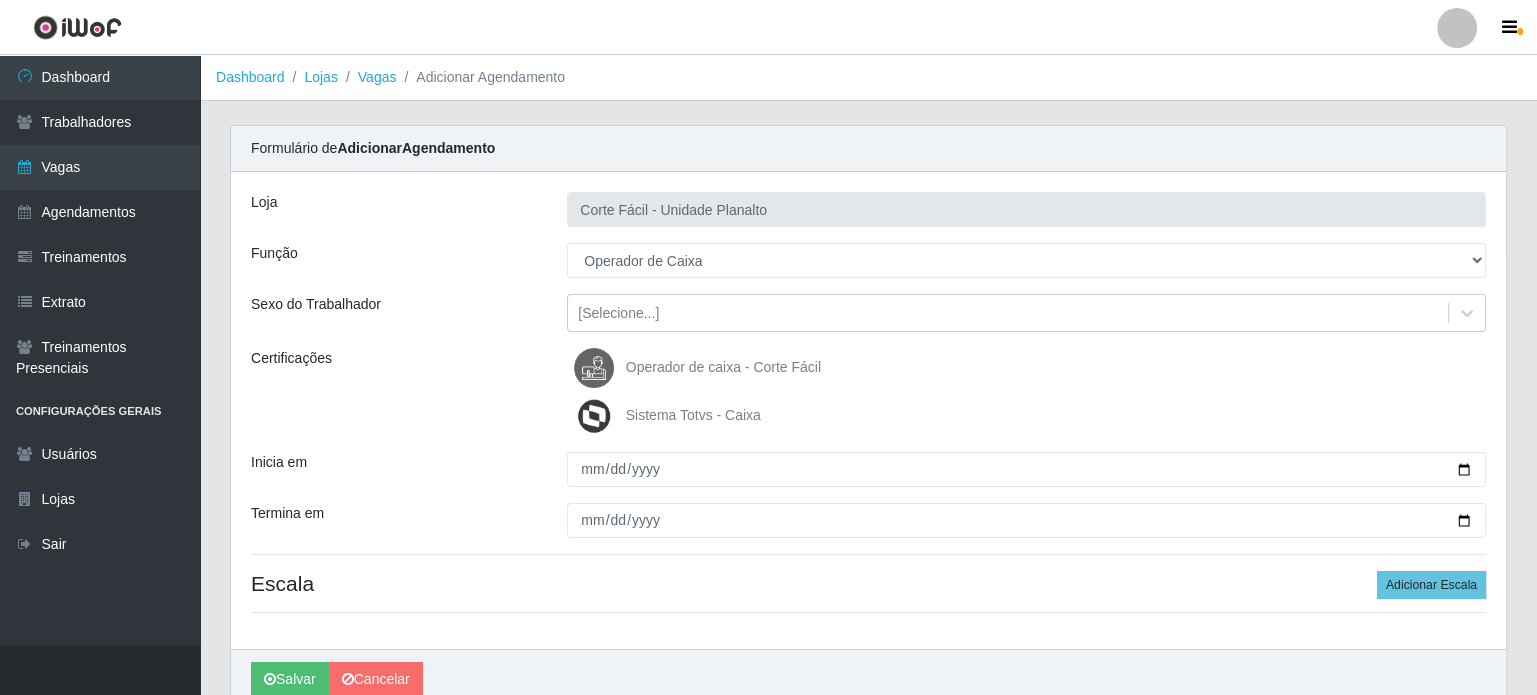 click on "Operador de caixa - Corte Fácil" at bounding box center [723, 367] 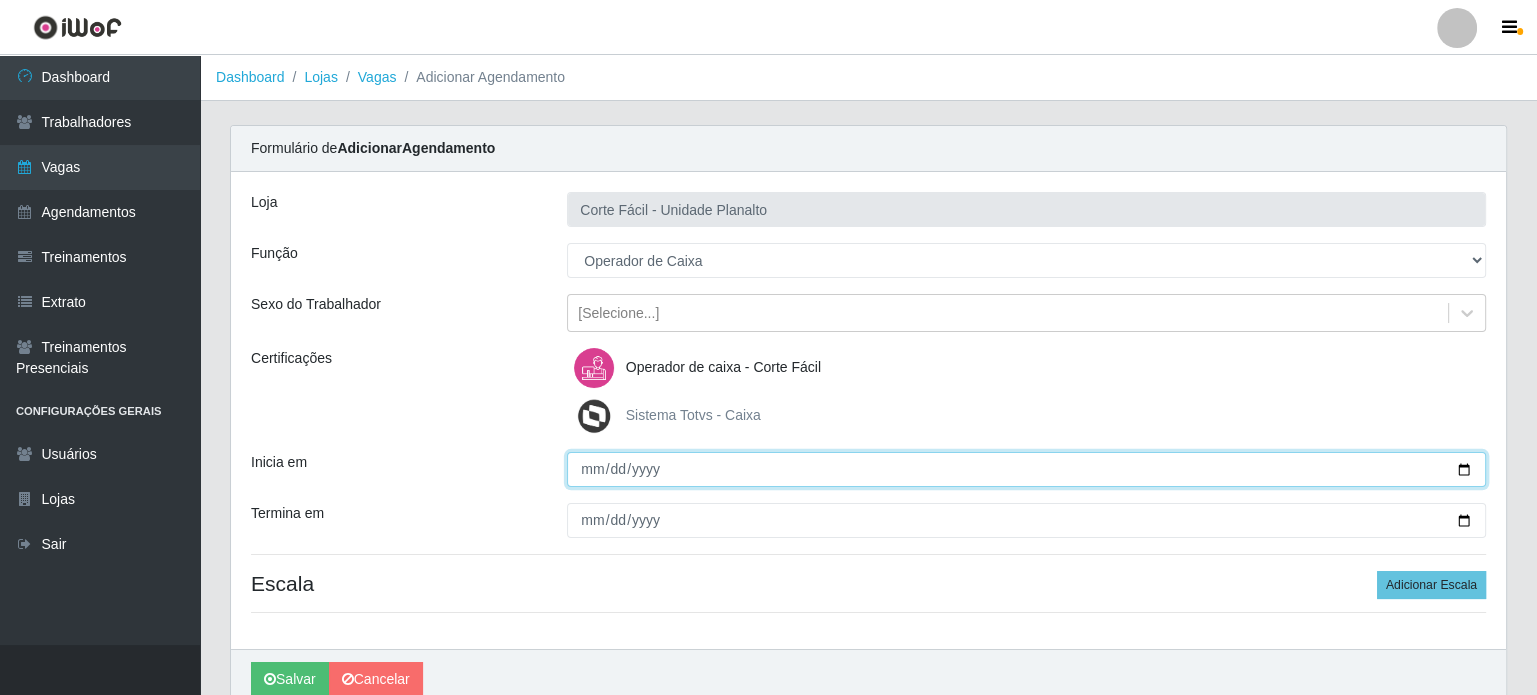 click on "Inicia em" at bounding box center (1026, 469) 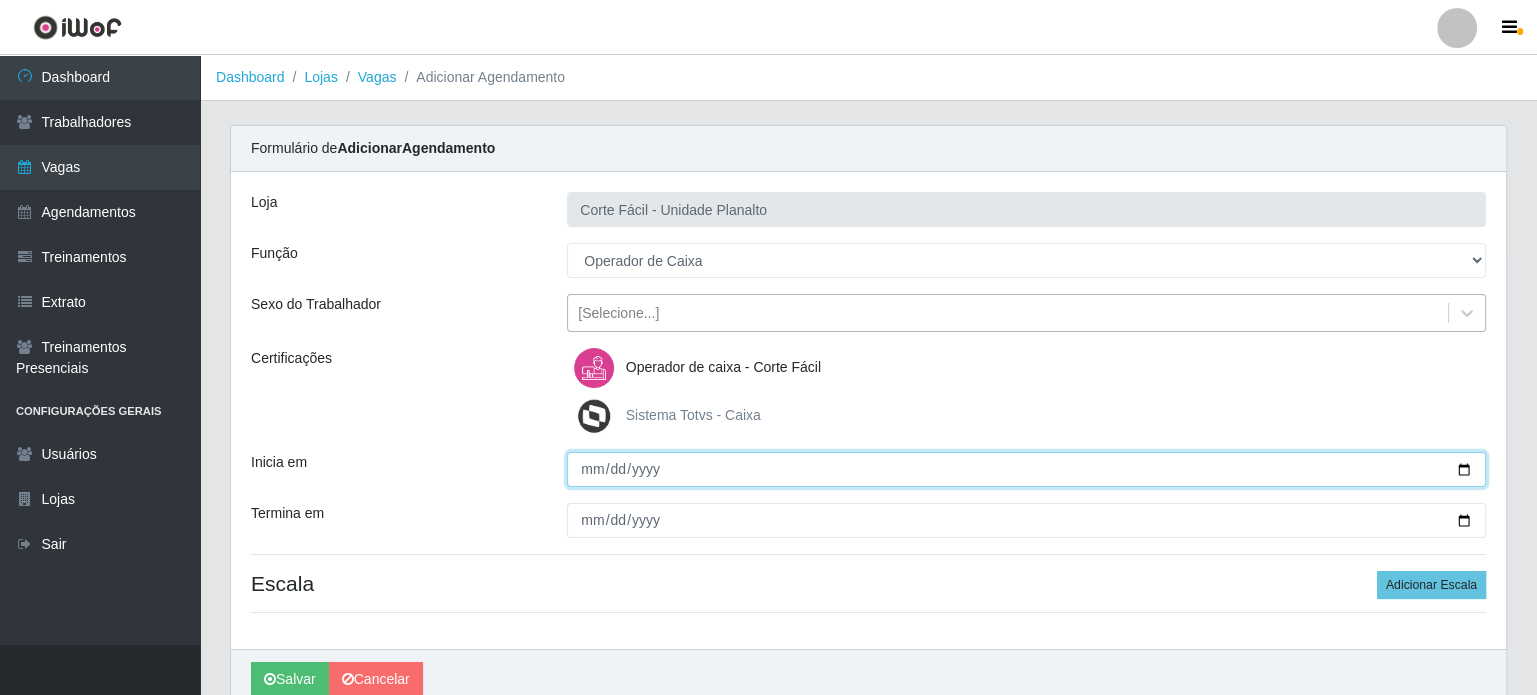 type on "[DATE]" 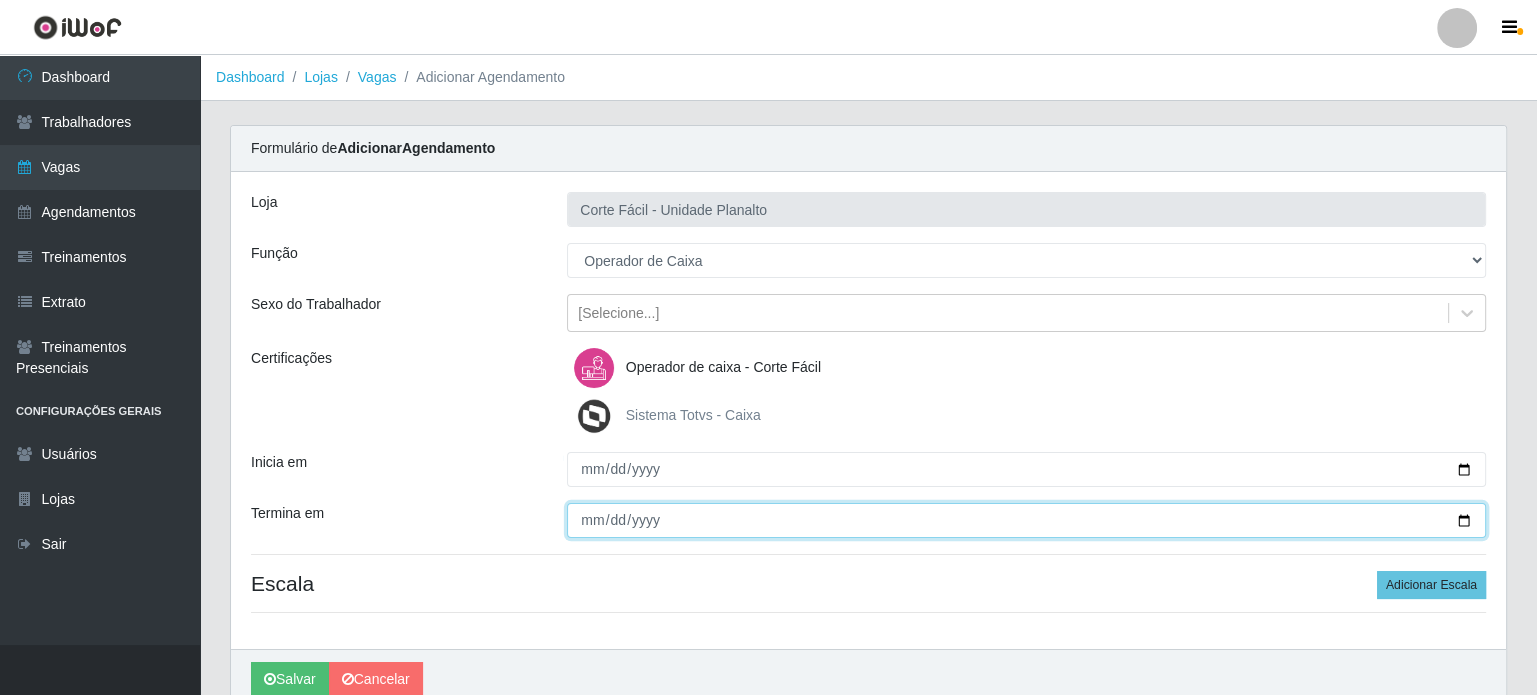 click on "Termina em" at bounding box center [1026, 520] 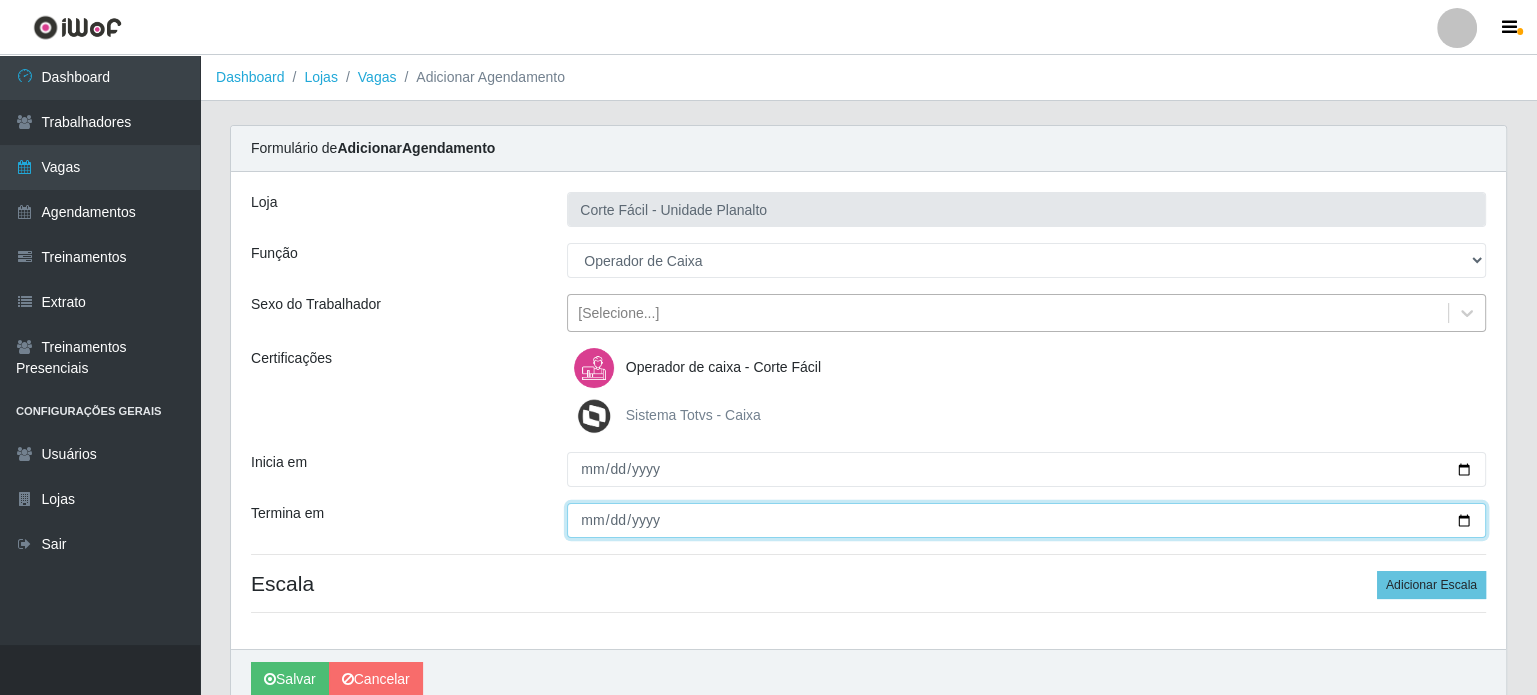 type on "[DATE]" 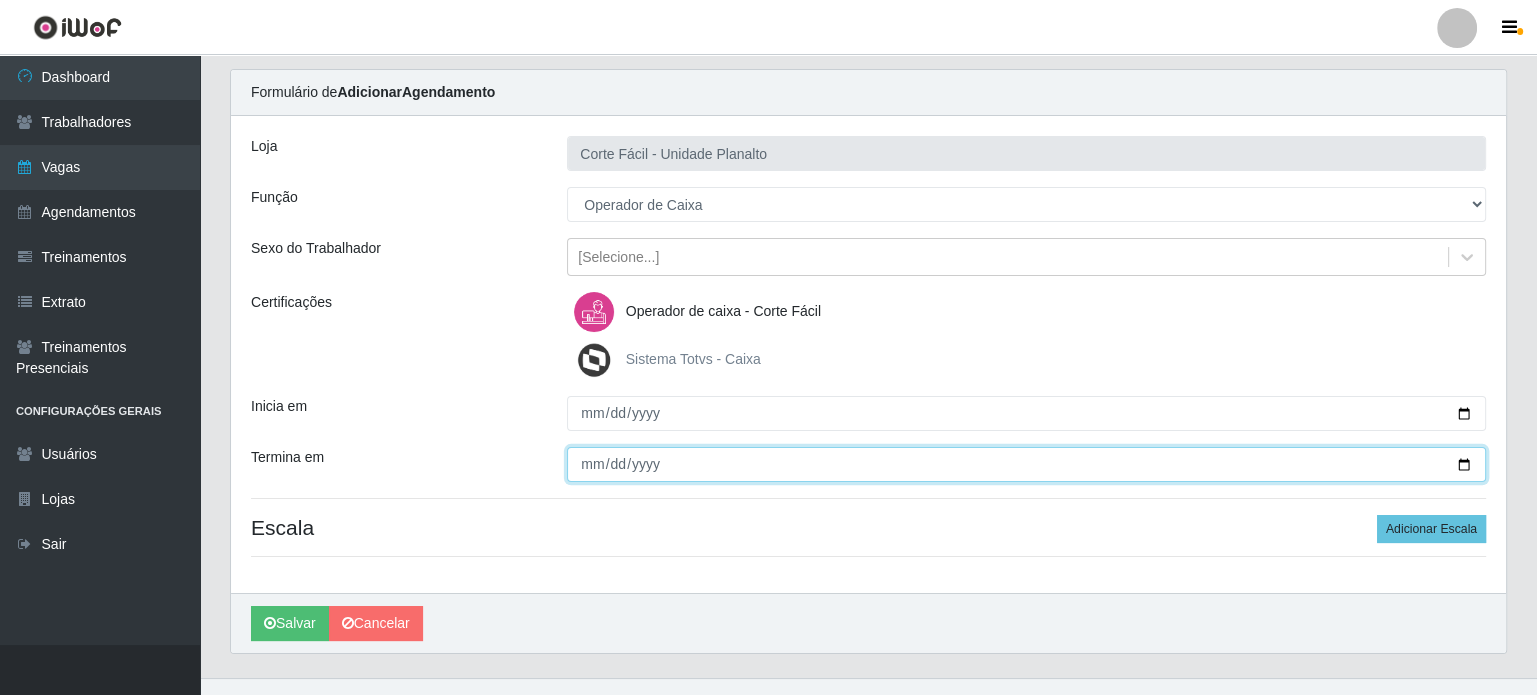 scroll, scrollTop: 87, scrollLeft: 0, axis: vertical 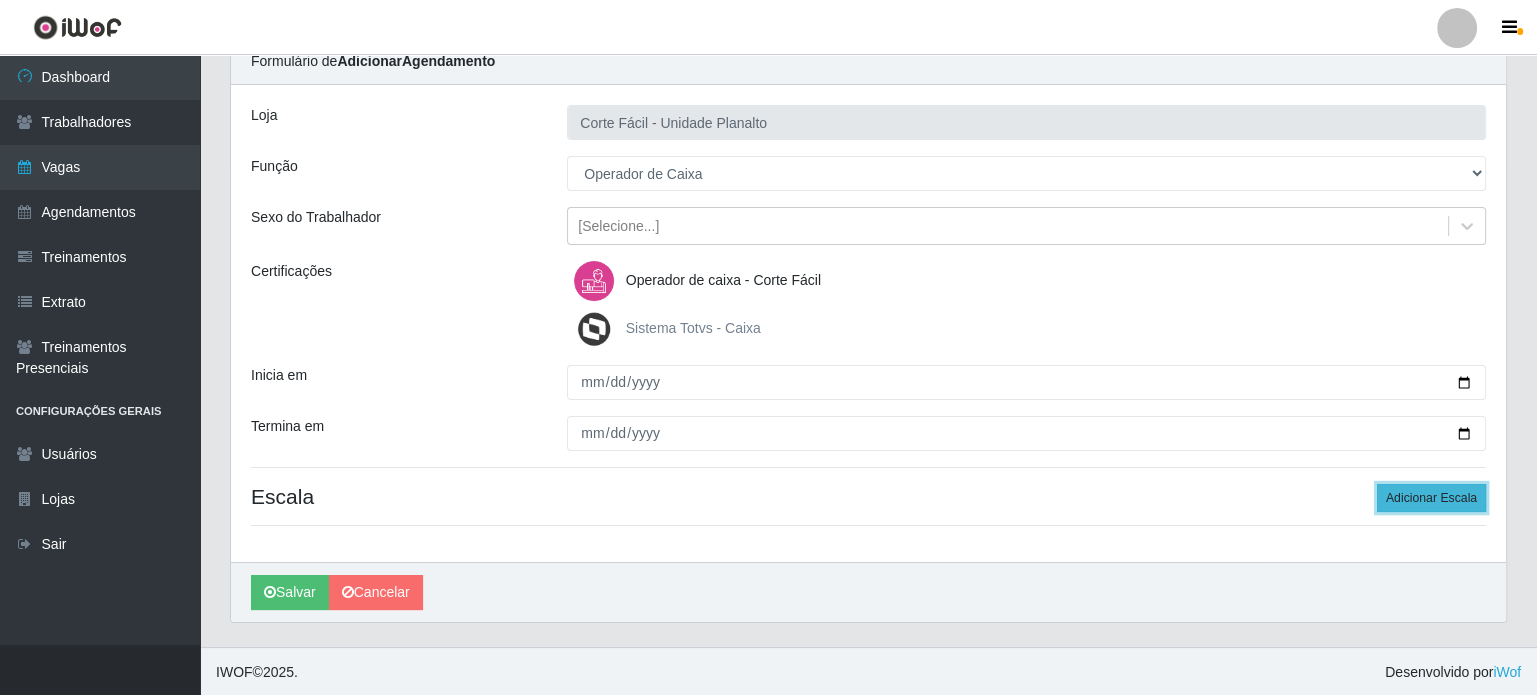 click on "Adicionar Escala" at bounding box center (1431, 498) 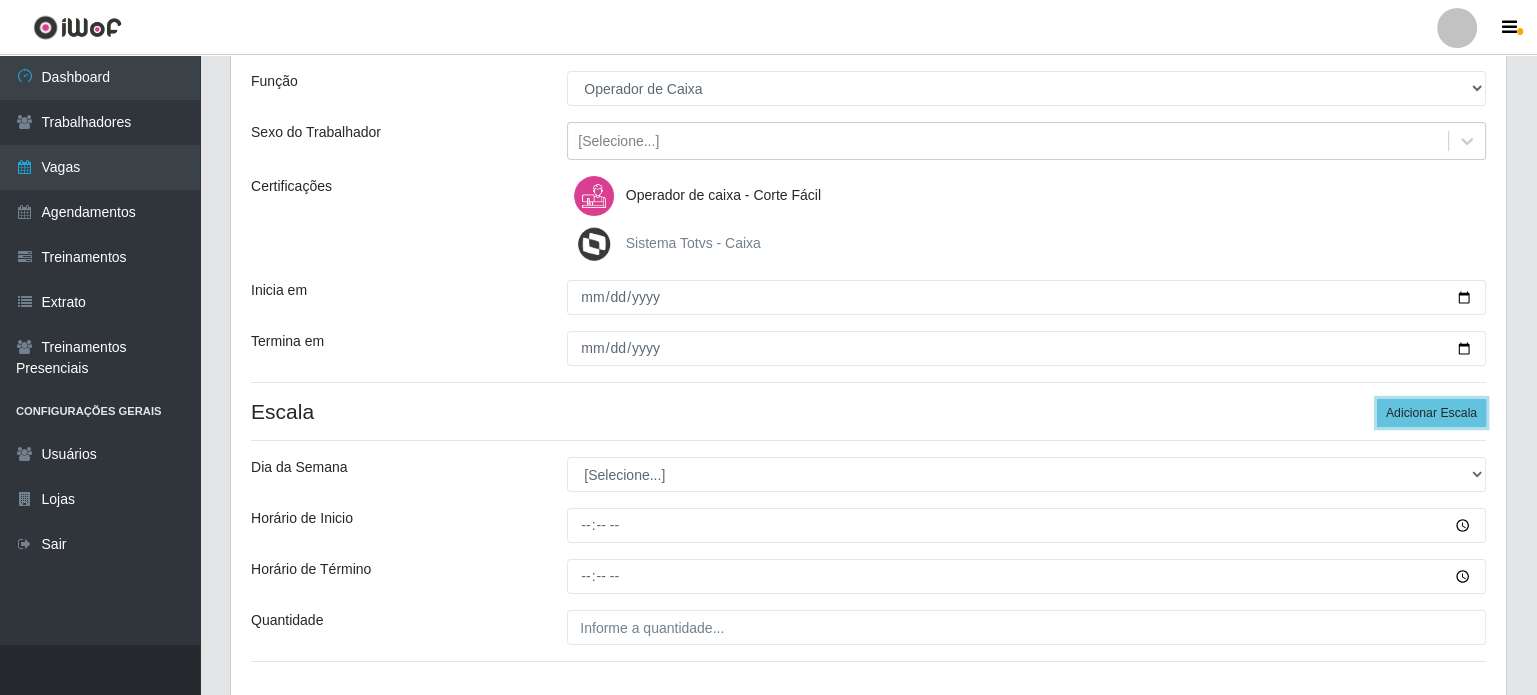 scroll, scrollTop: 287, scrollLeft: 0, axis: vertical 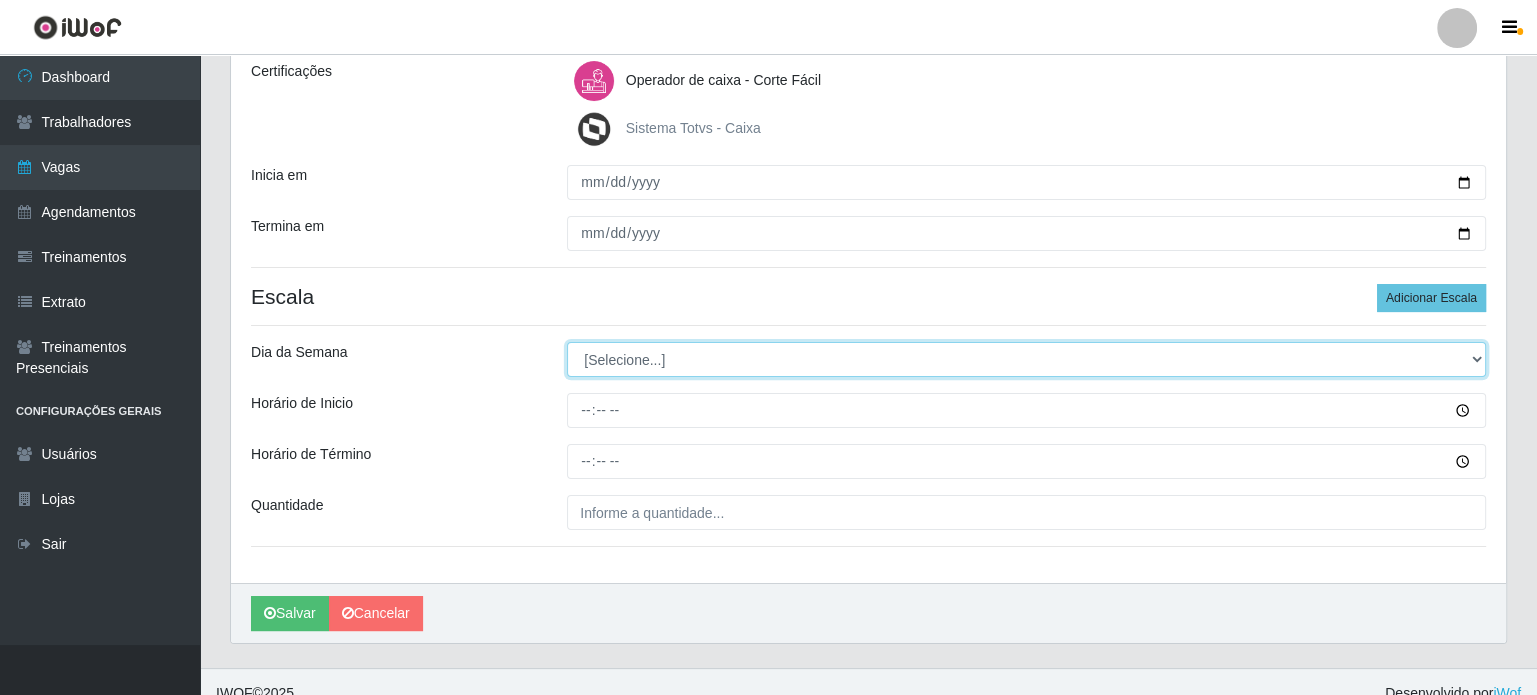 click on "[Selecione...] Segunda Terça Quarta Quinta Sexta Sábado Domingo" at bounding box center (1026, 359) 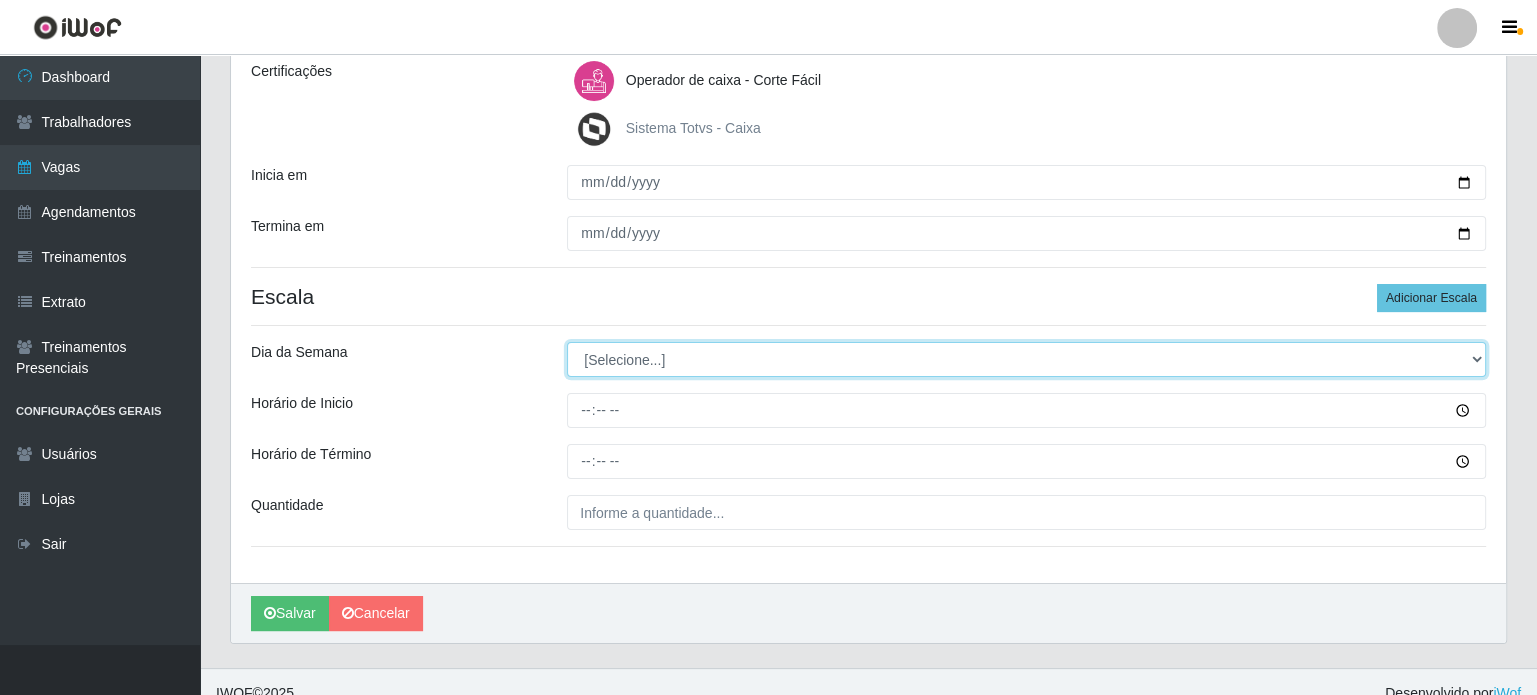 select on "5" 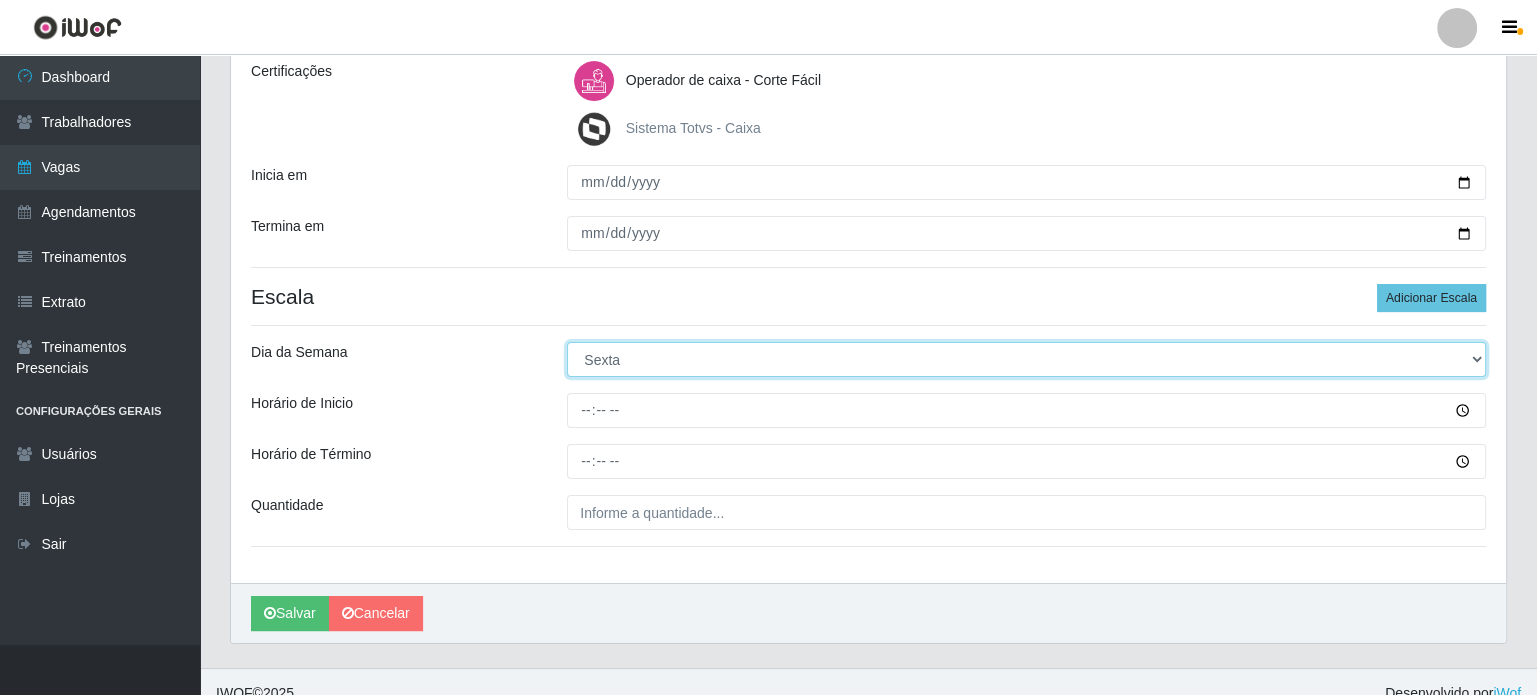 click on "[Selecione...] Segunda Terça Quarta Quinta Sexta Sábado Domingo" at bounding box center (1026, 359) 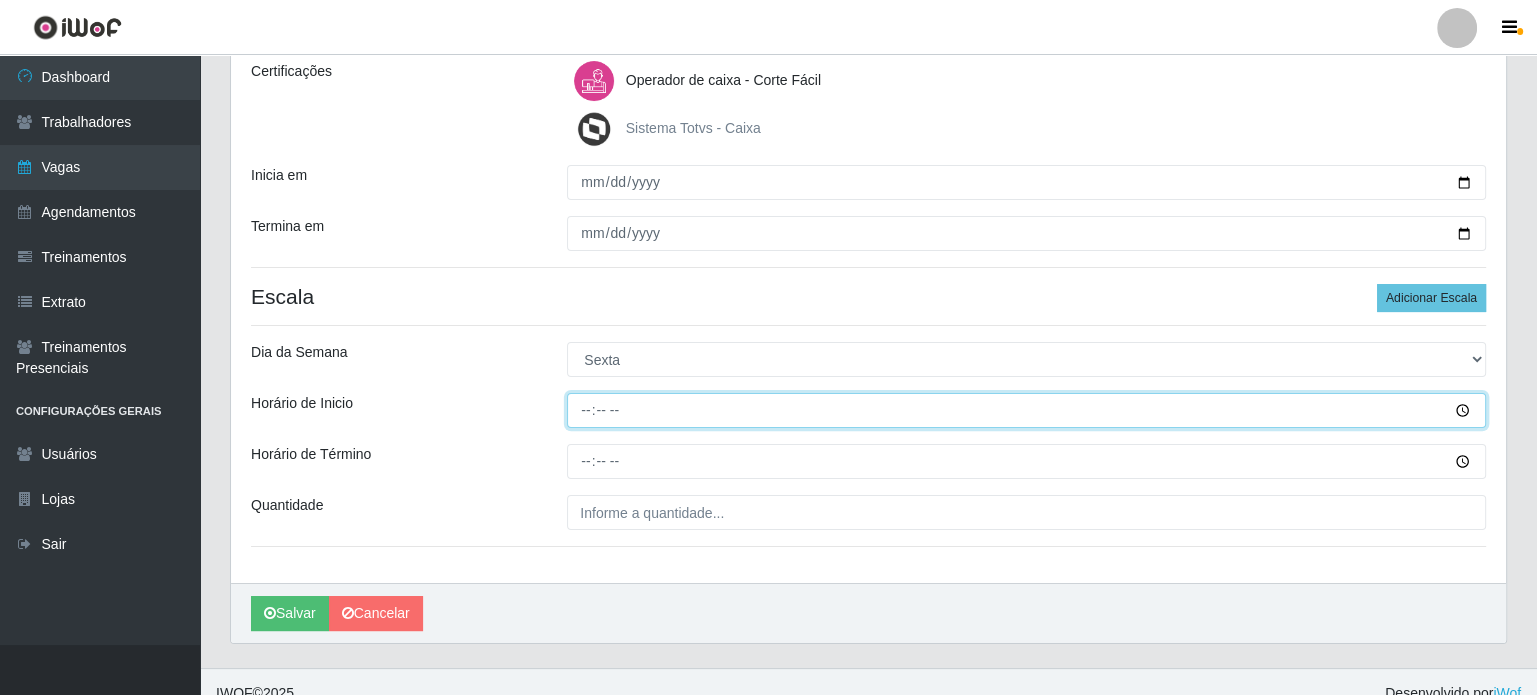 click on "Horário de Inicio" at bounding box center (1026, 410) 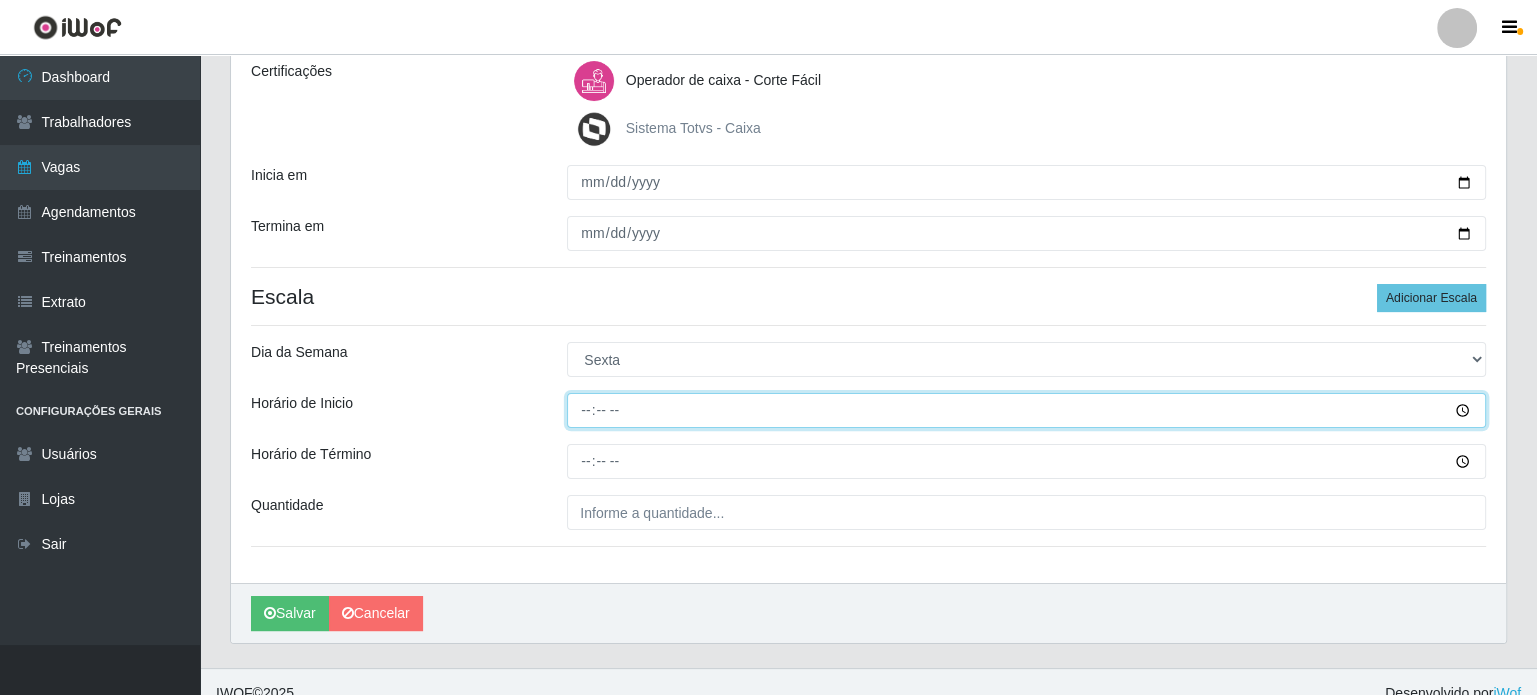 type on "15:00" 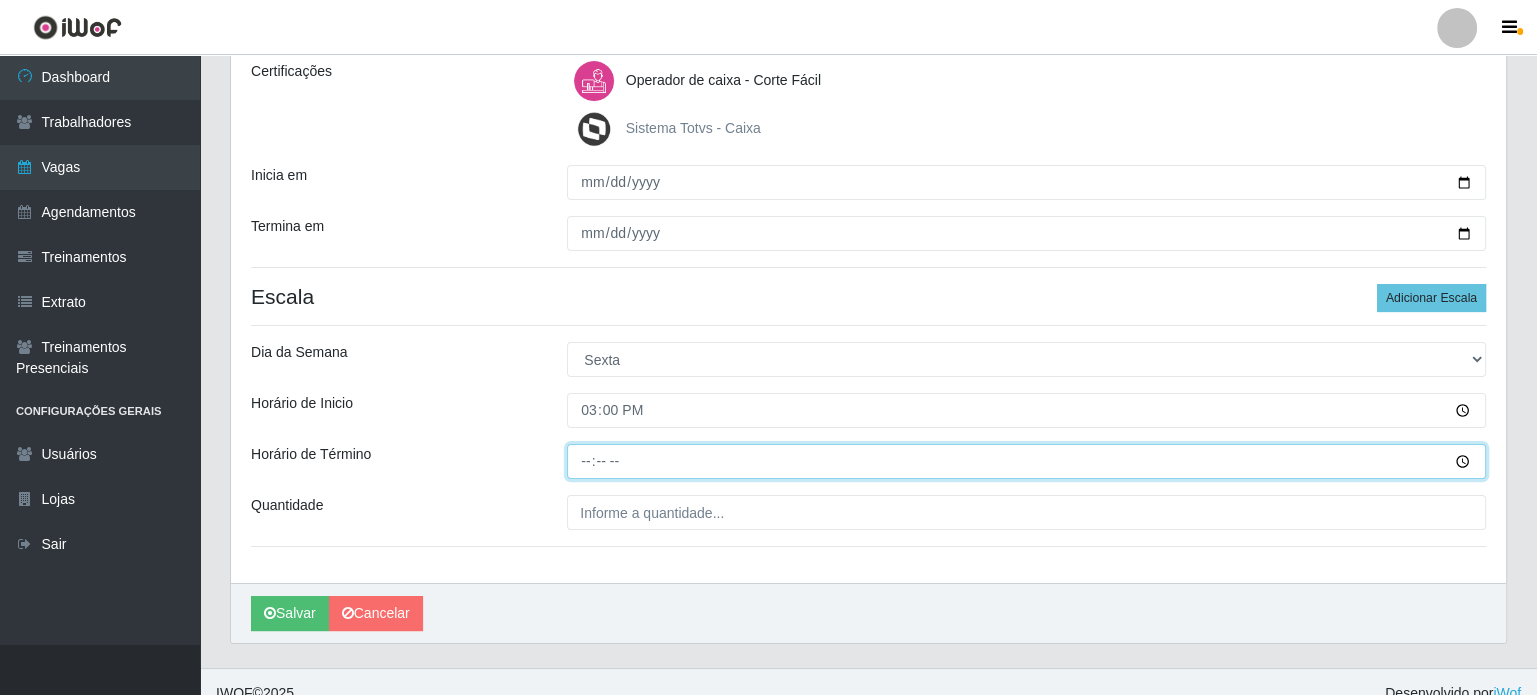 click on "Horário de Término" at bounding box center (1026, 461) 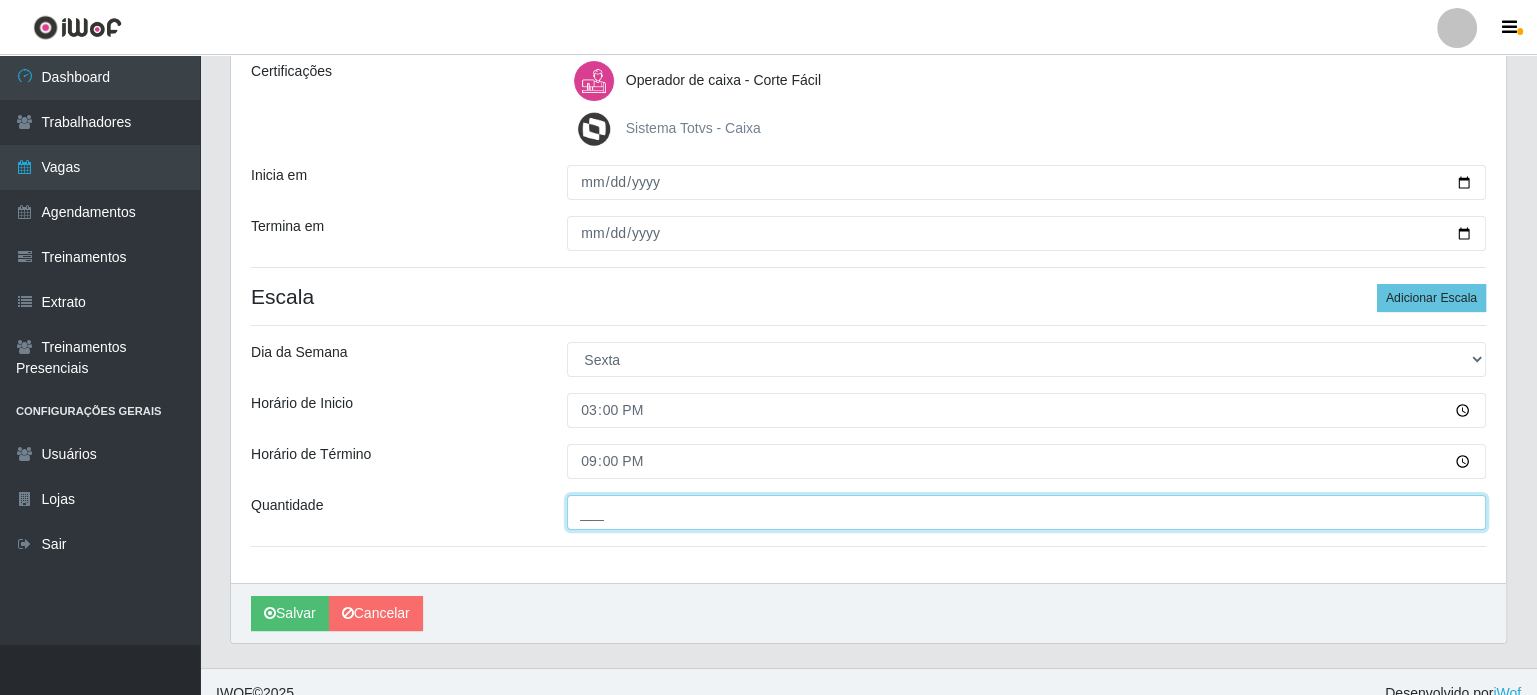 click on "___" at bounding box center [1026, 512] 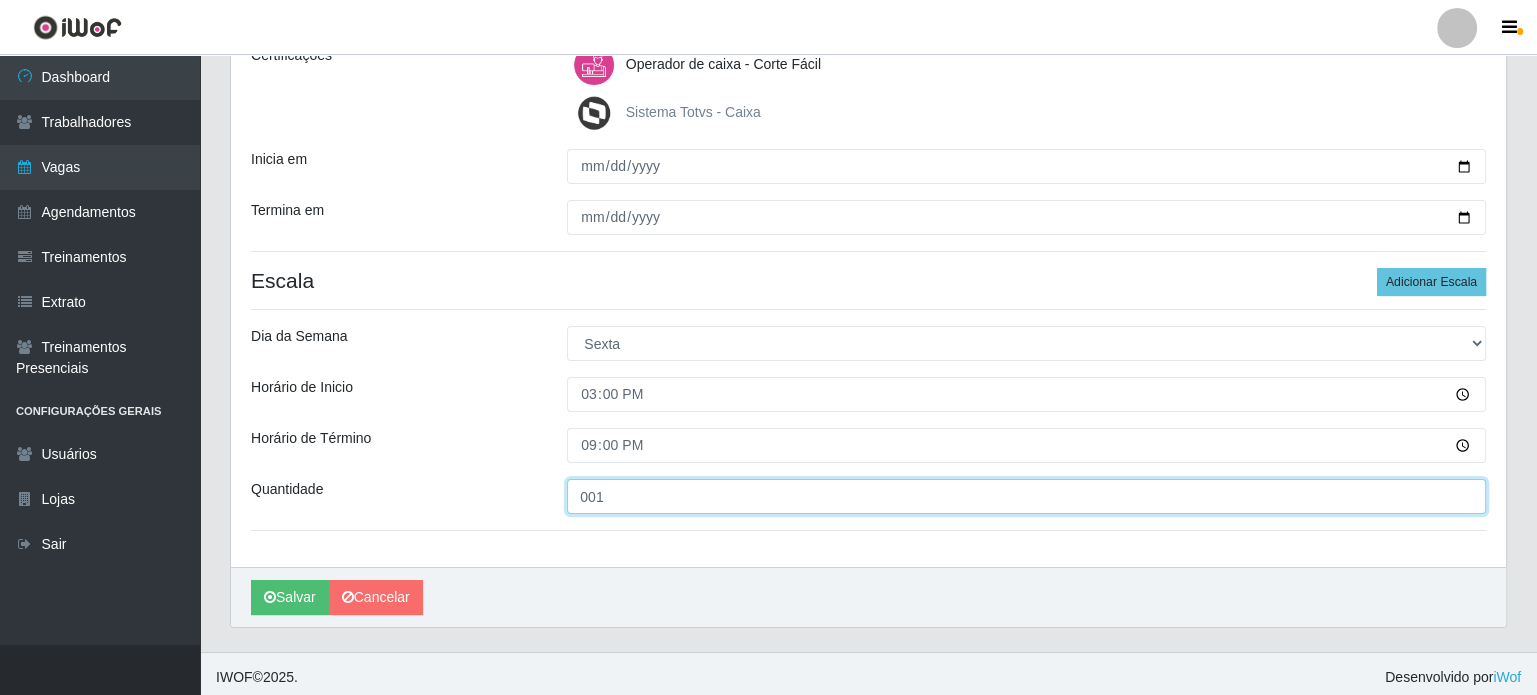 scroll, scrollTop: 308, scrollLeft: 0, axis: vertical 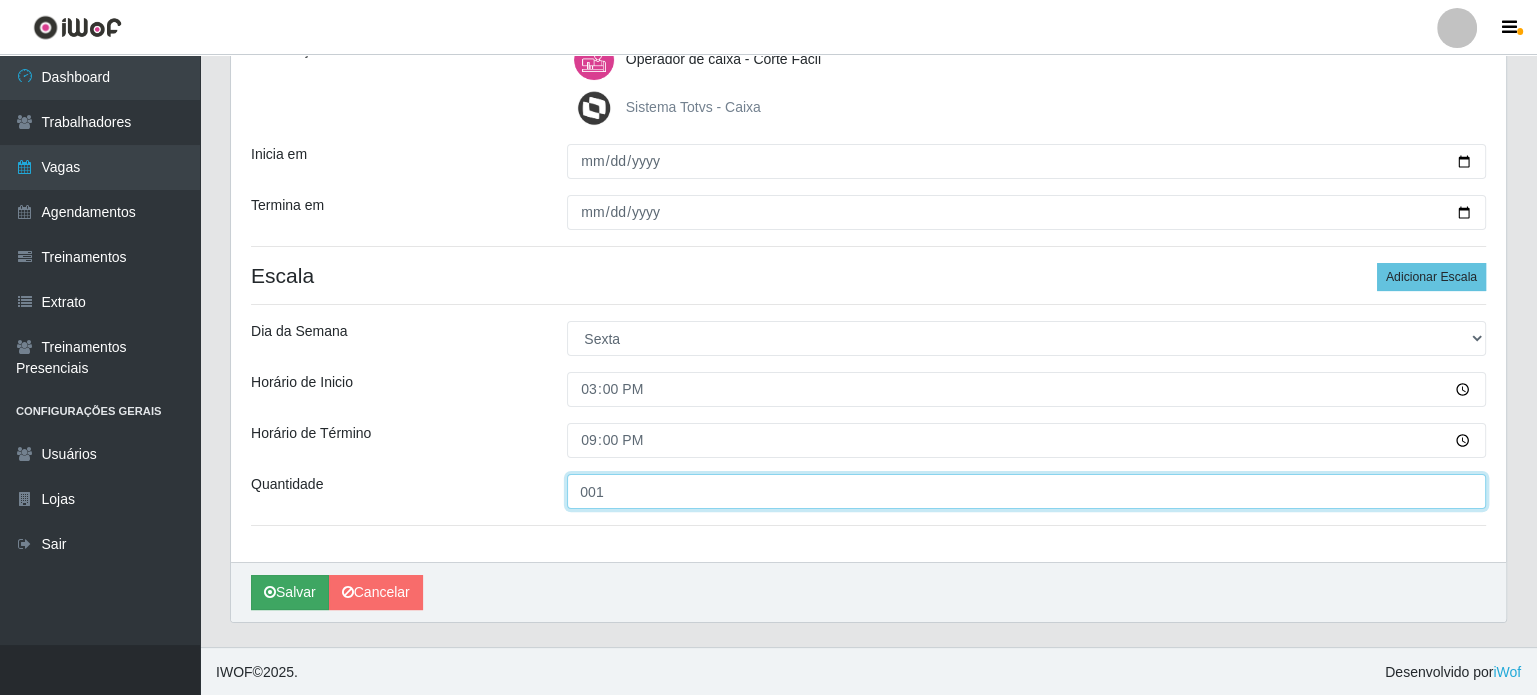 type on "001" 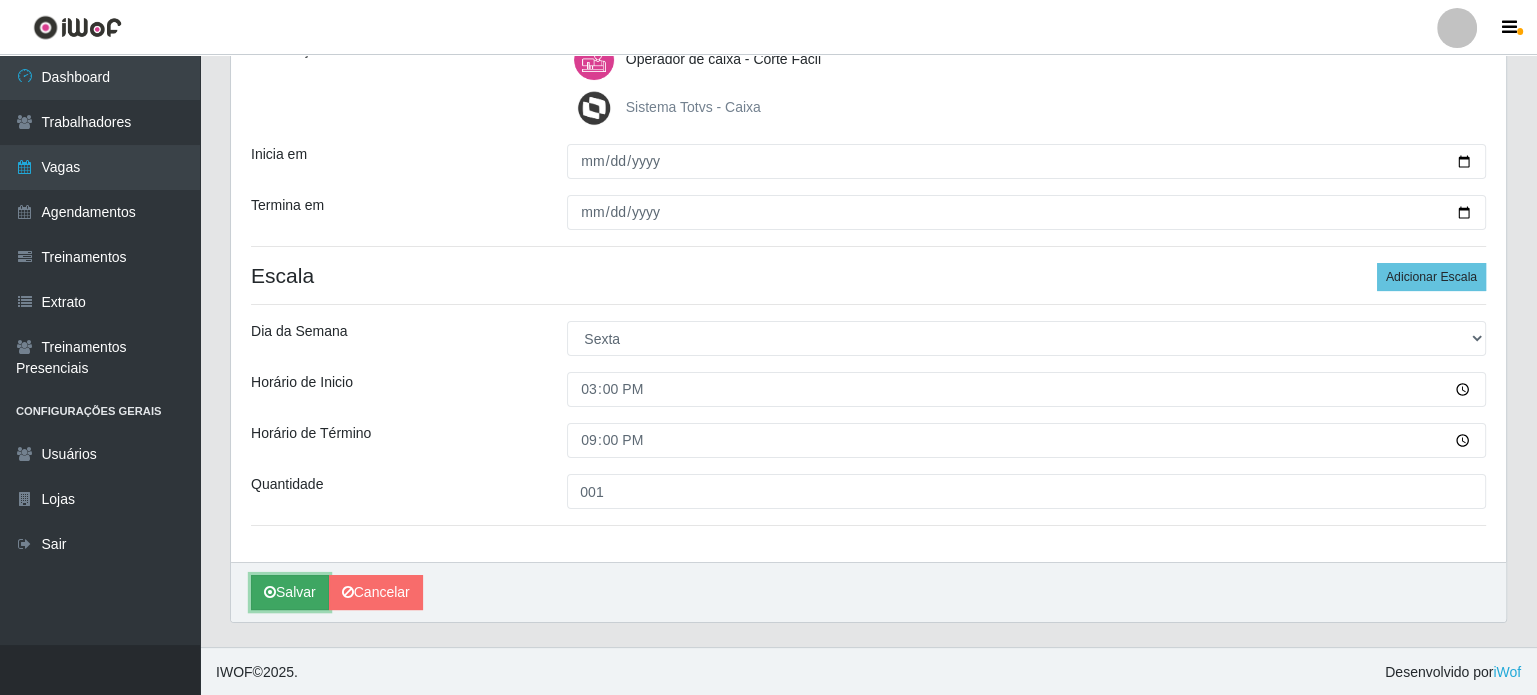 click on "Salvar" at bounding box center (290, 592) 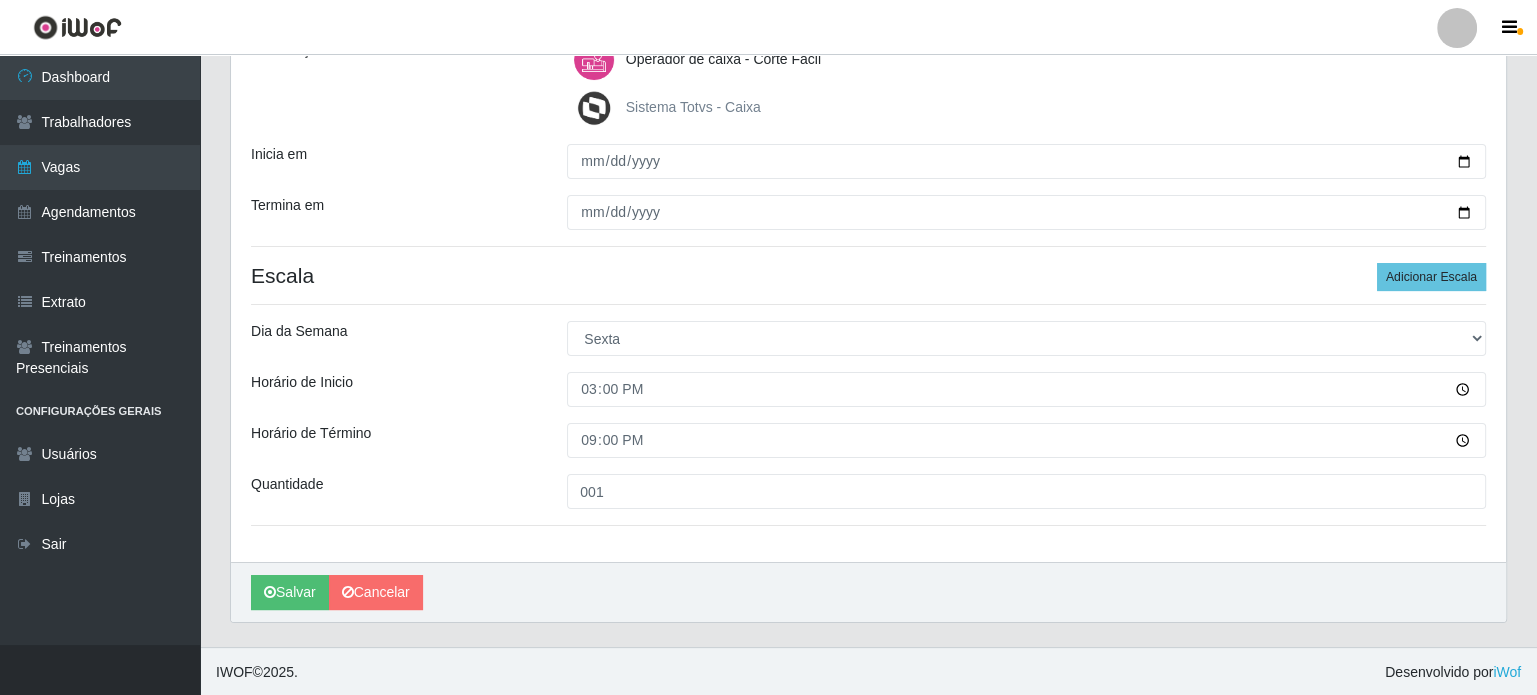 scroll, scrollTop: 0, scrollLeft: 0, axis: both 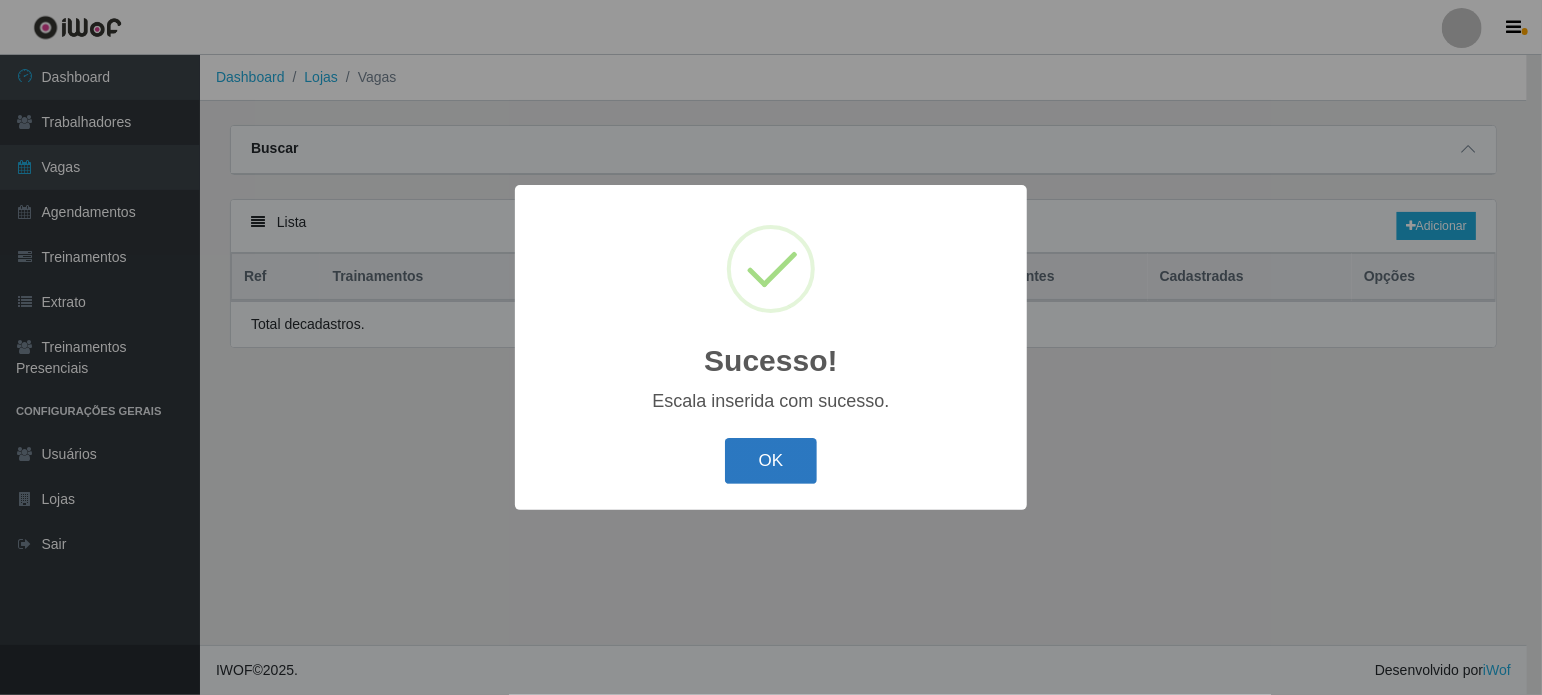 click on "OK" at bounding box center [771, 461] 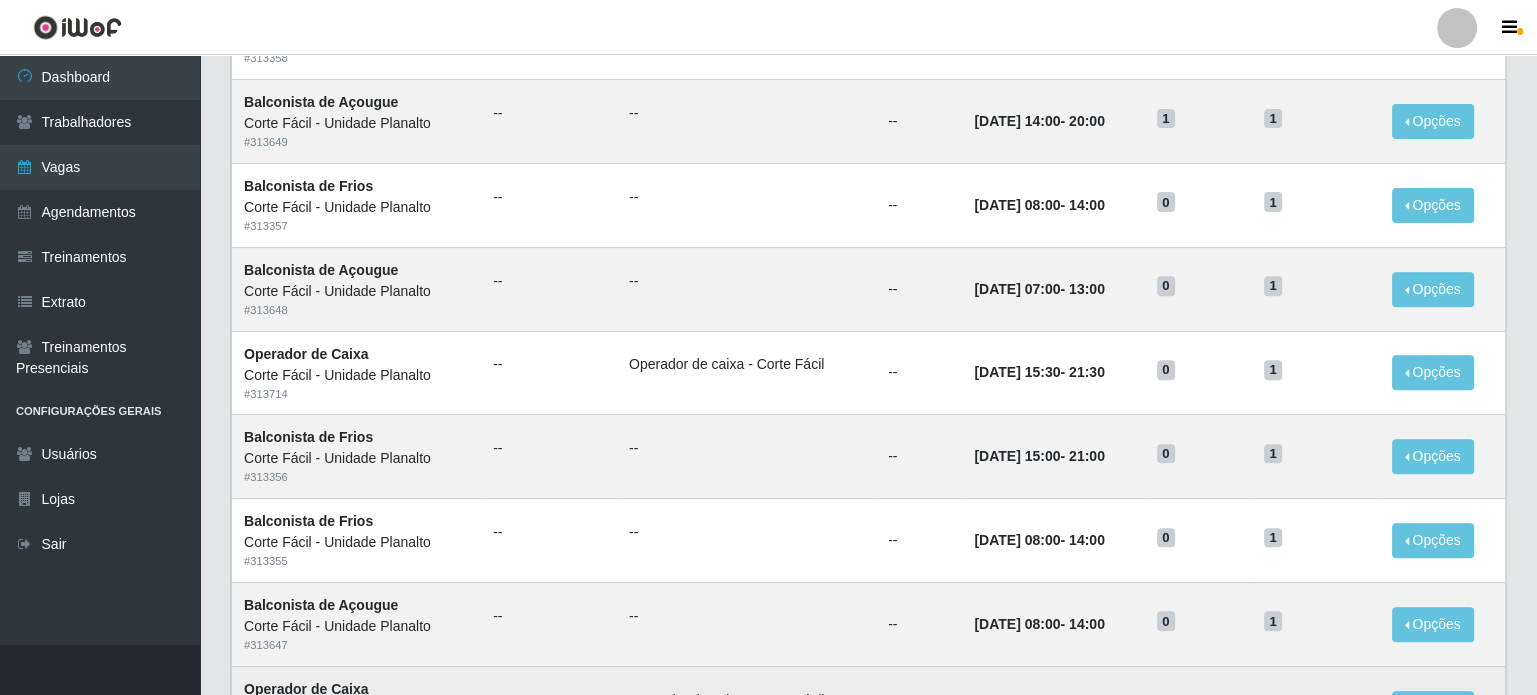 scroll, scrollTop: 993, scrollLeft: 0, axis: vertical 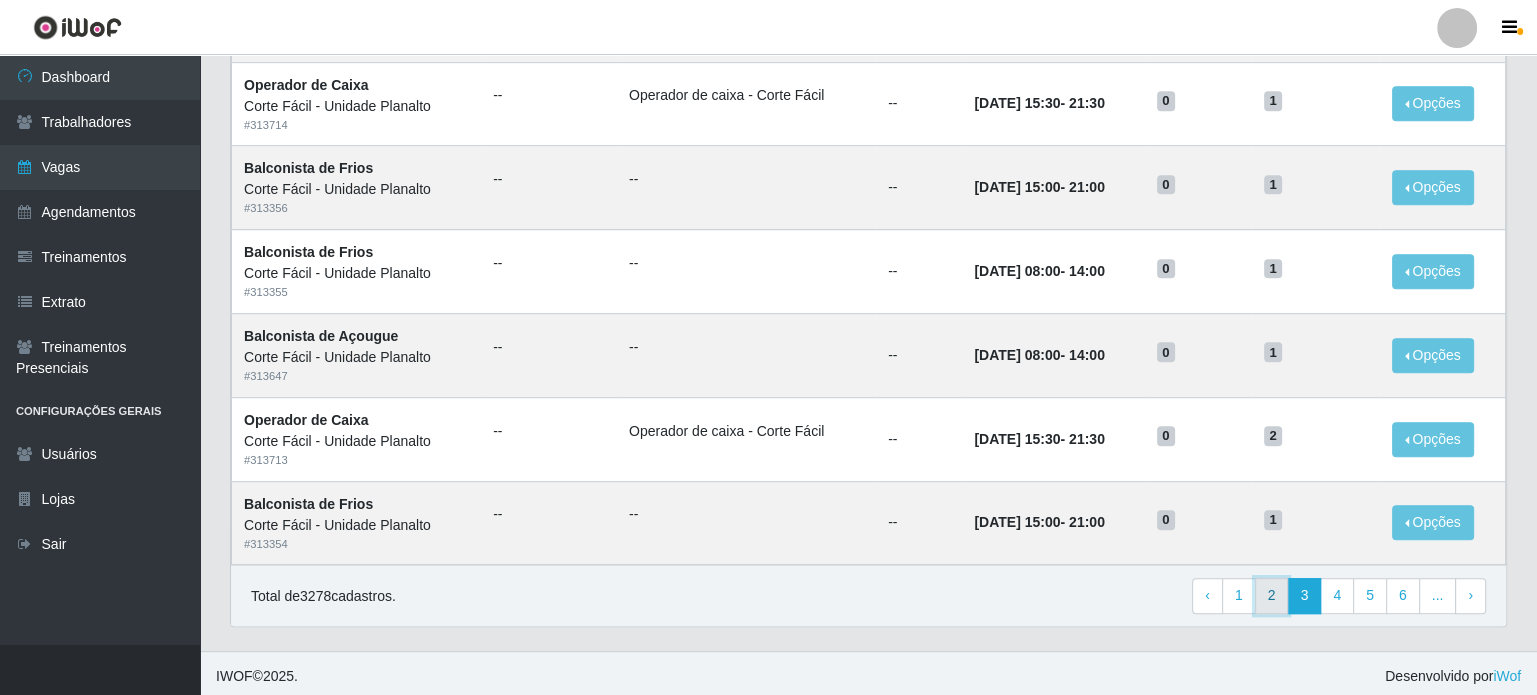 click on "2" at bounding box center (1272, 596) 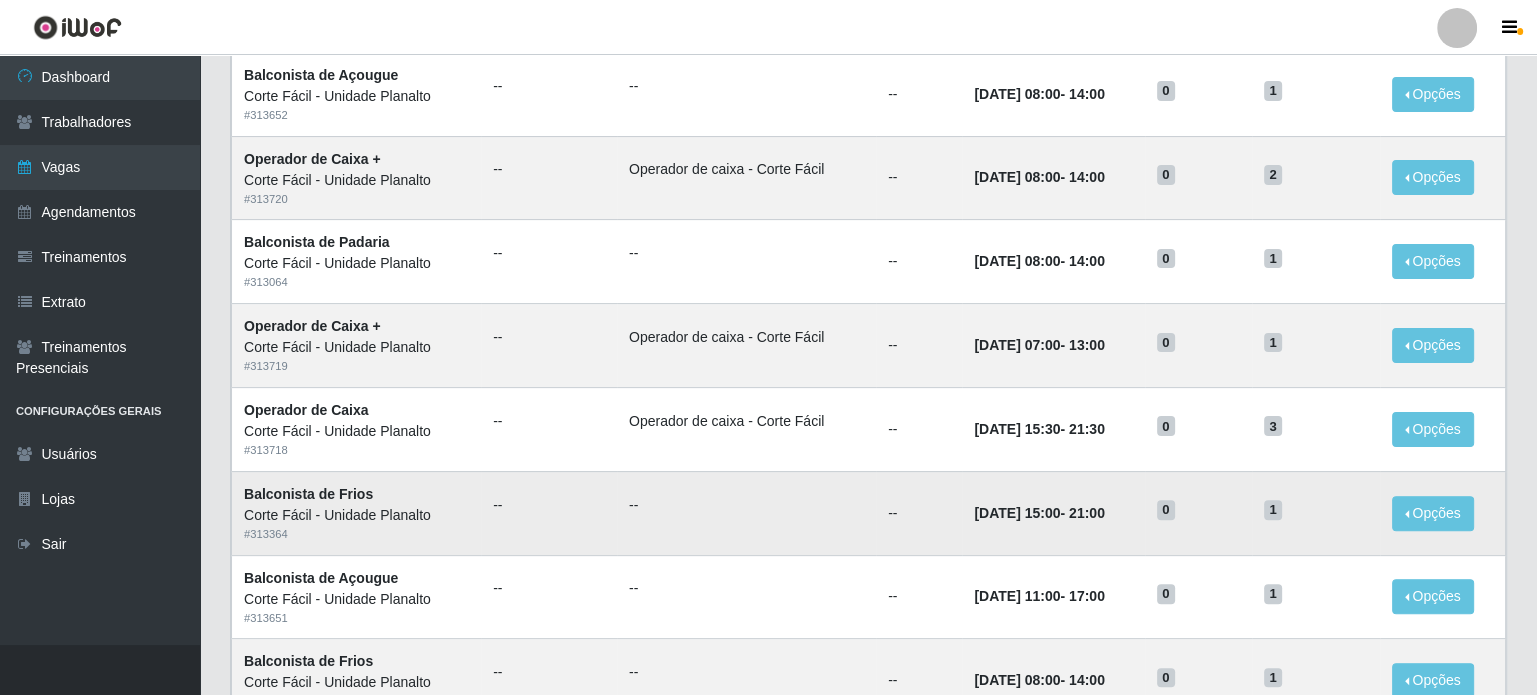 scroll, scrollTop: 993, scrollLeft: 0, axis: vertical 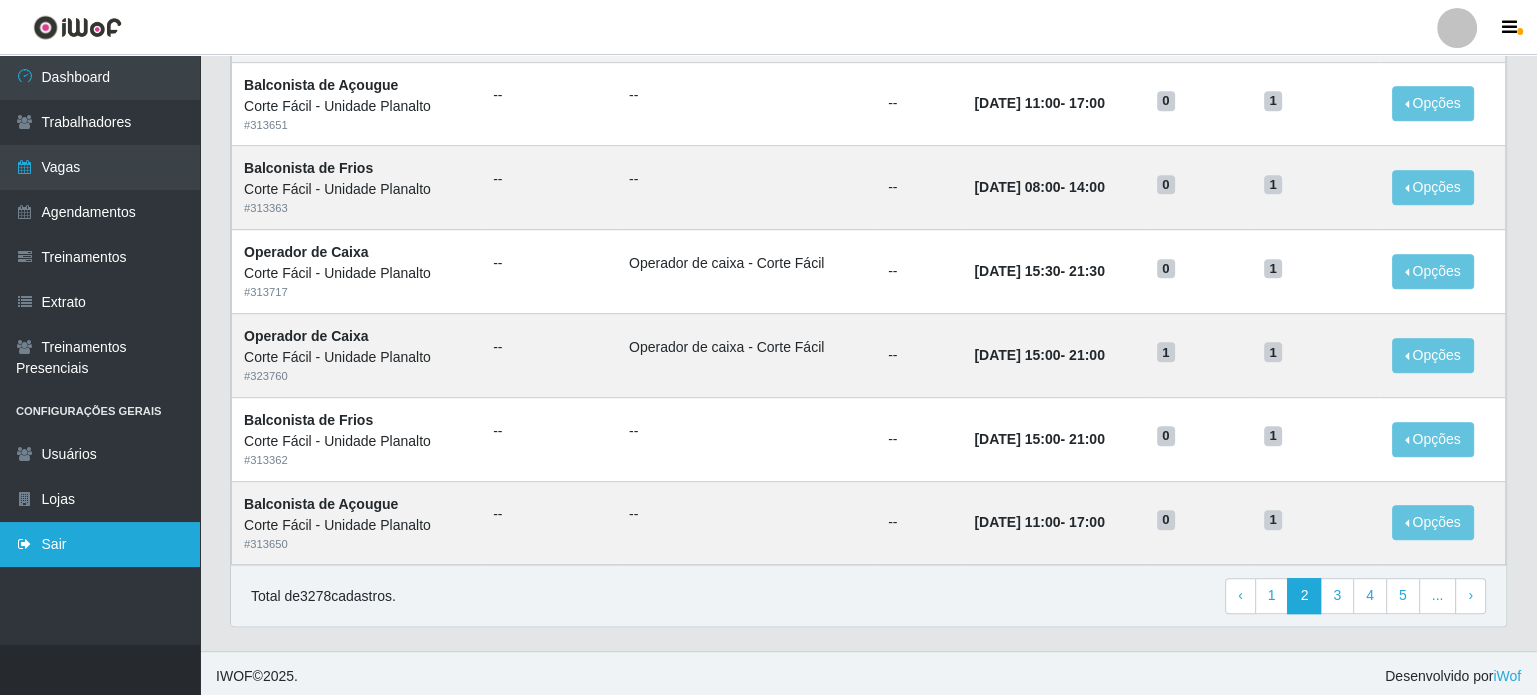 click on "Sair" at bounding box center (100, 544) 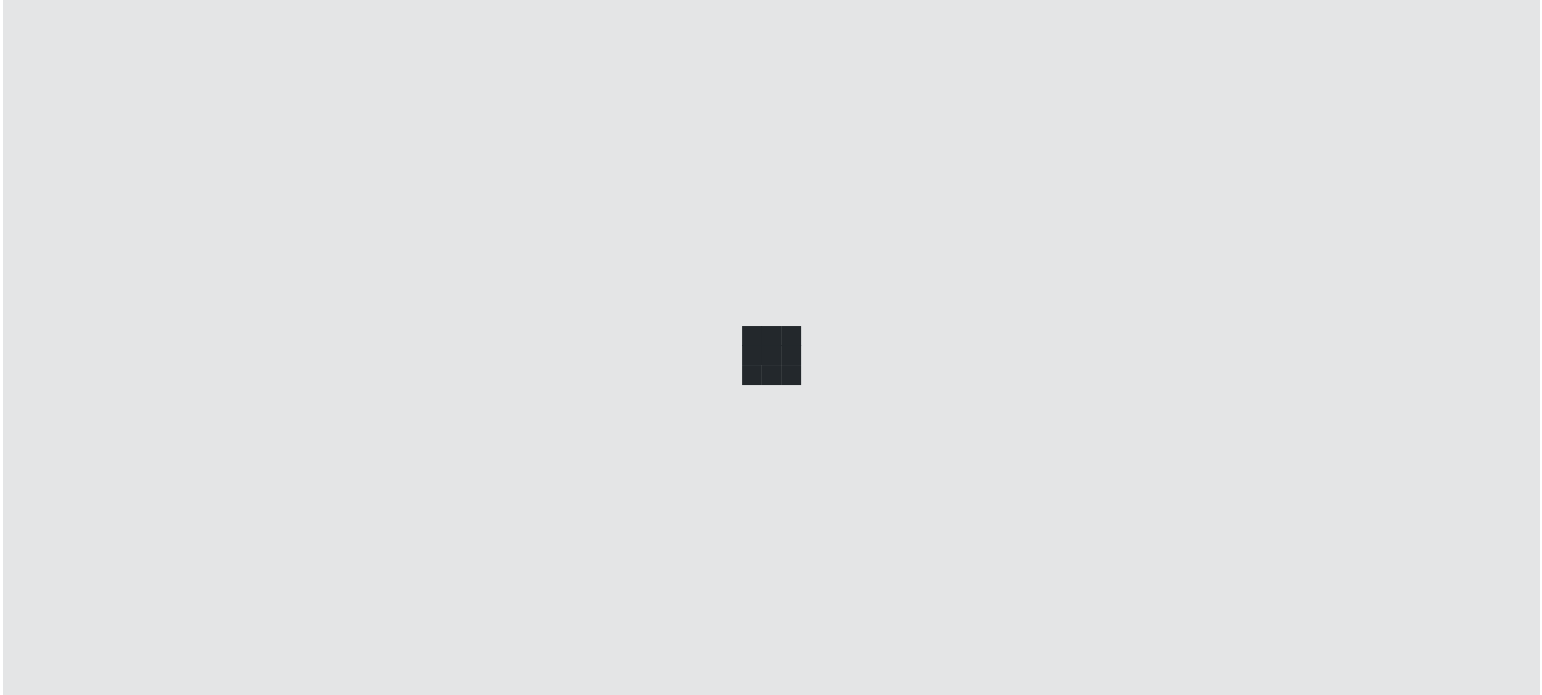 scroll, scrollTop: 0, scrollLeft: 0, axis: both 